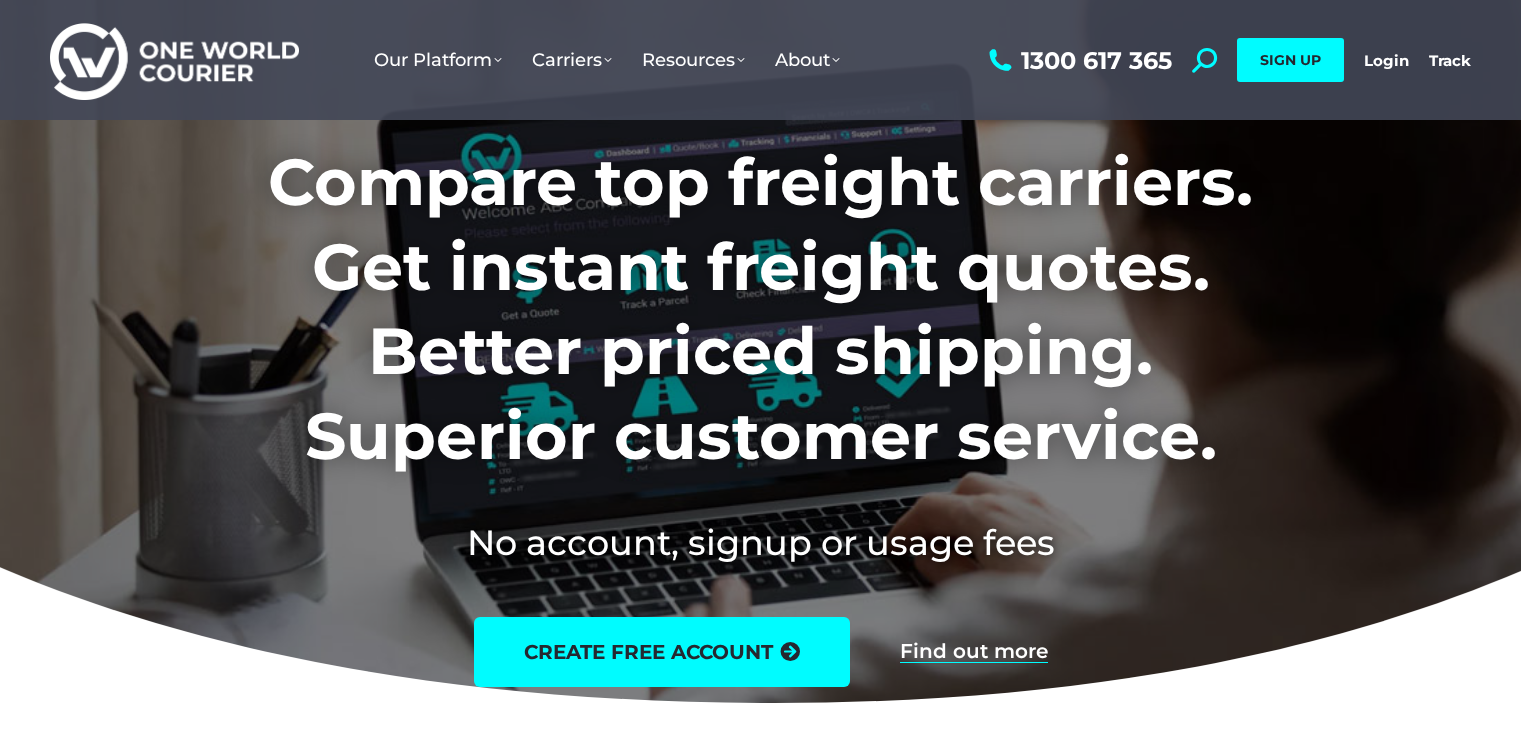 scroll, scrollTop: 0, scrollLeft: 0, axis: both 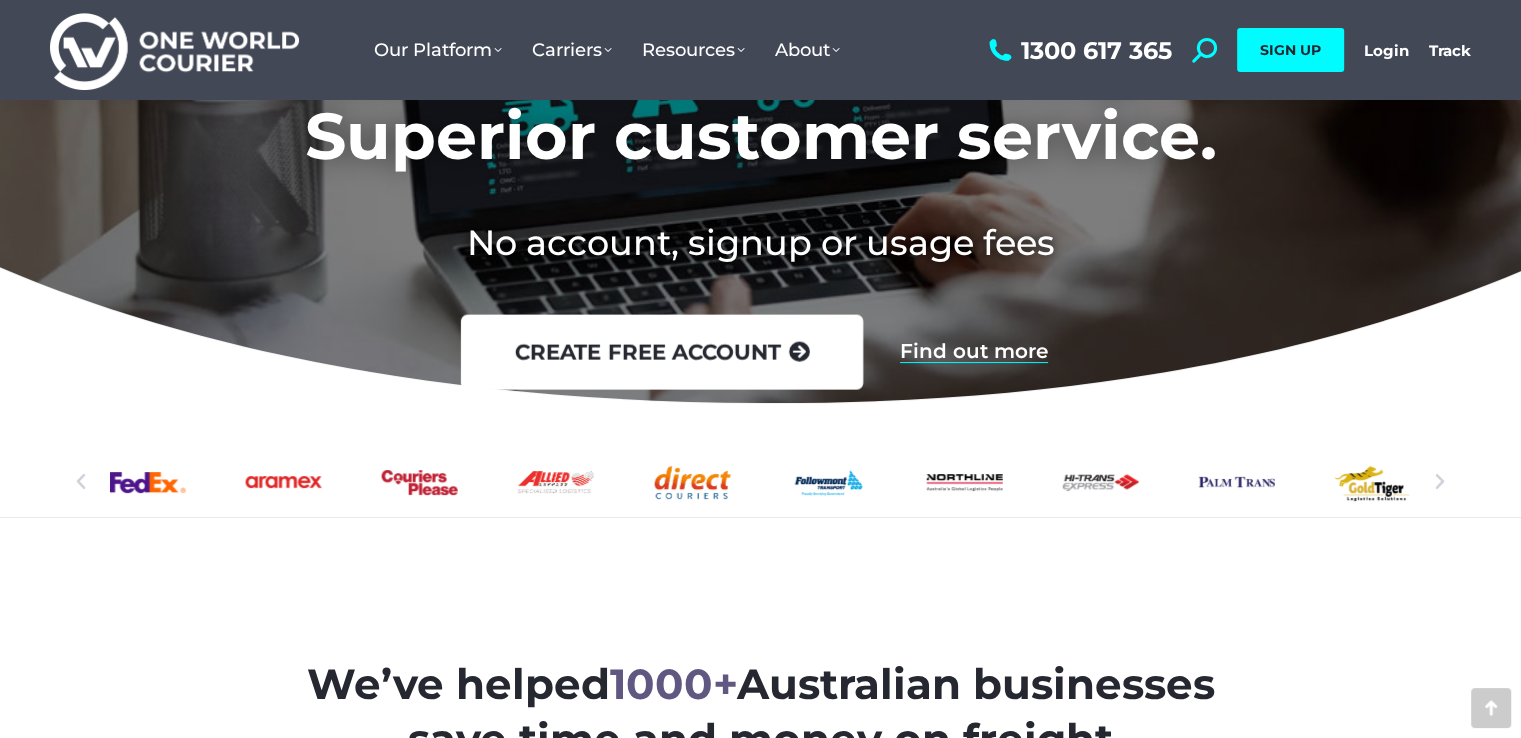 click on "create free account" at bounding box center (661, 352) 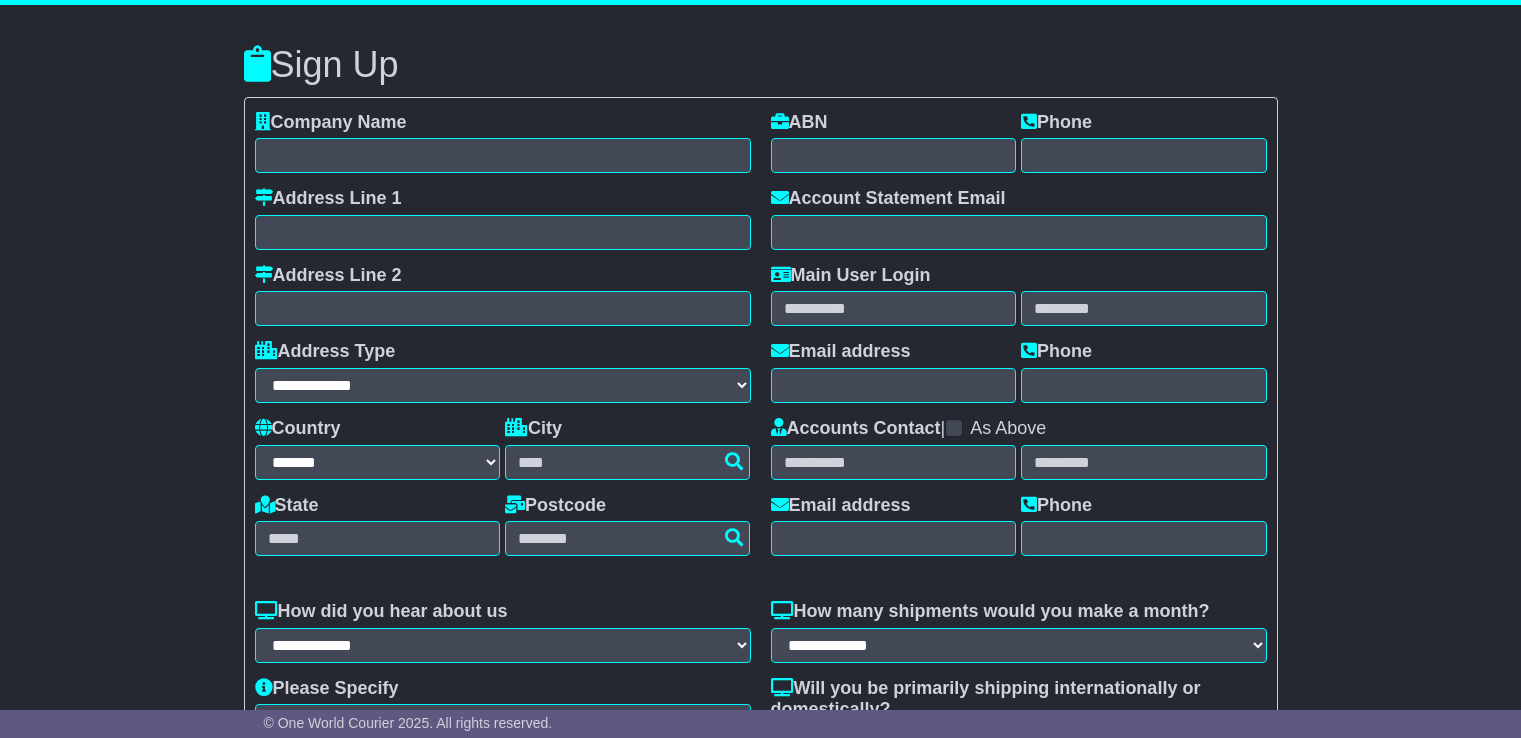 select on "**" 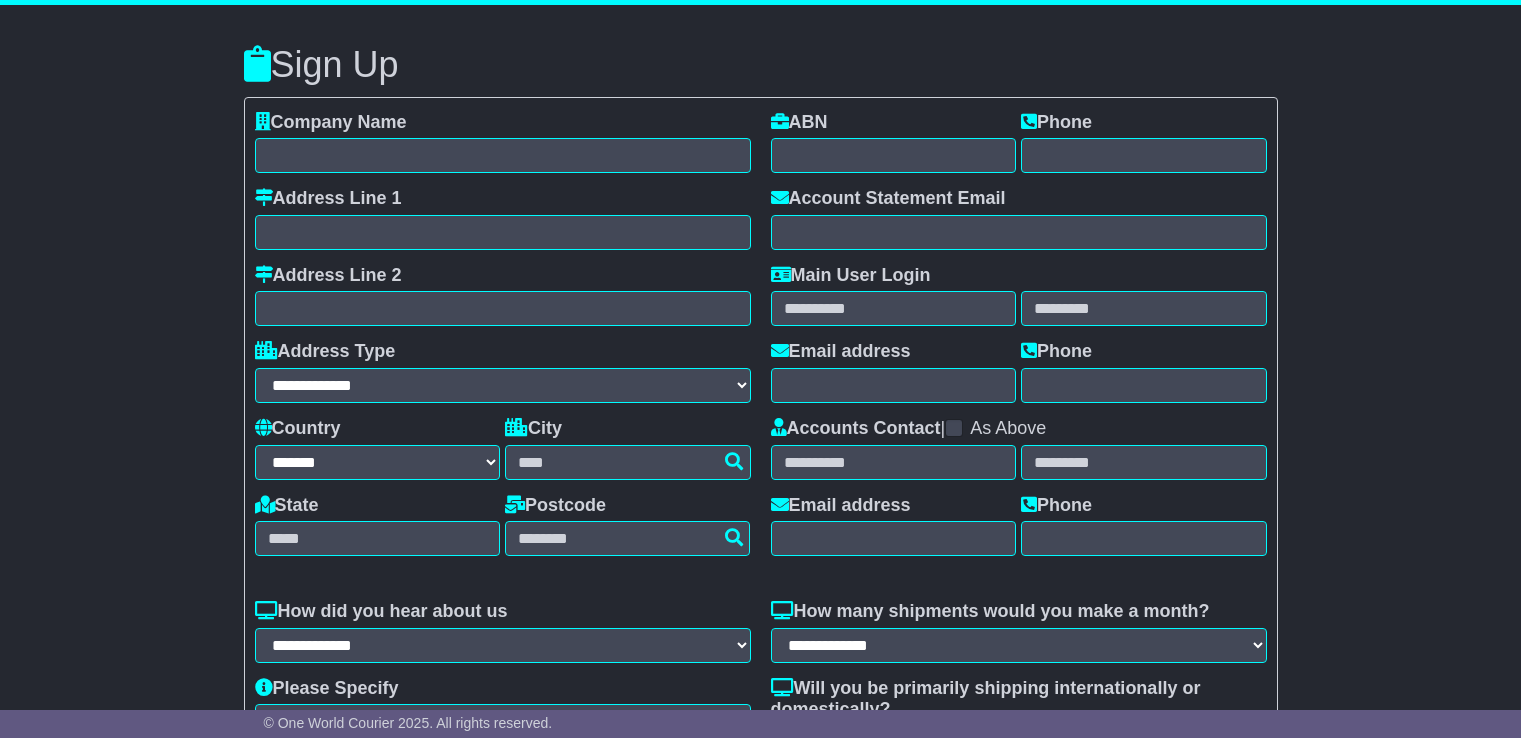 scroll, scrollTop: 0, scrollLeft: 0, axis: both 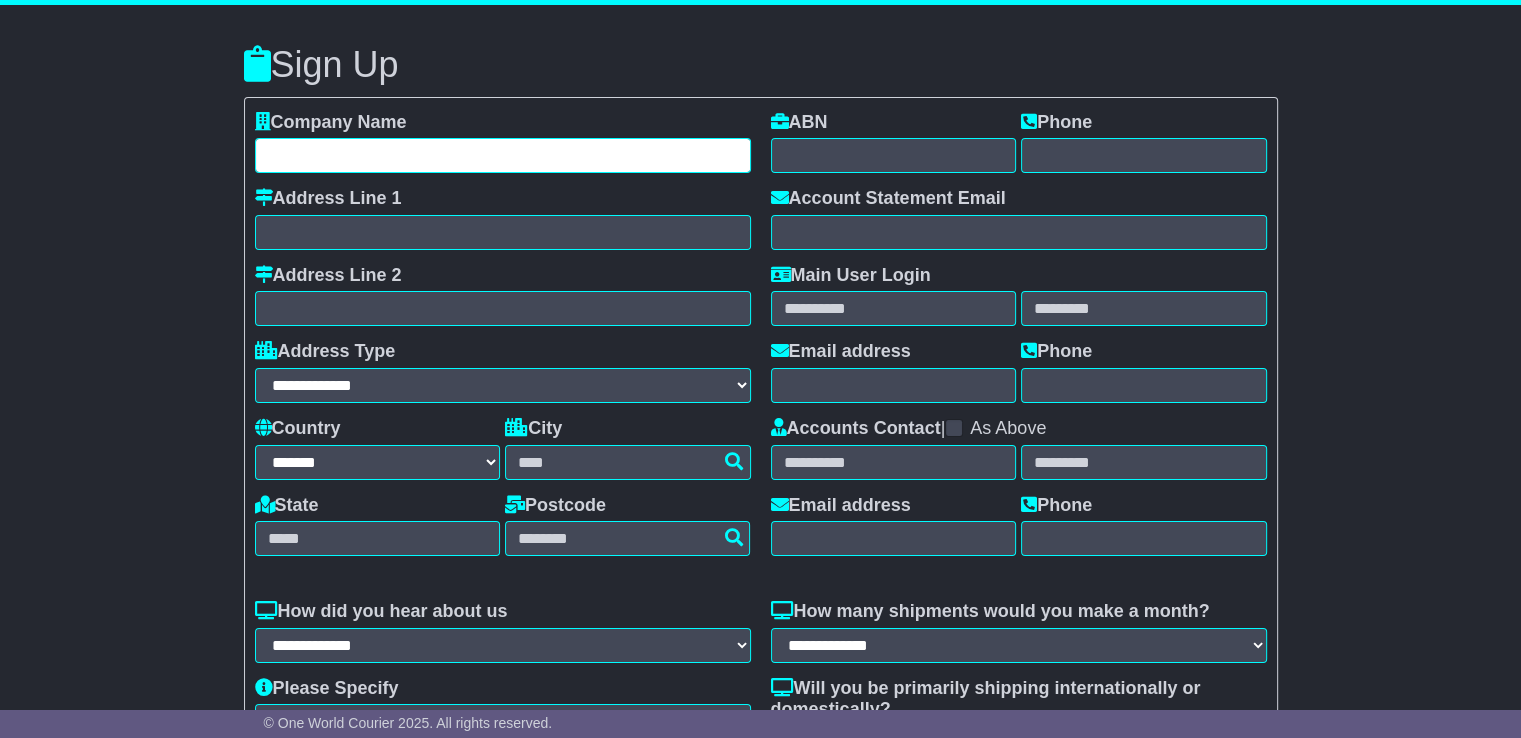 click at bounding box center [503, 155] 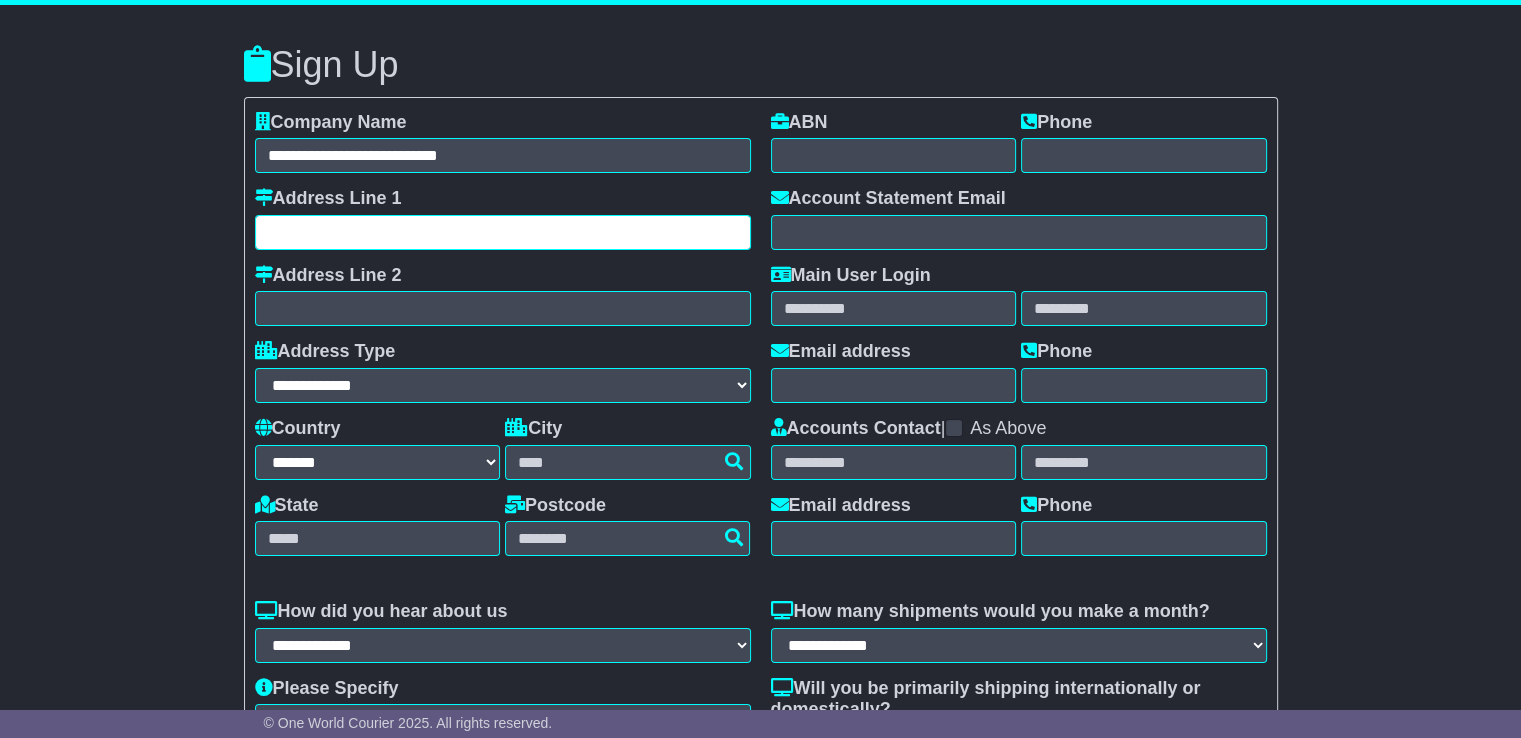 type on "**********" 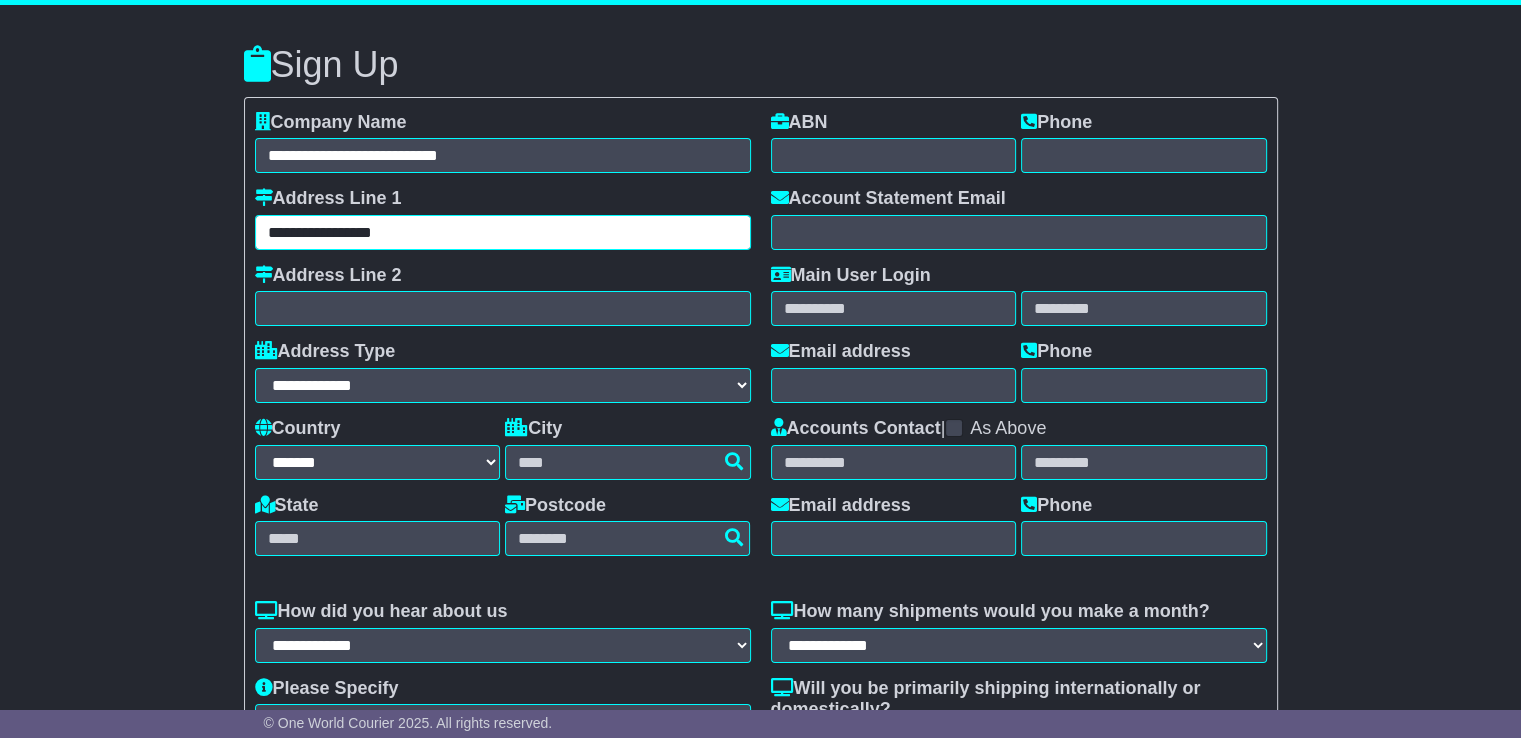 type on "*********" 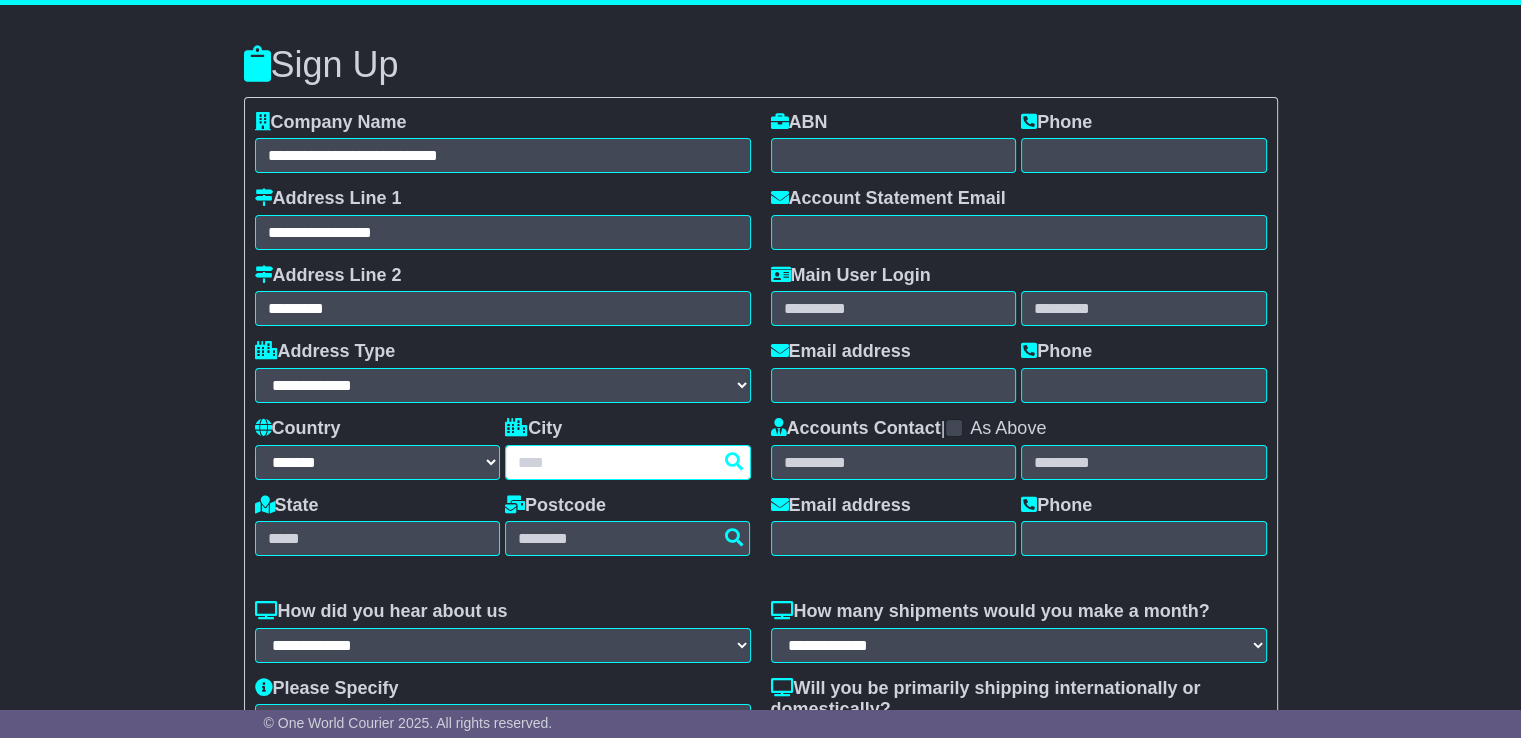 type on "**********" 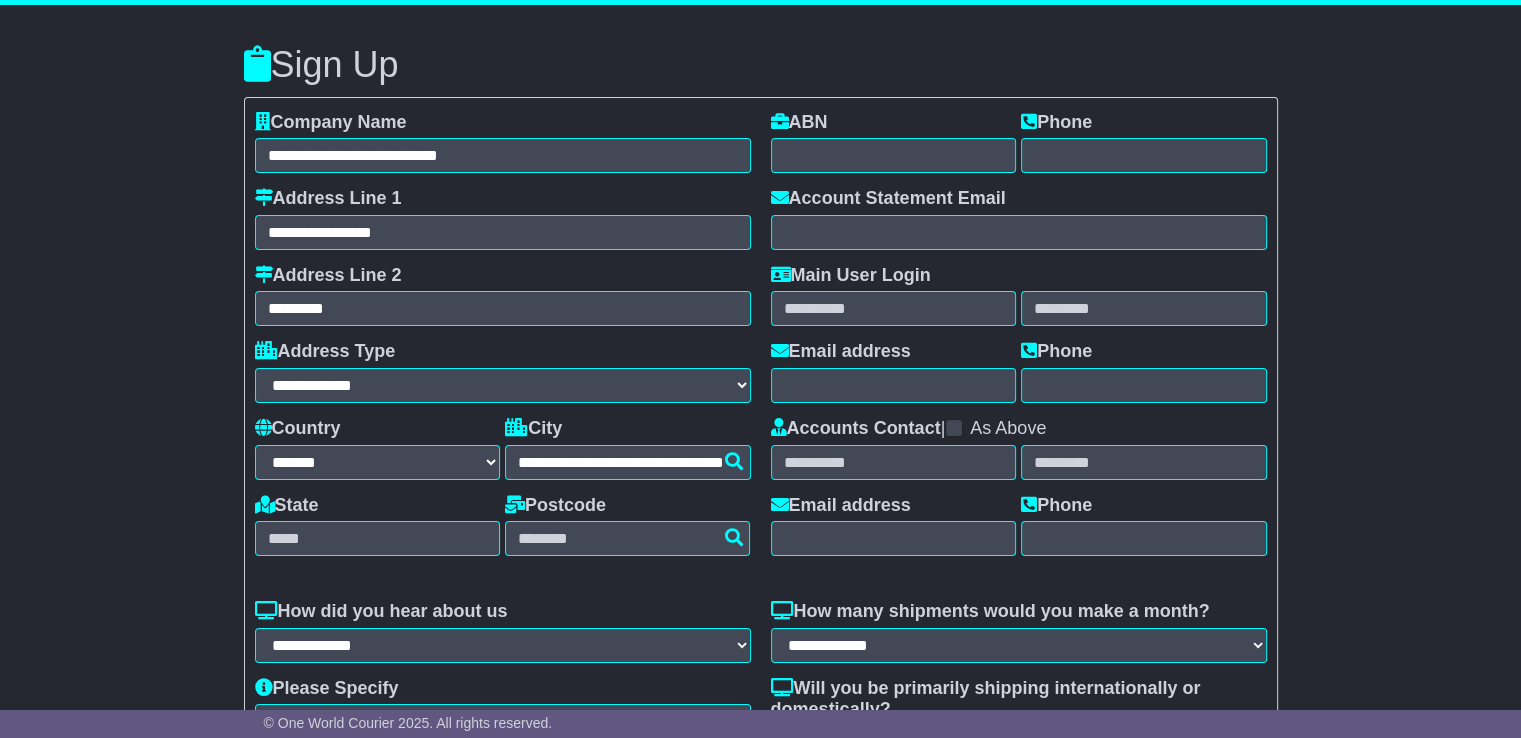 type on "***" 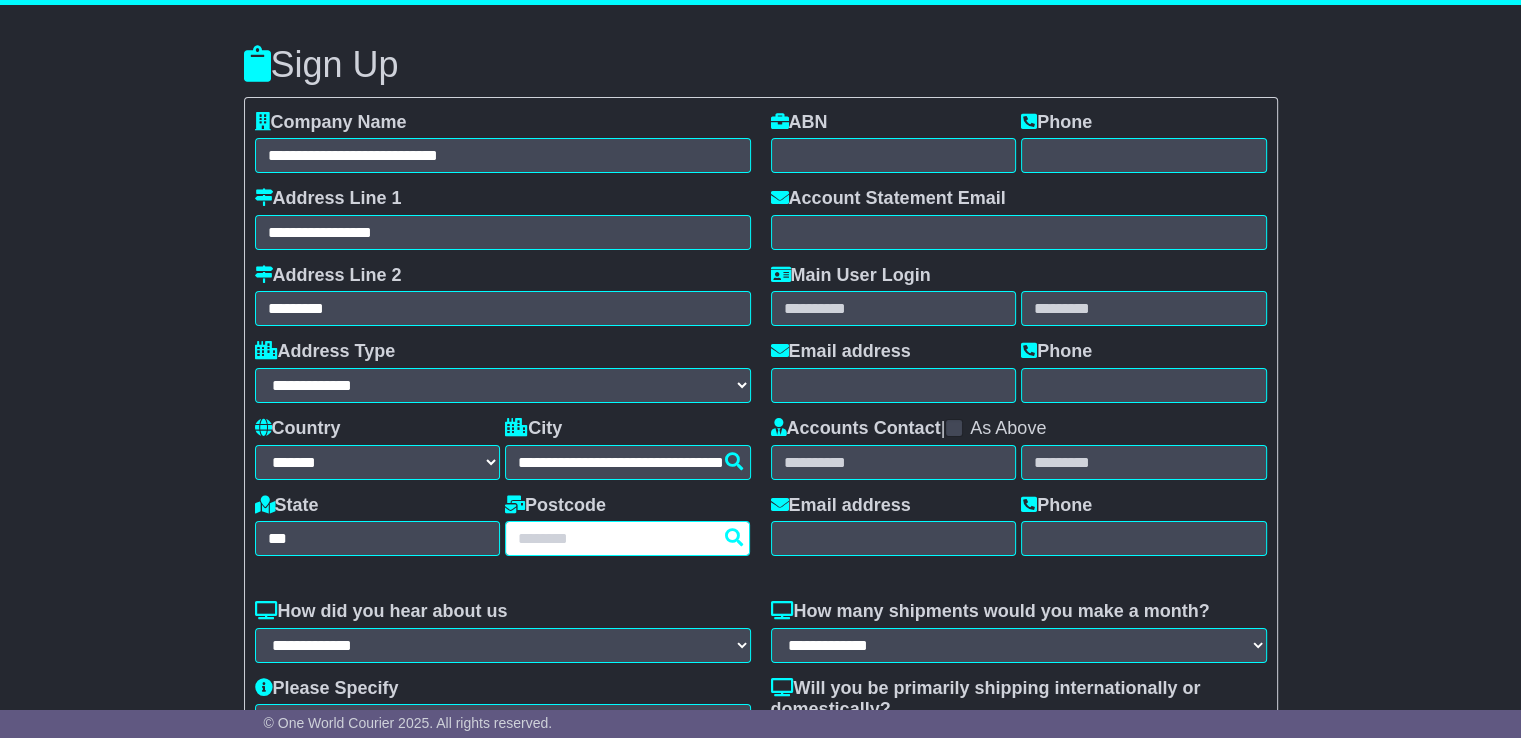 type on "****" 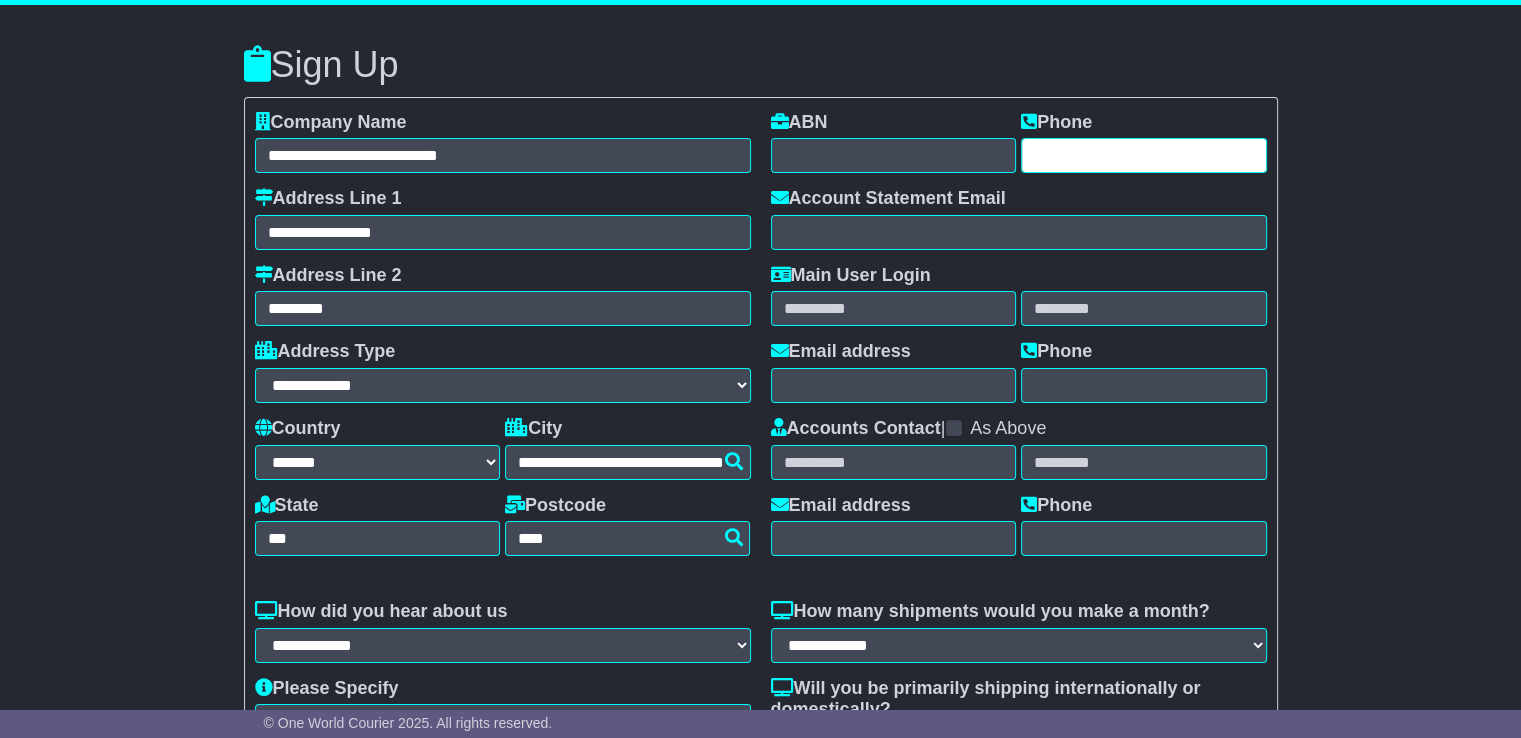 type on "**********" 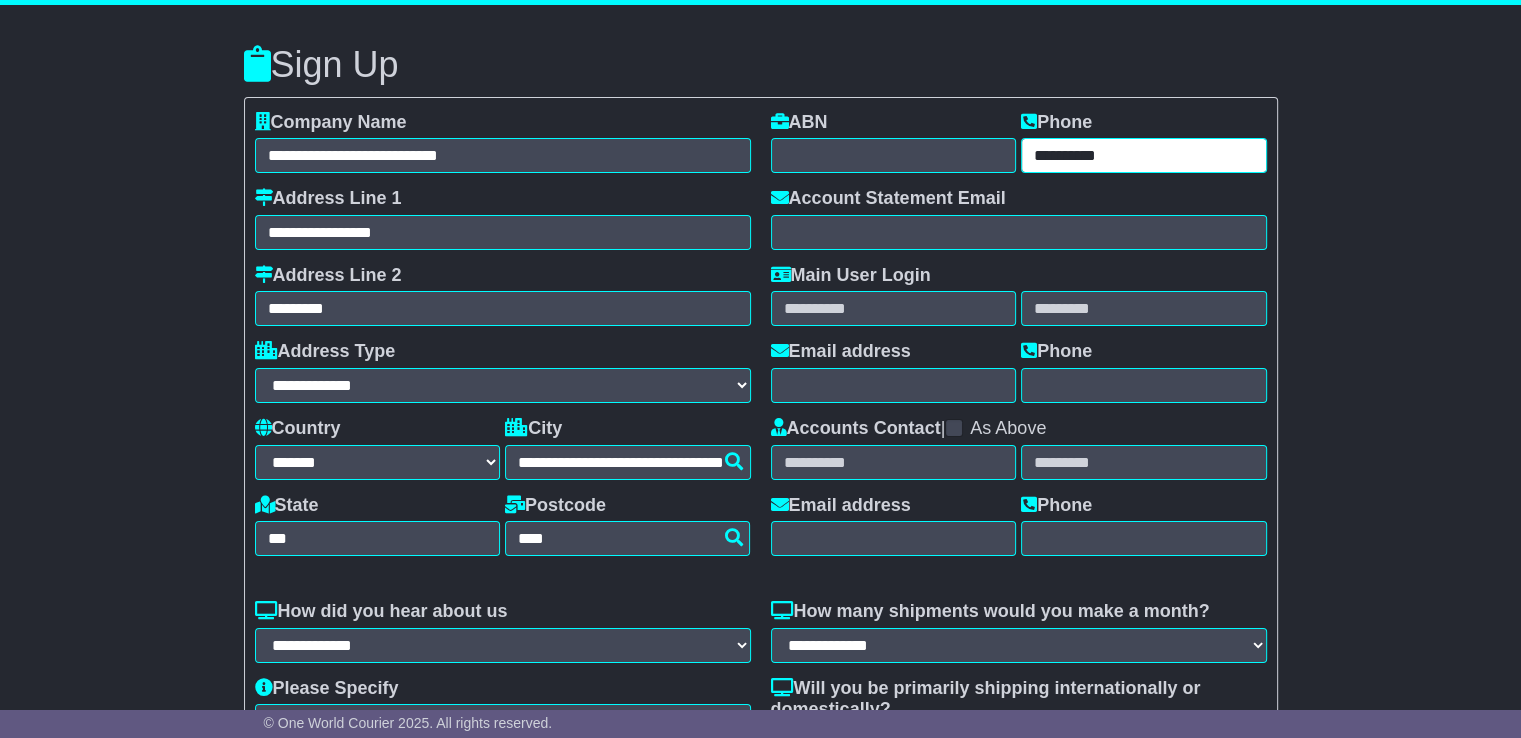 type on "**********" 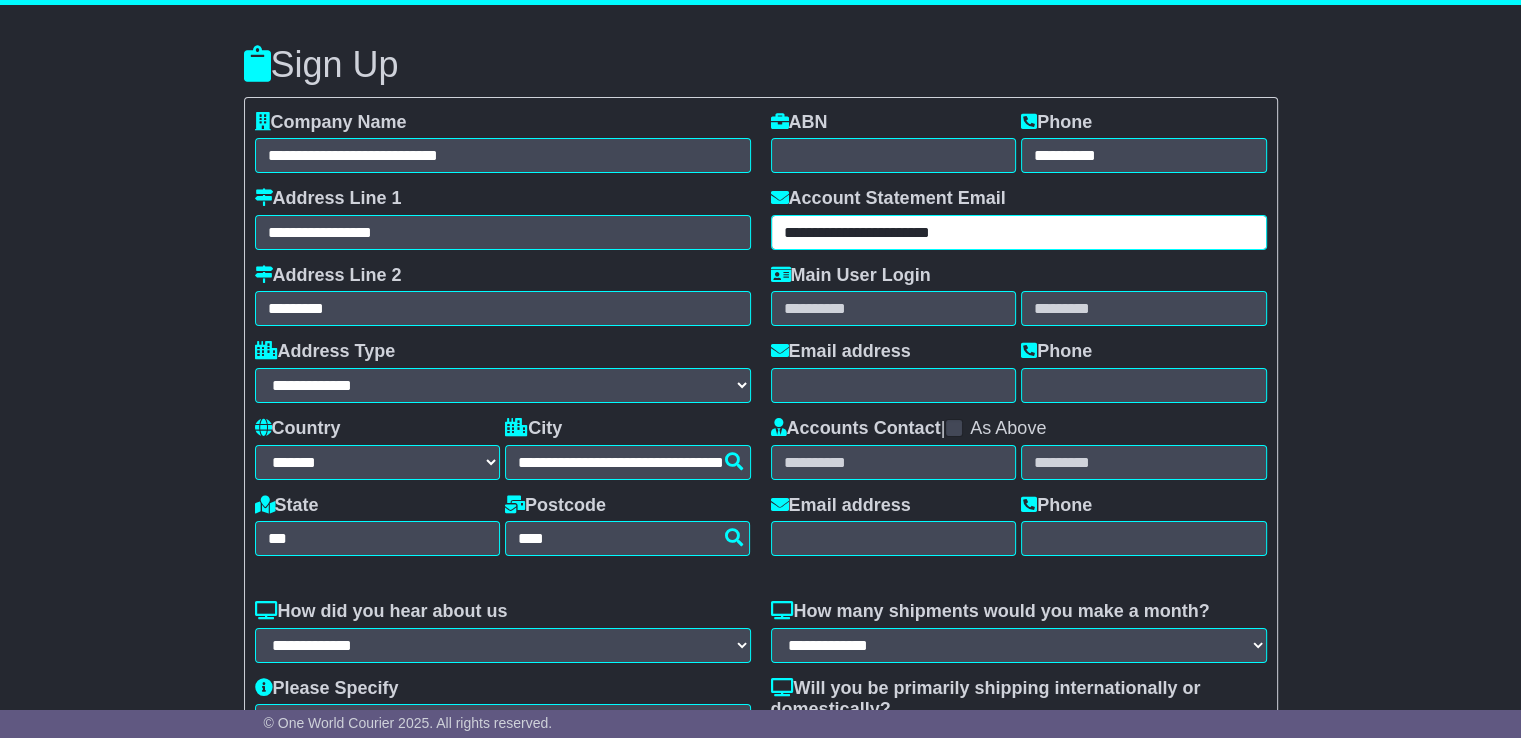 type on "*****" 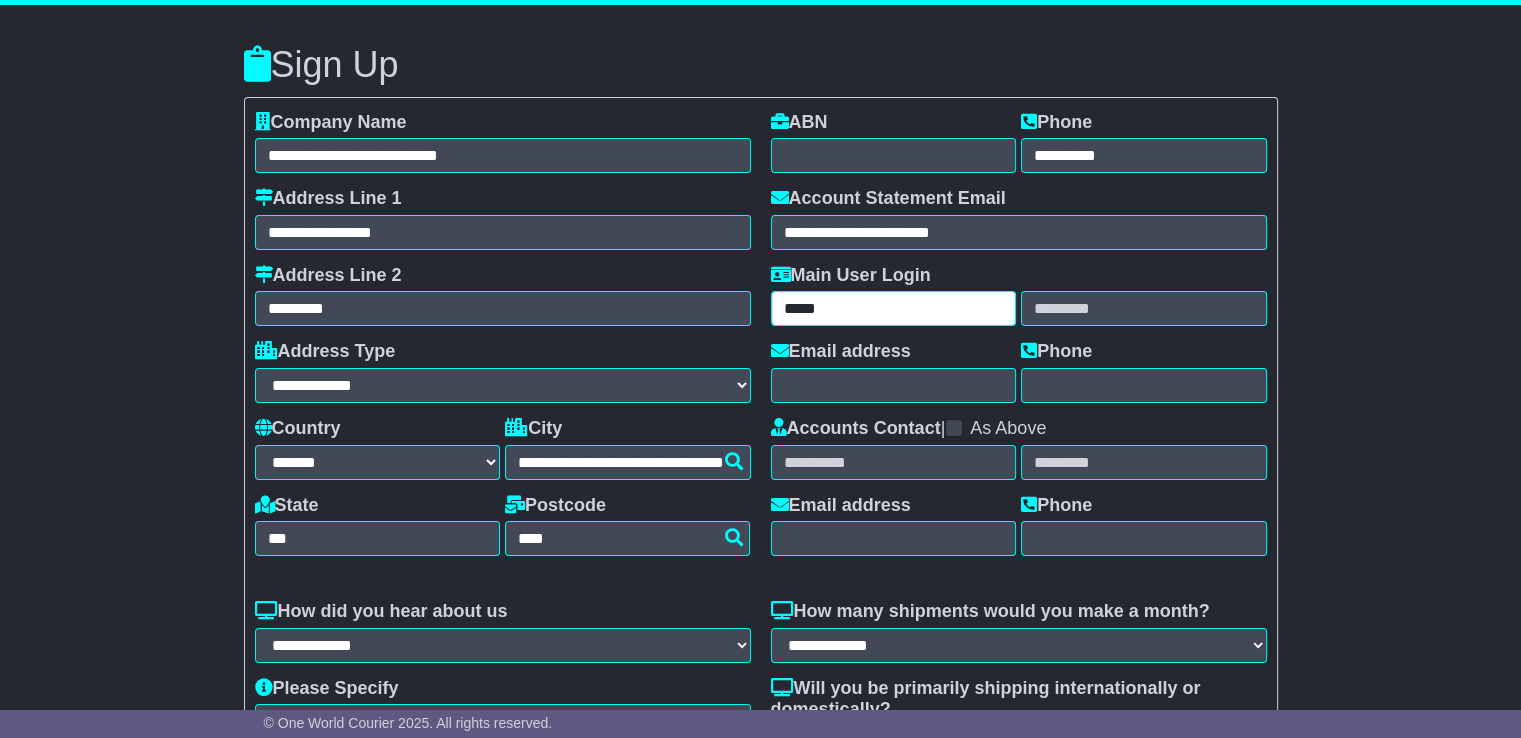 type on "*******" 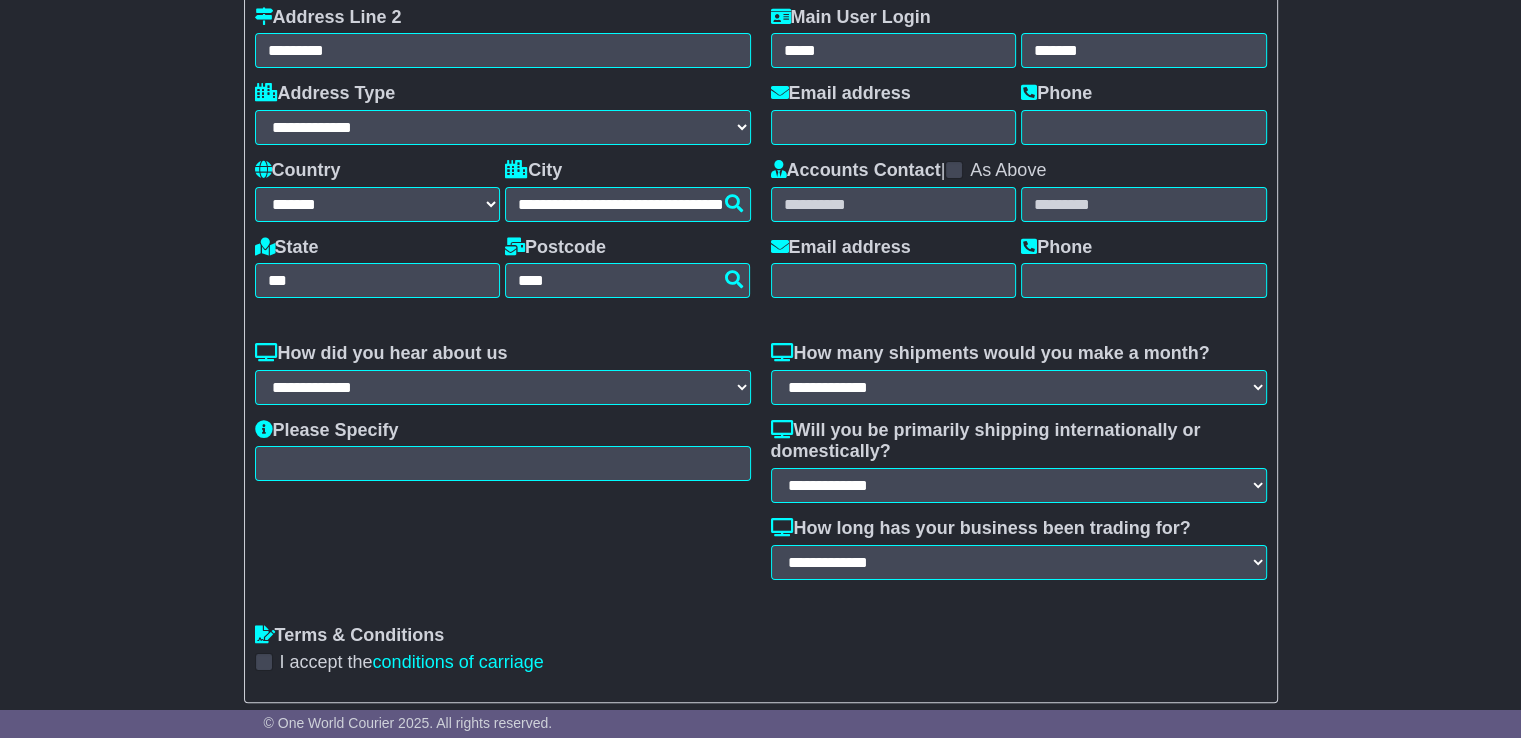 scroll, scrollTop: 318, scrollLeft: 0, axis: vertical 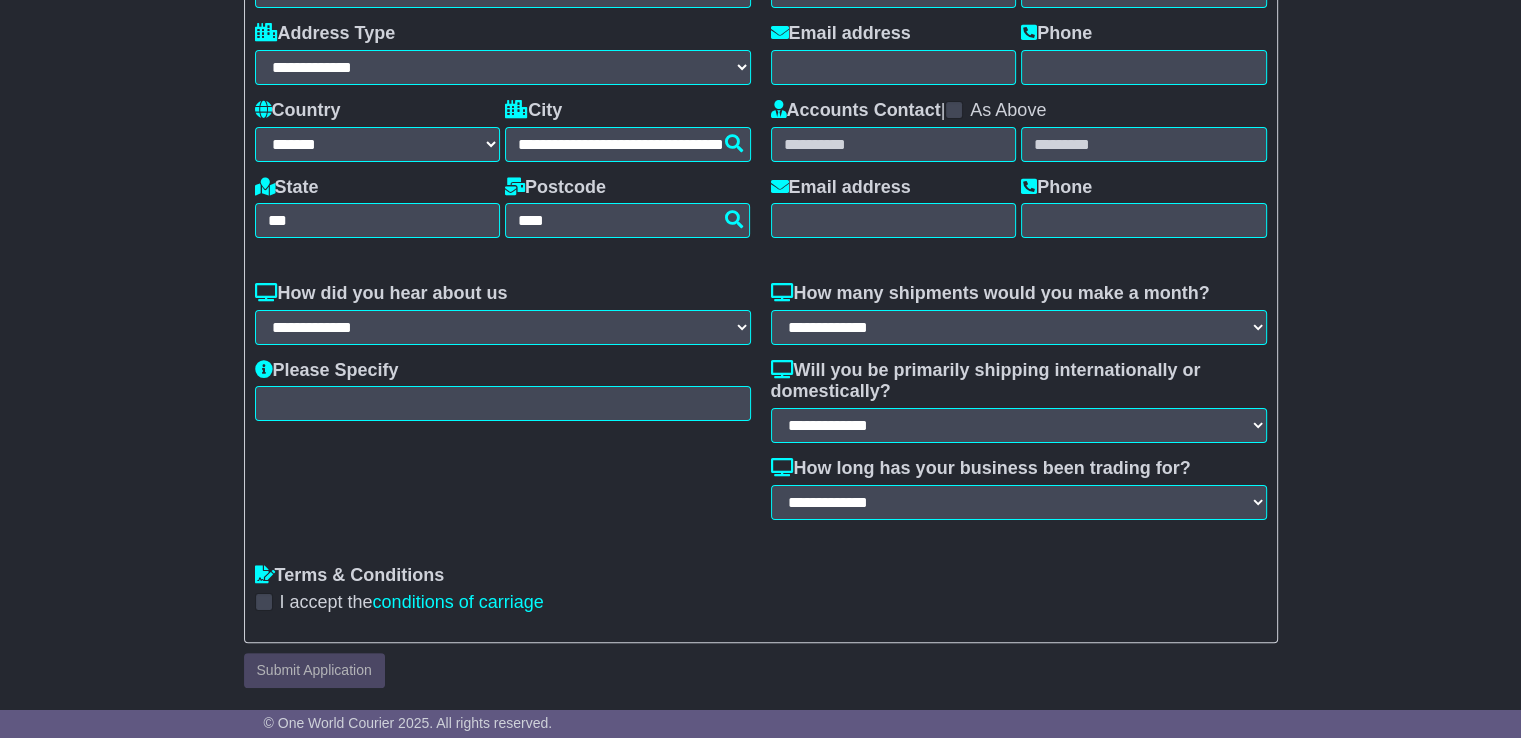 click at bounding box center (264, 602) 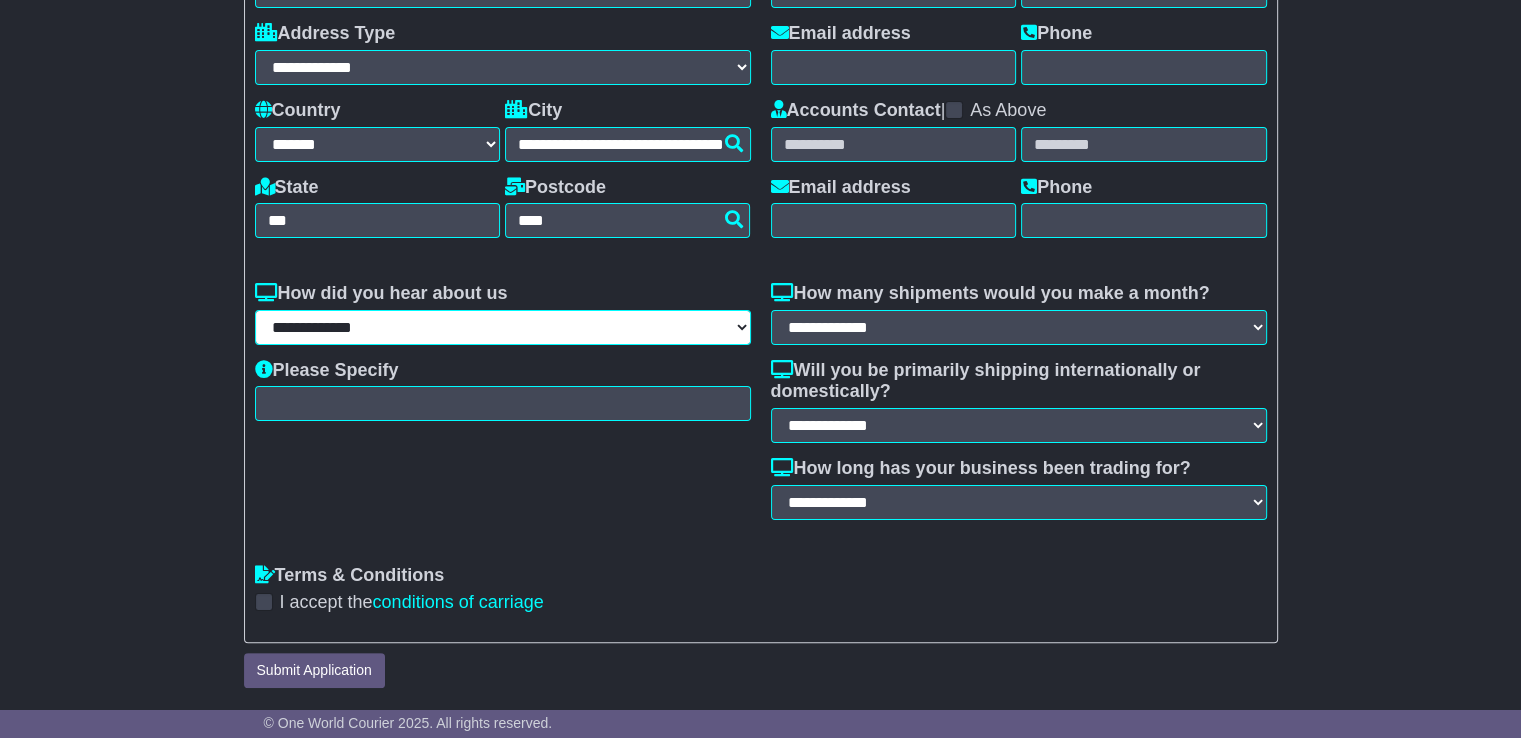 click on "**********" at bounding box center (503, 327) 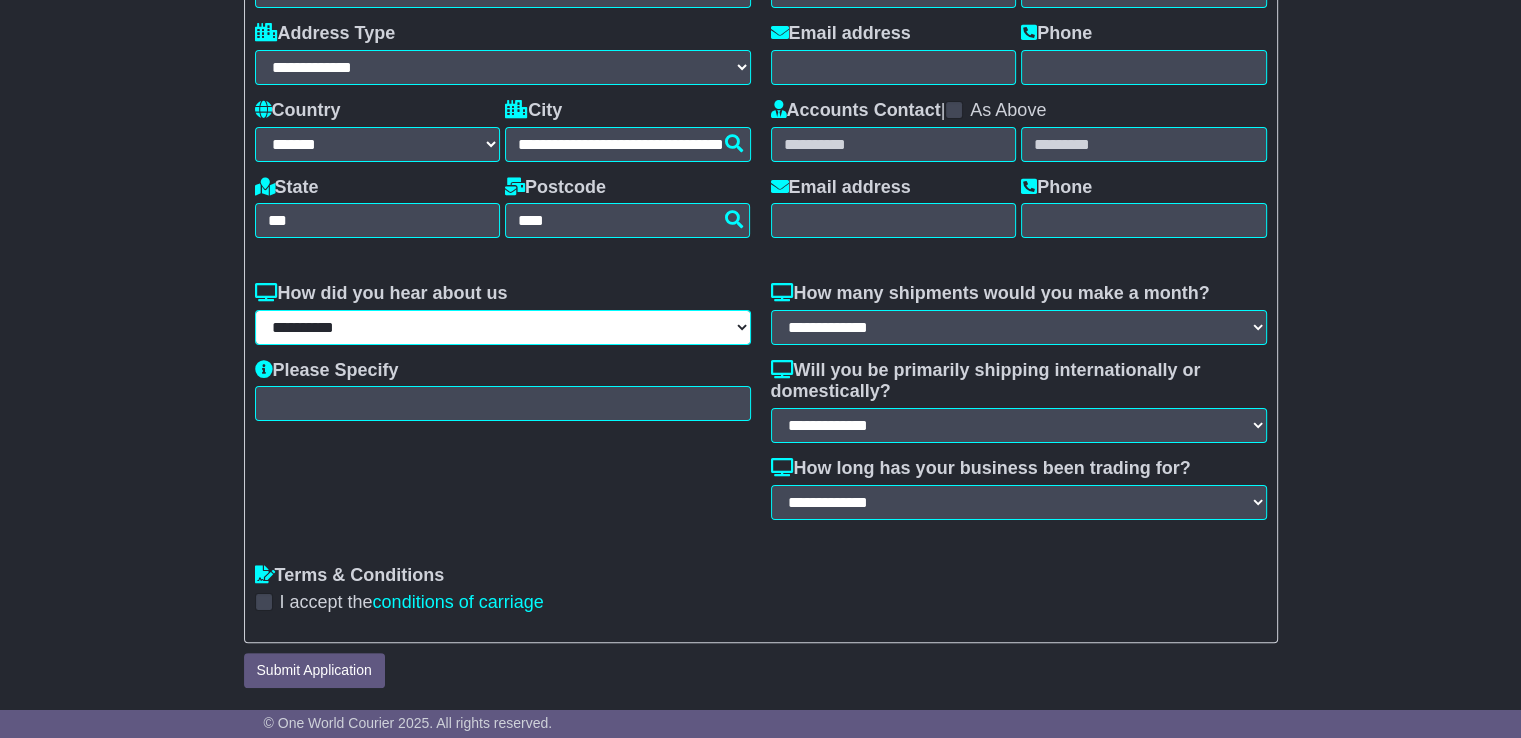 click on "**********" at bounding box center [503, 327] 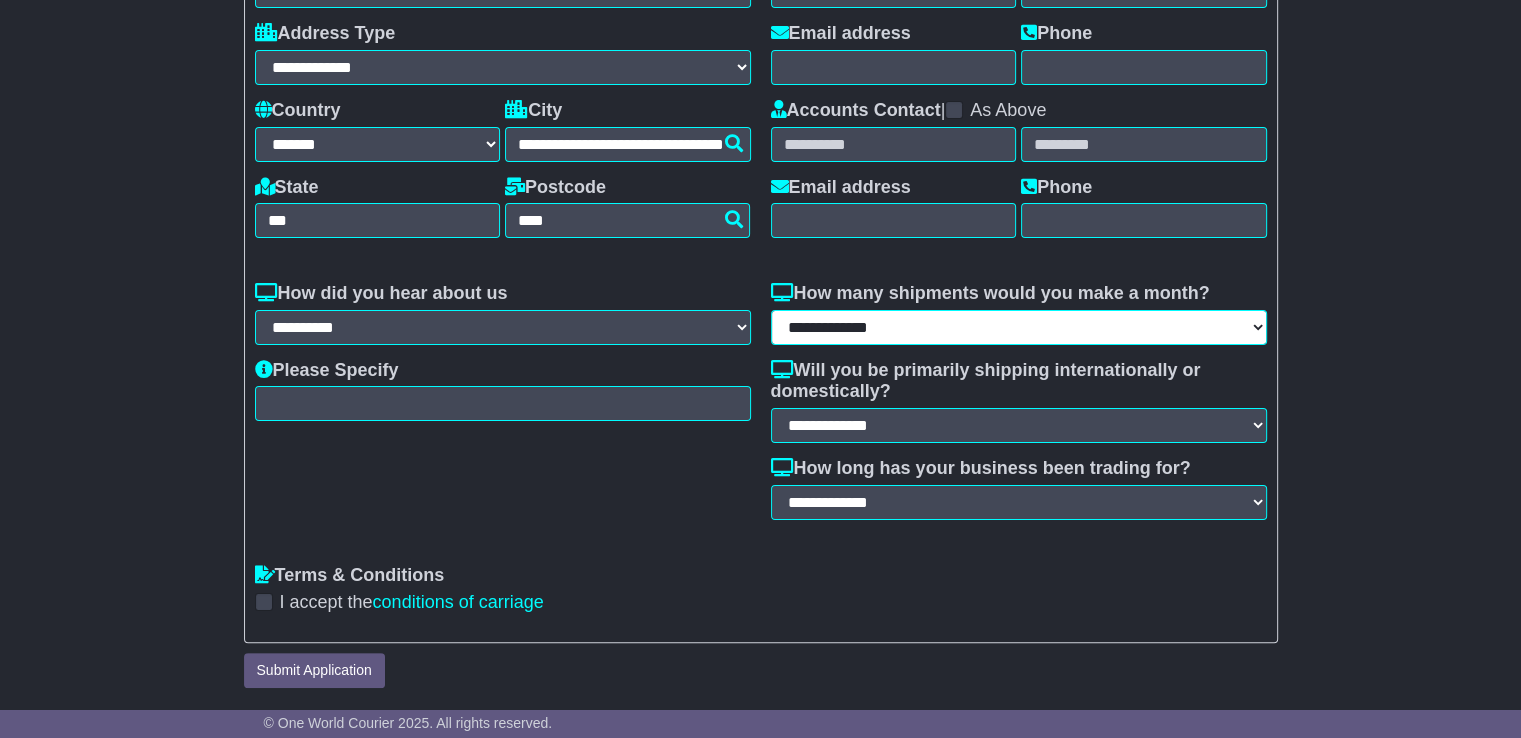 click on "**********" at bounding box center (1019, 327) 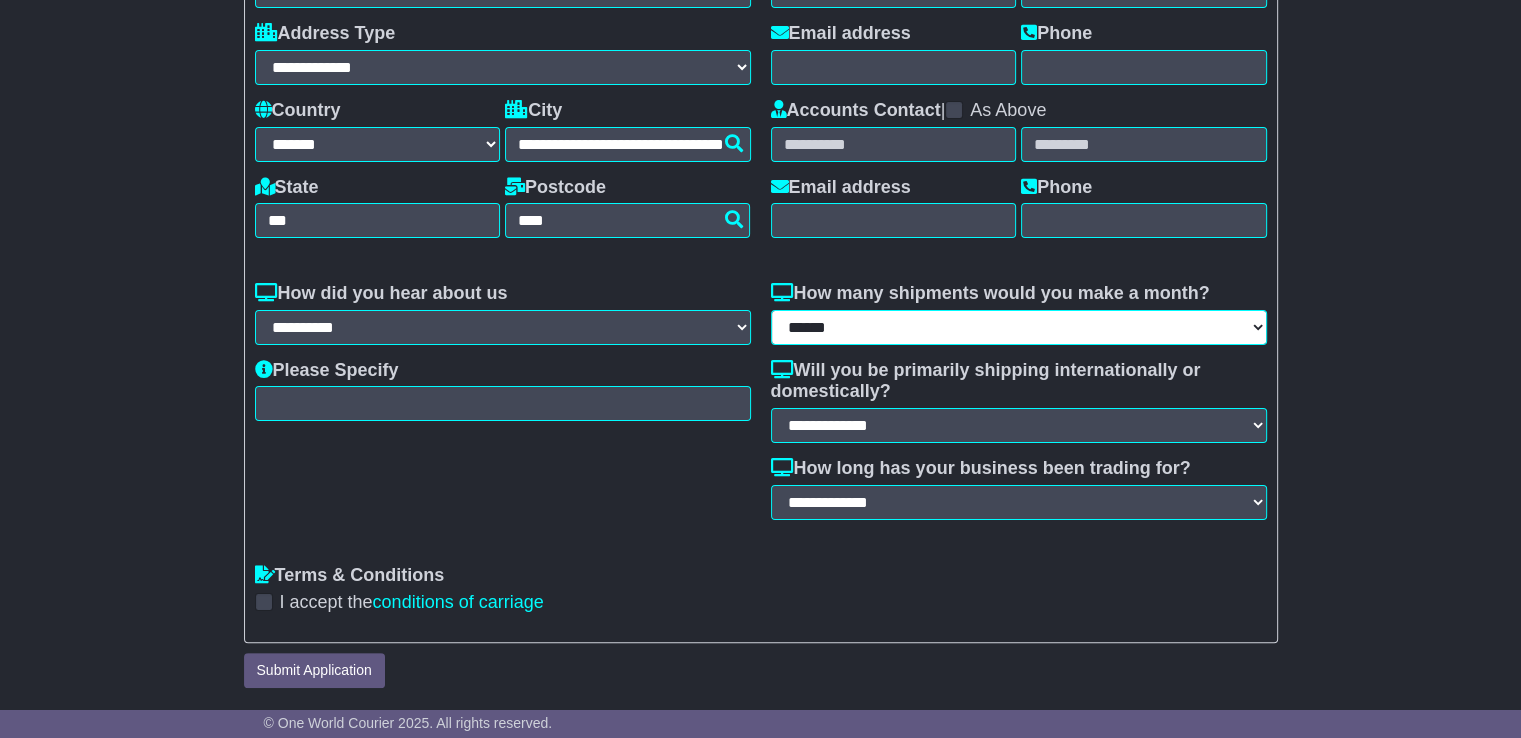 click on "**********" at bounding box center [1019, 327] 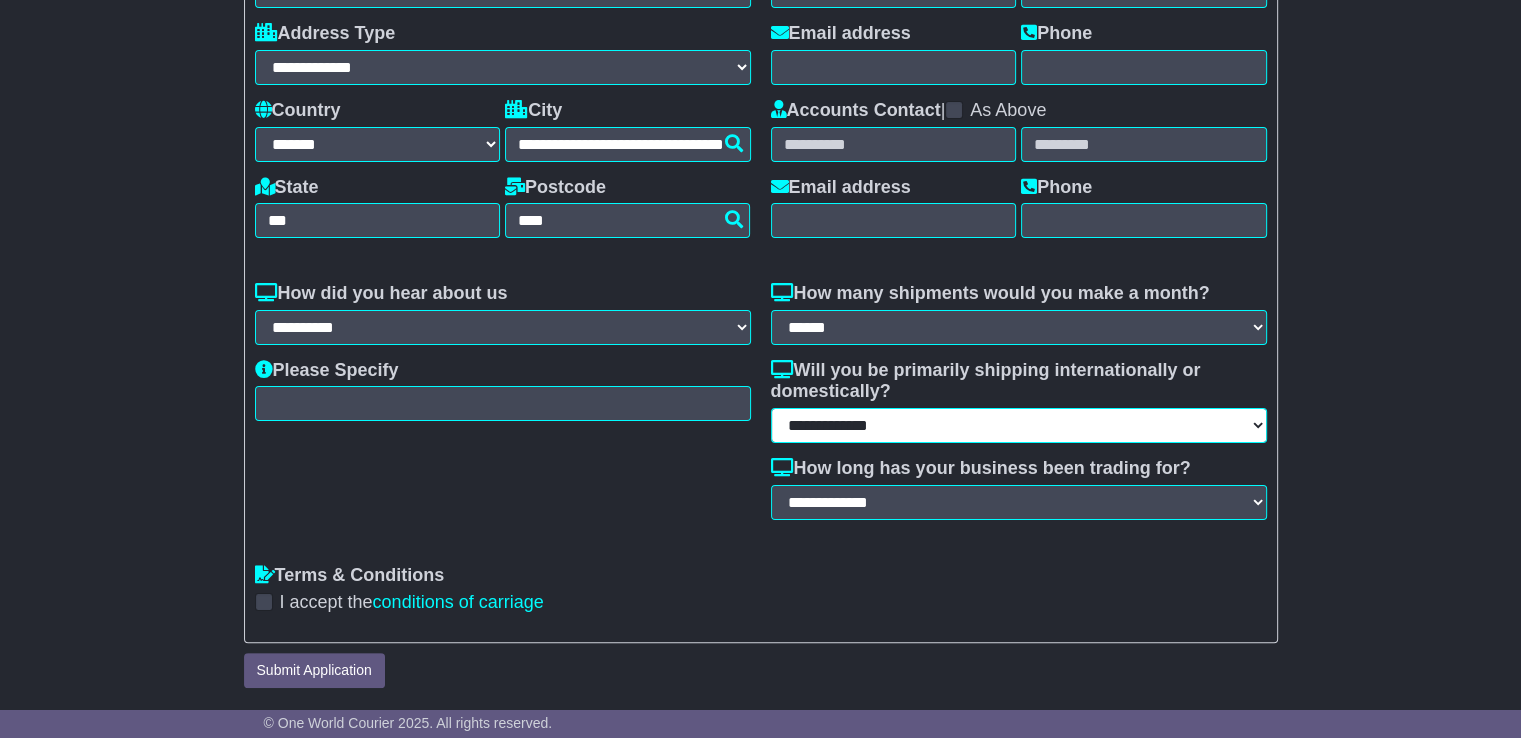 click on "**********" at bounding box center (1019, 425) 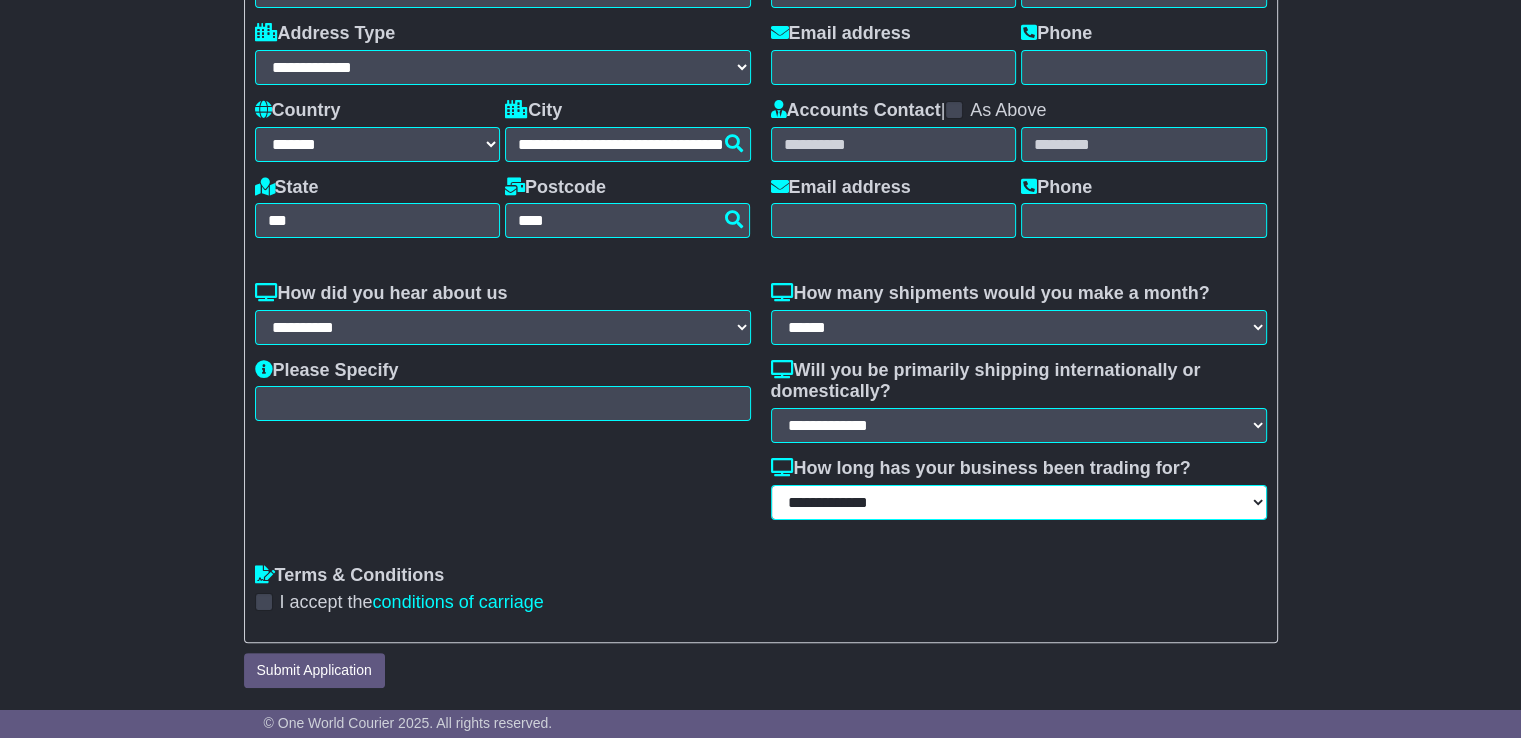 click on "**********" at bounding box center [1019, 502] 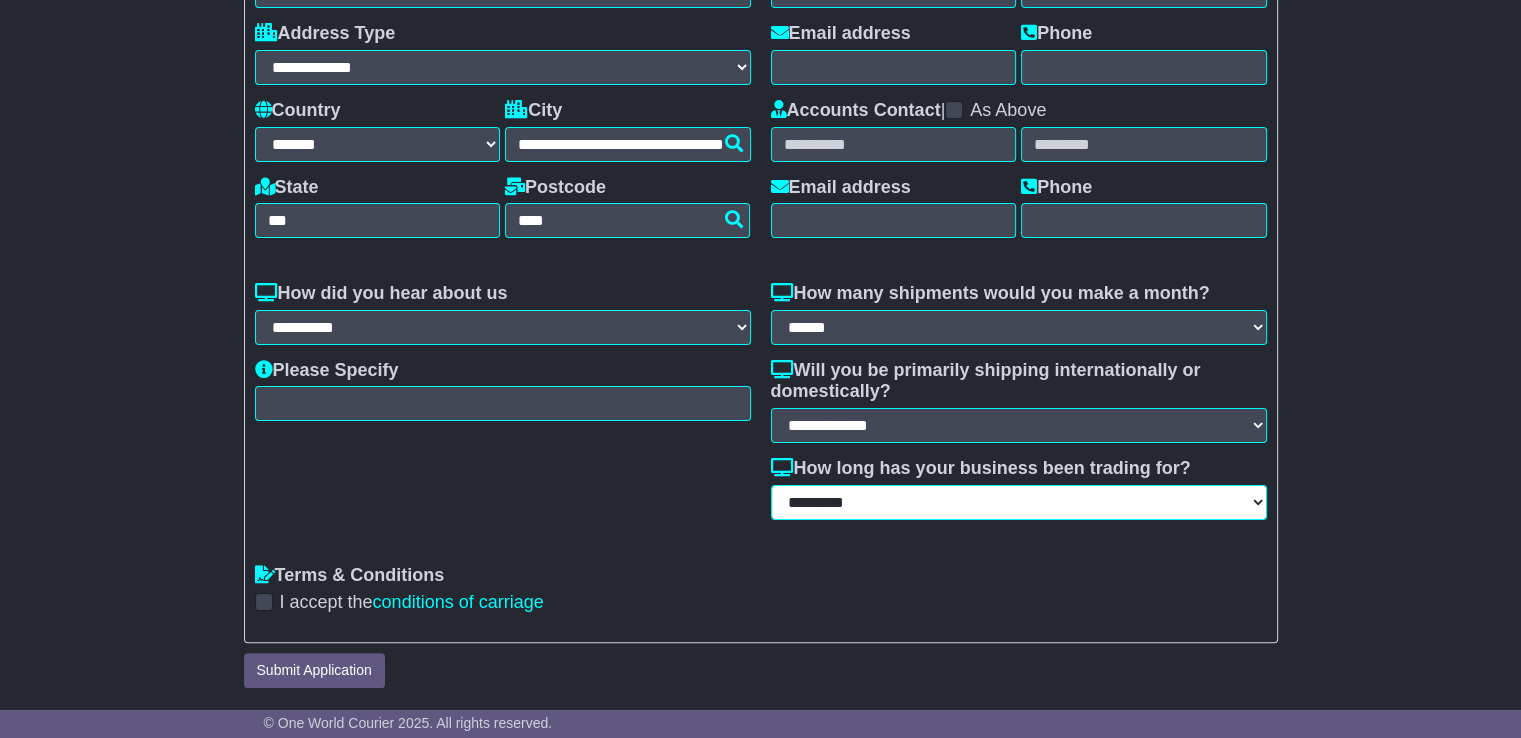 click on "**********" at bounding box center (1019, 502) 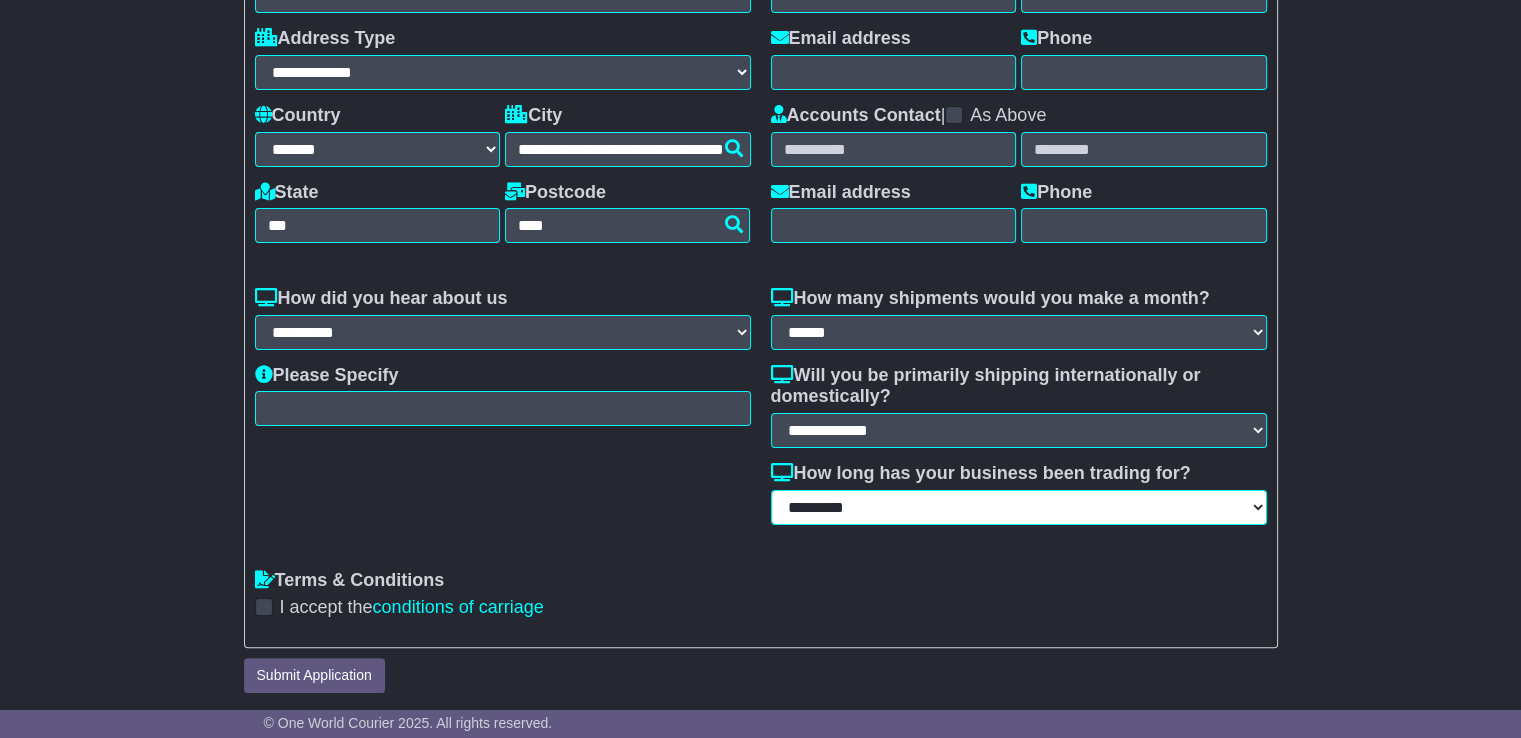 scroll, scrollTop: 318, scrollLeft: 0, axis: vertical 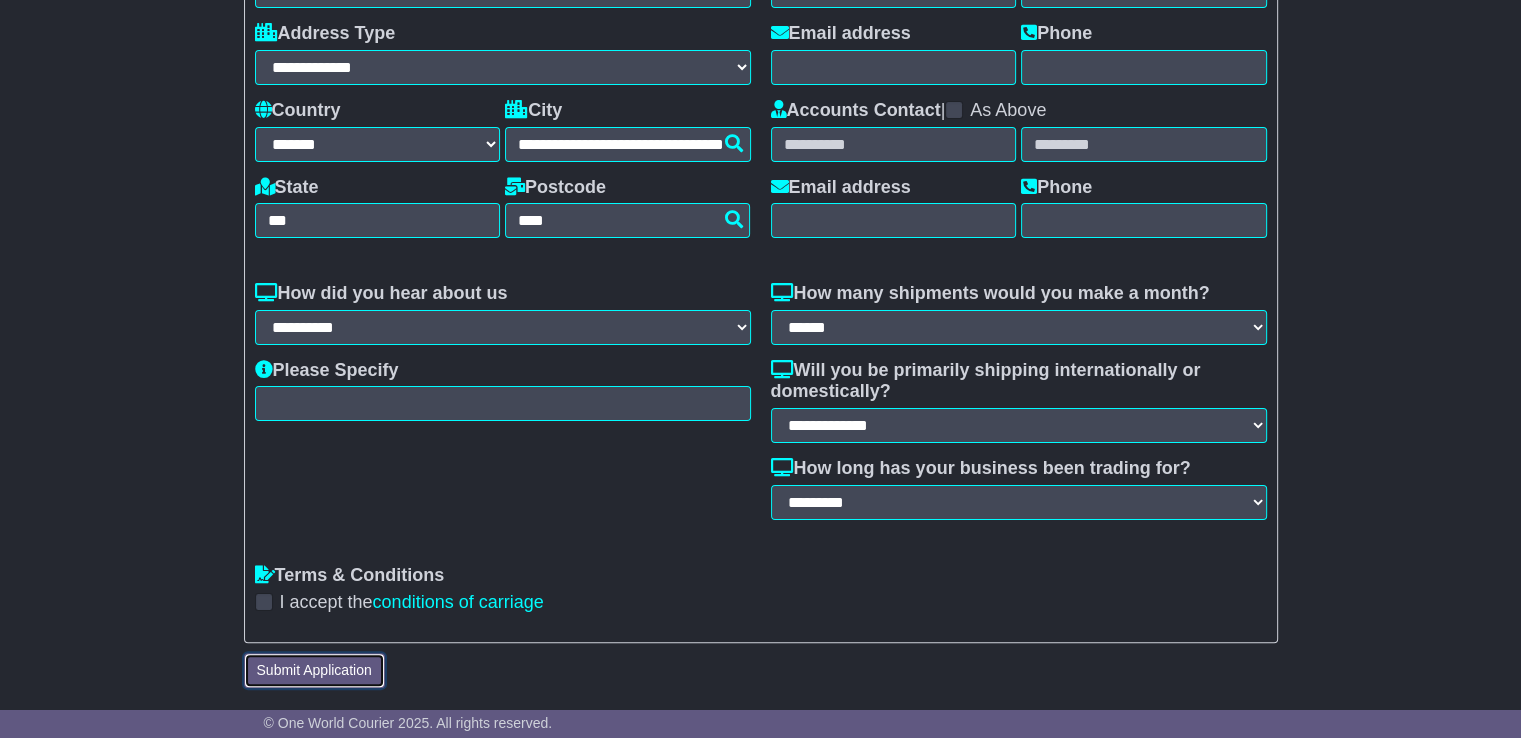 click on "Submit Application" at bounding box center [314, 670] 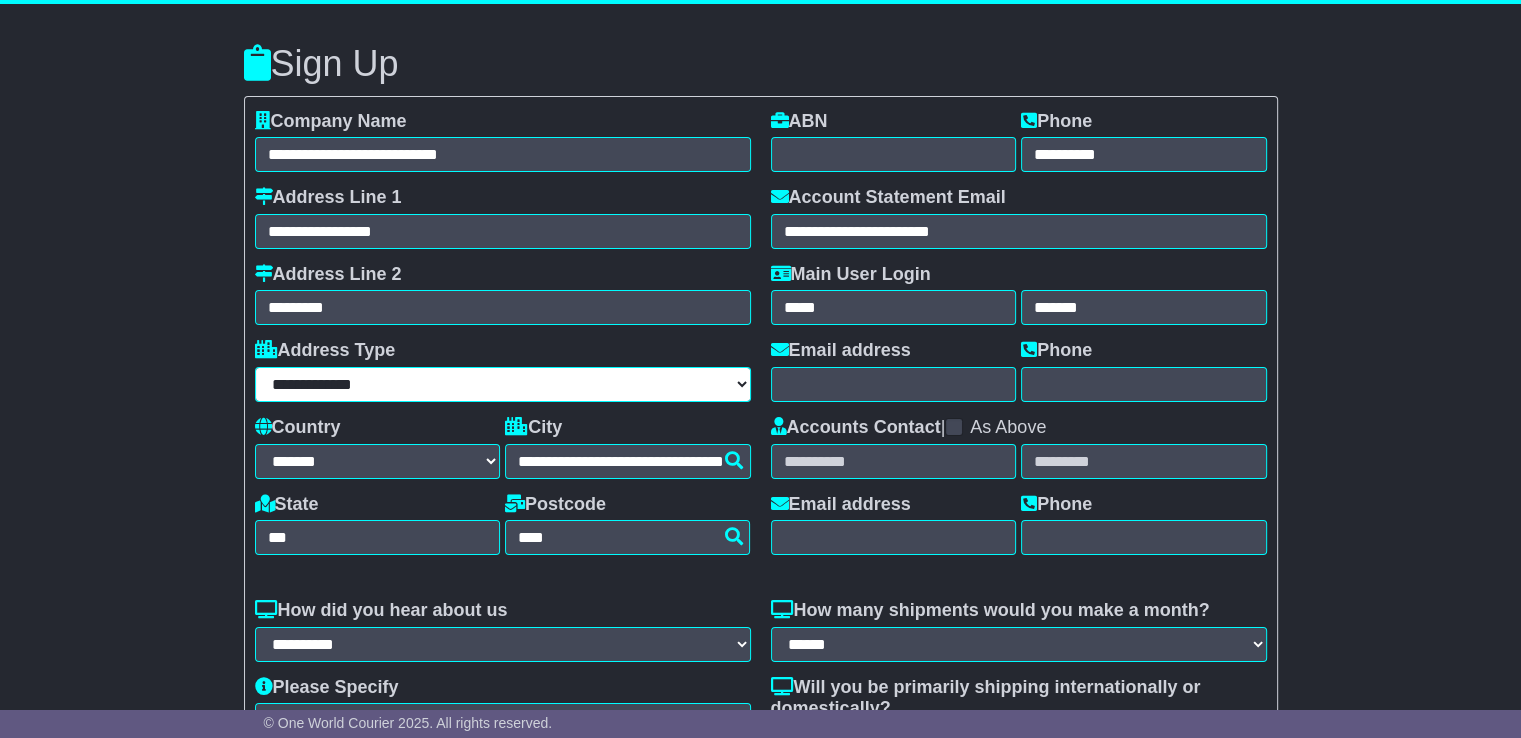 scroll, scrollTop: 0, scrollLeft: 0, axis: both 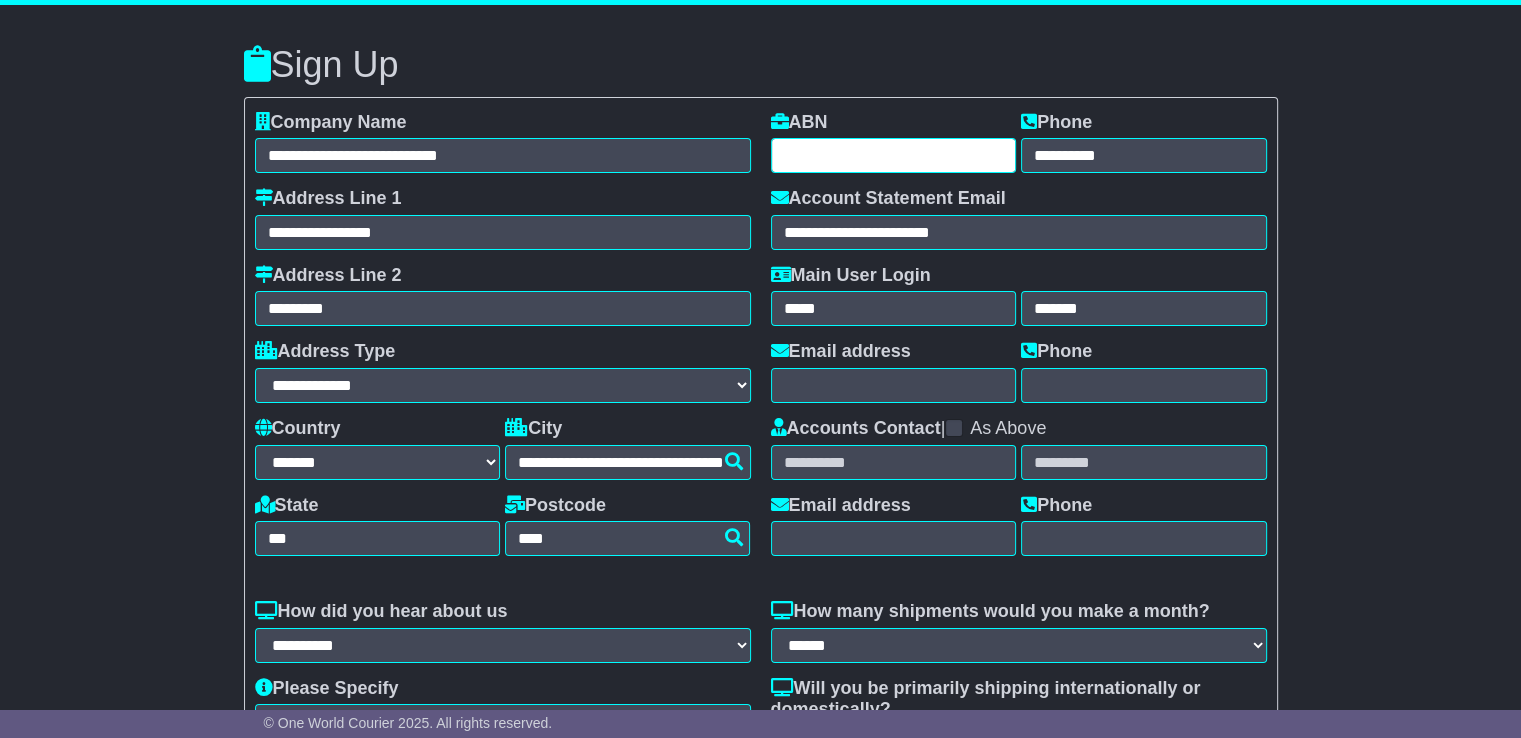 click at bounding box center (894, 155) 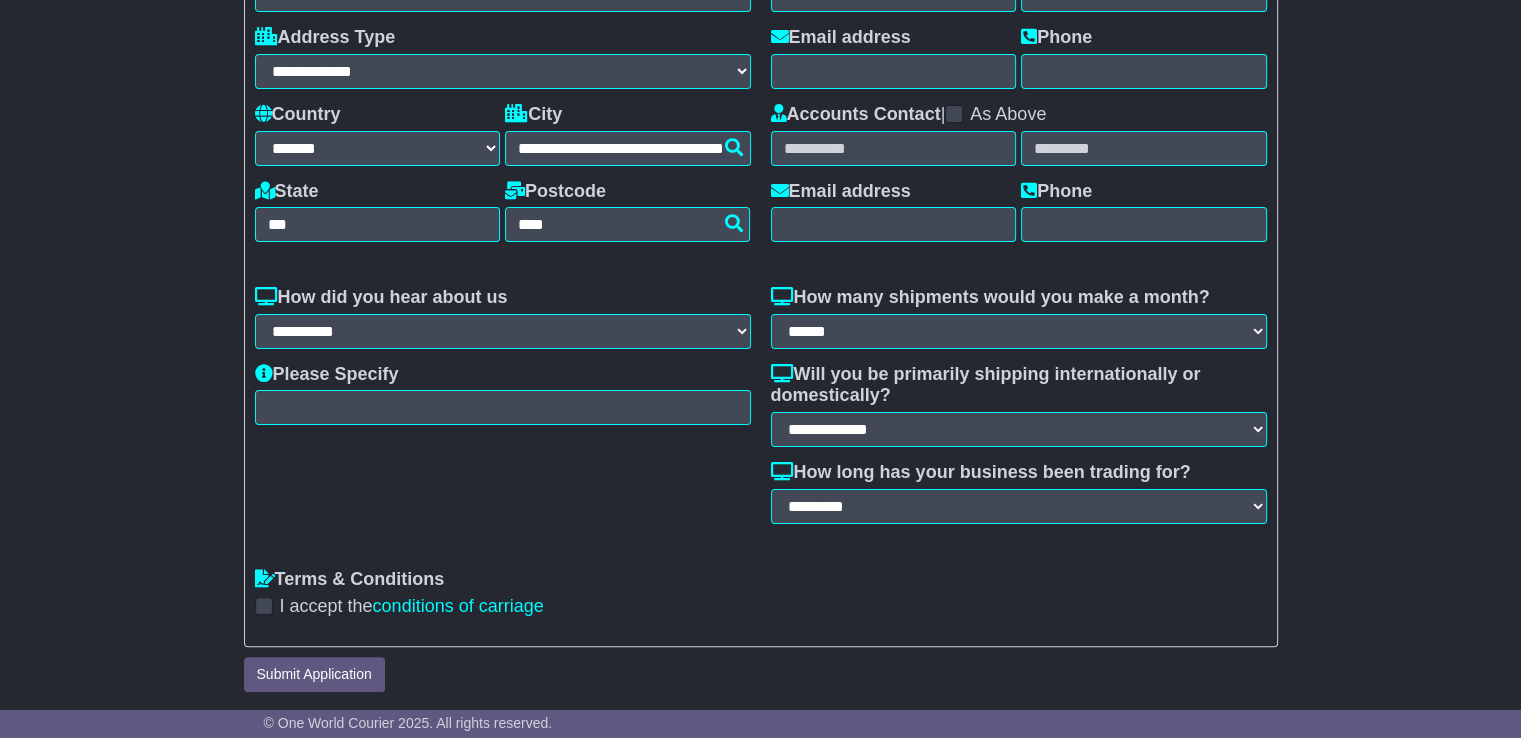 scroll, scrollTop: 318, scrollLeft: 0, axis: vertical 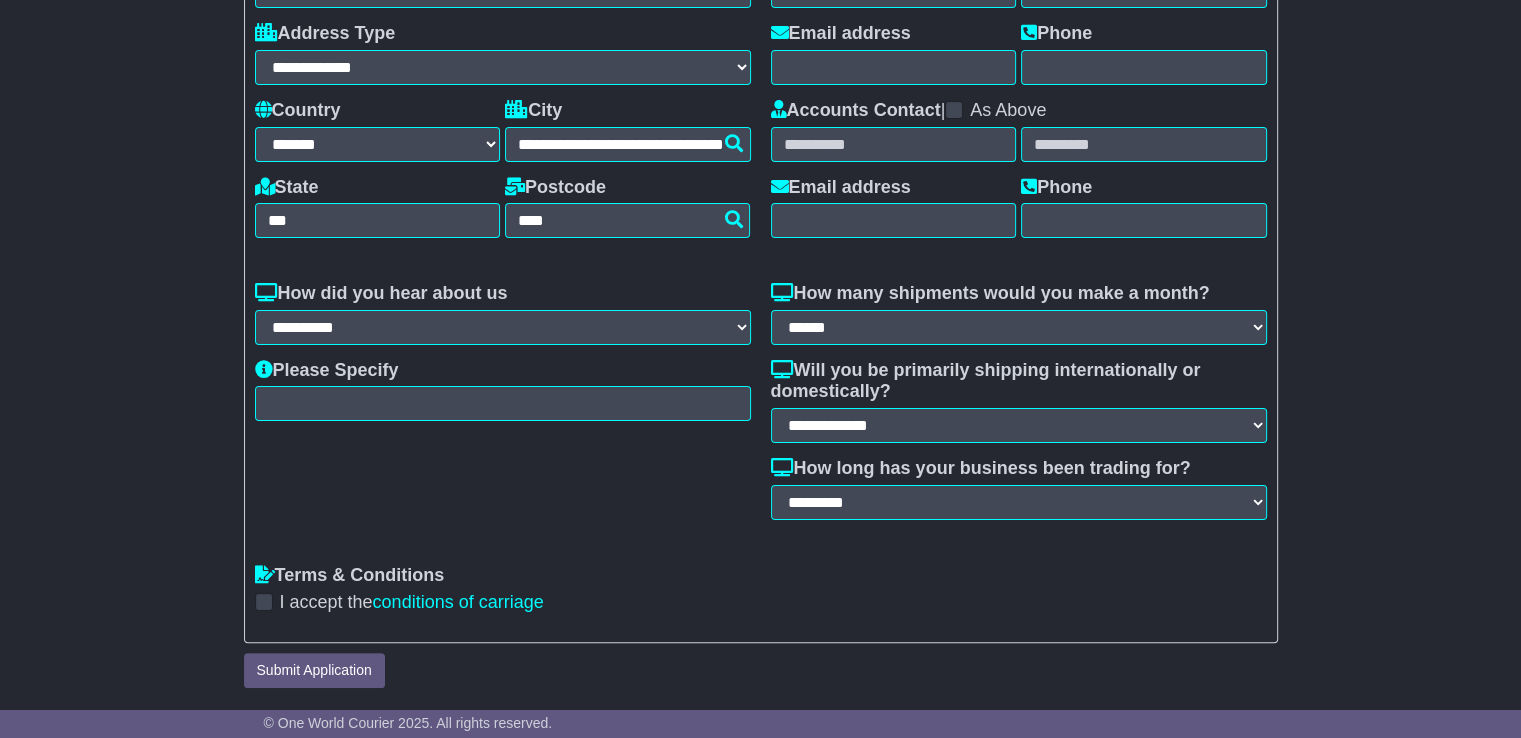 type on "**********" 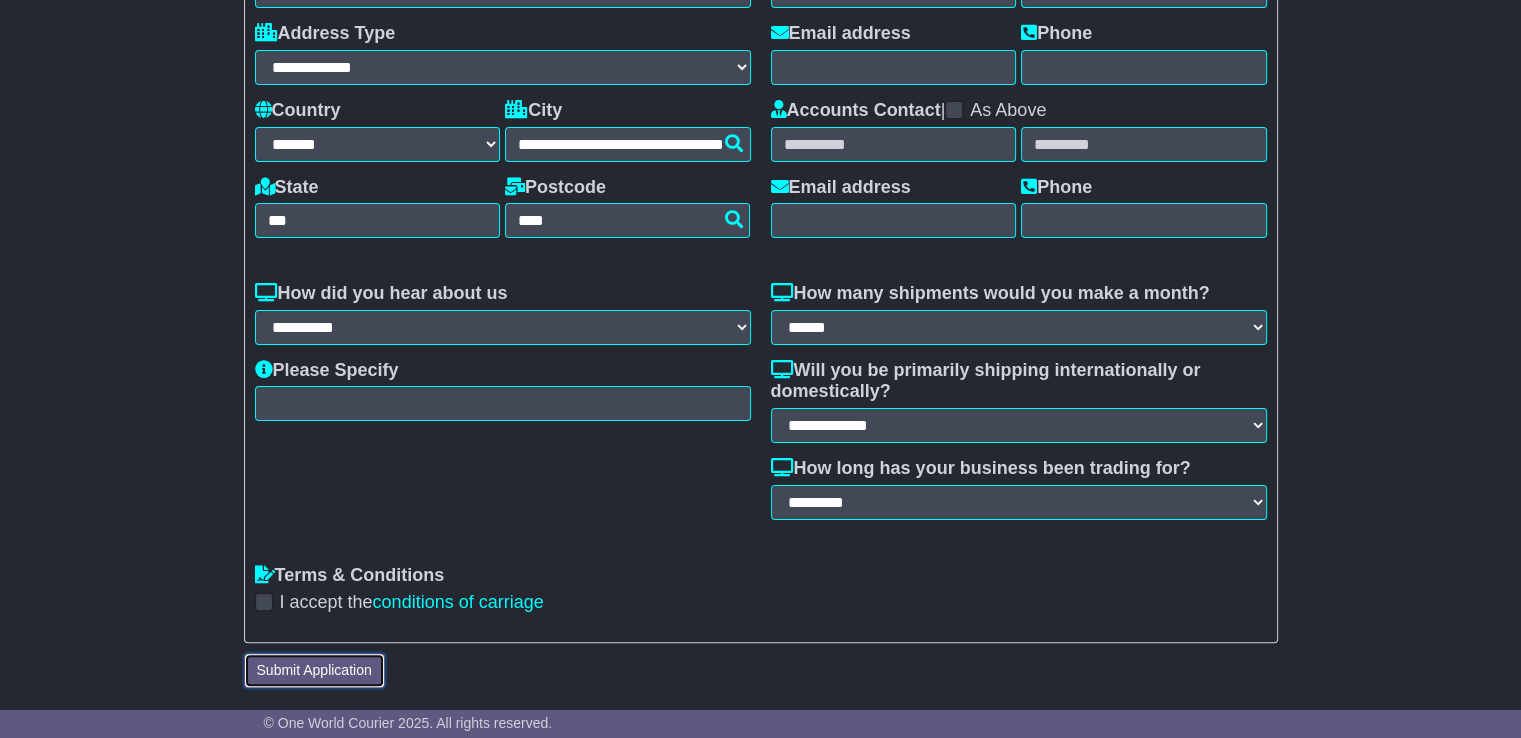 click on "Submit Application" at bounding box center [314, 670] 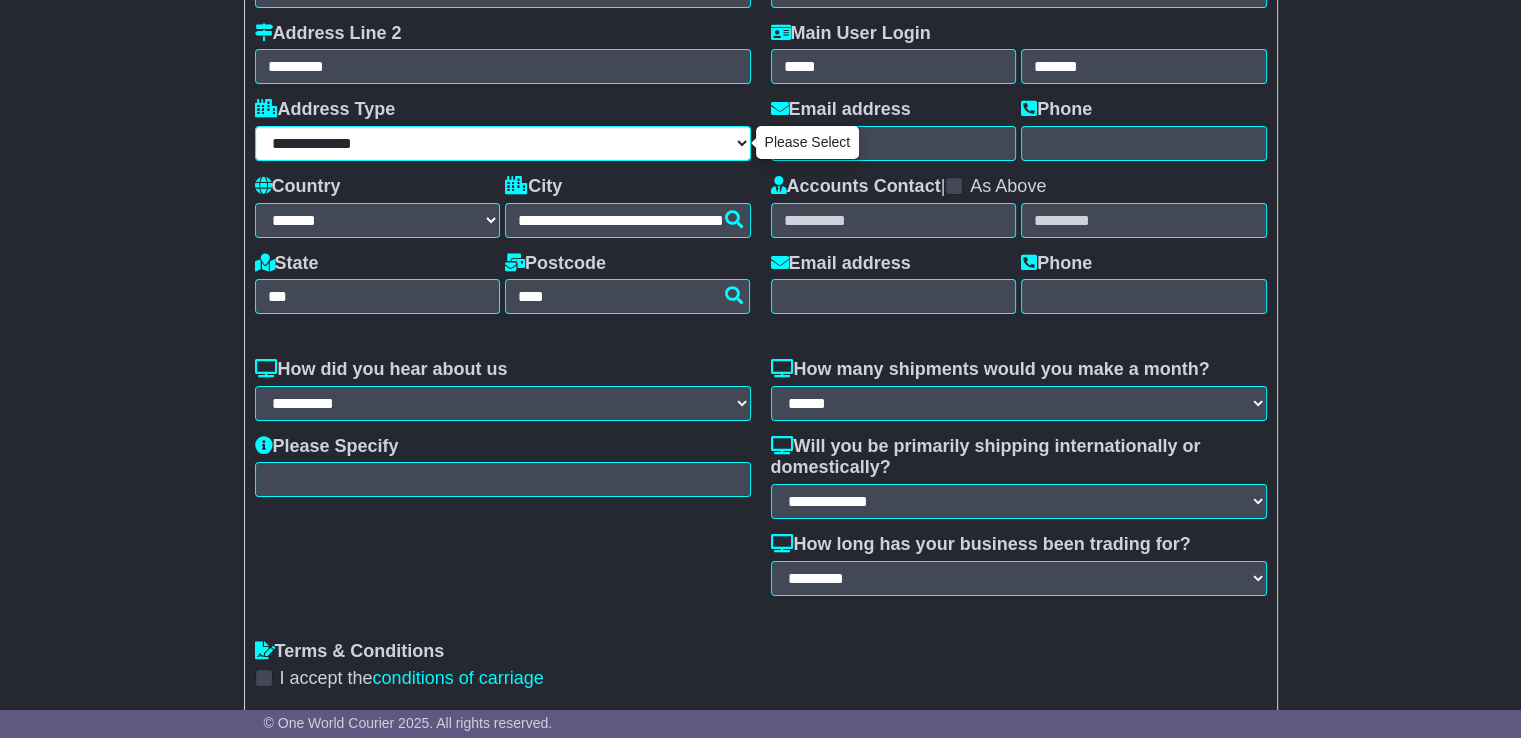 scroll, scrollTop: 118, scrollLeft: 0, axis: vertical 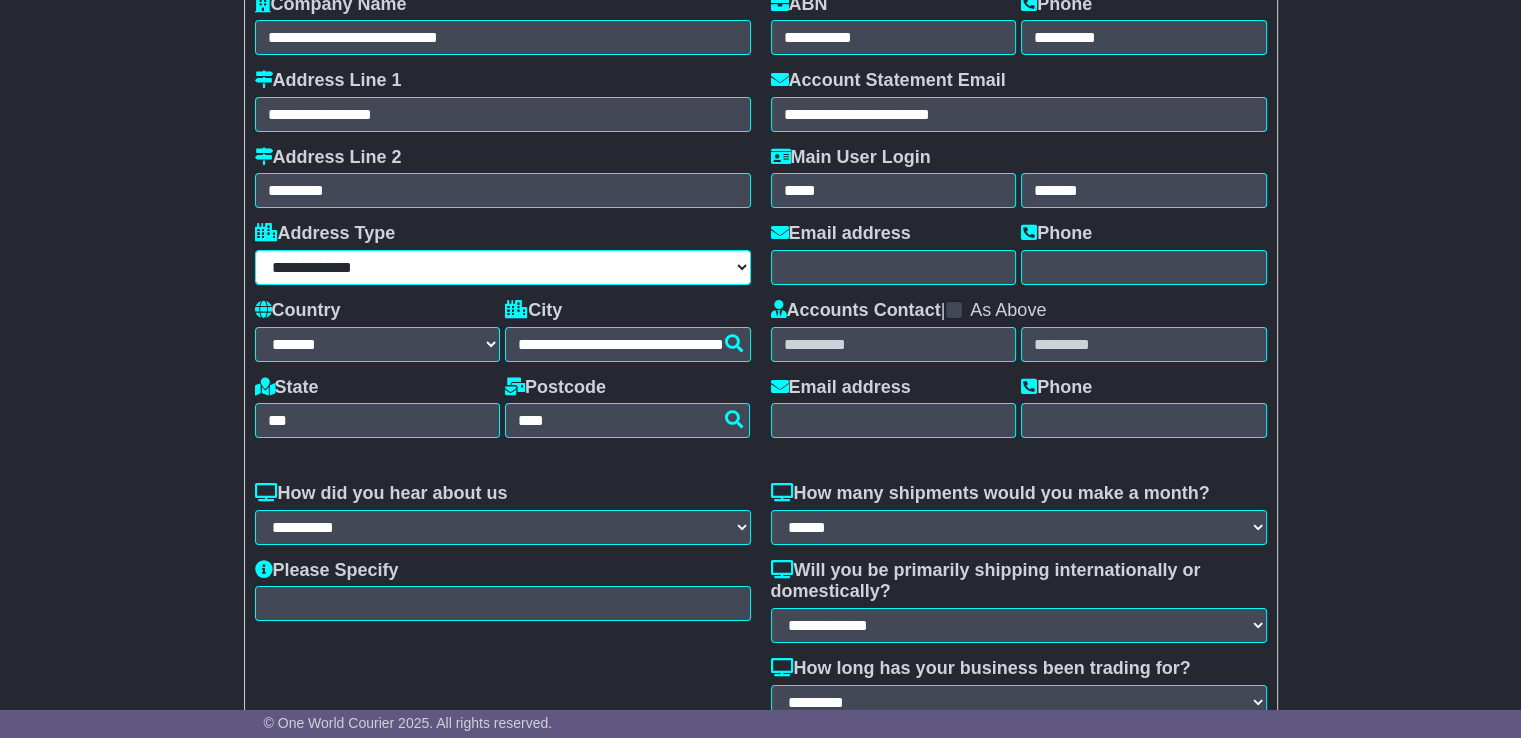 click on "**********" at bounding box center [503, 267] 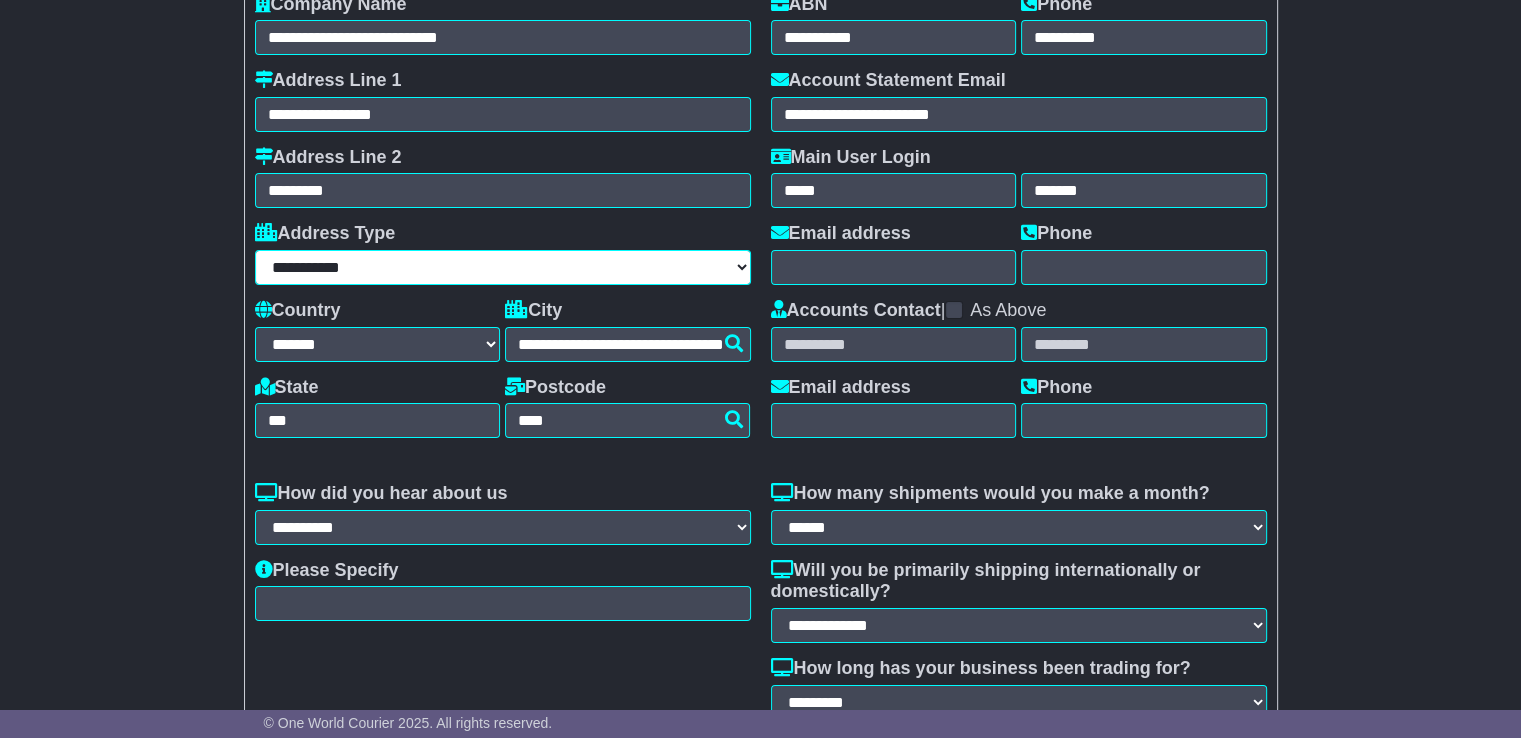 click on "**********" at bounding box center [503, 267] 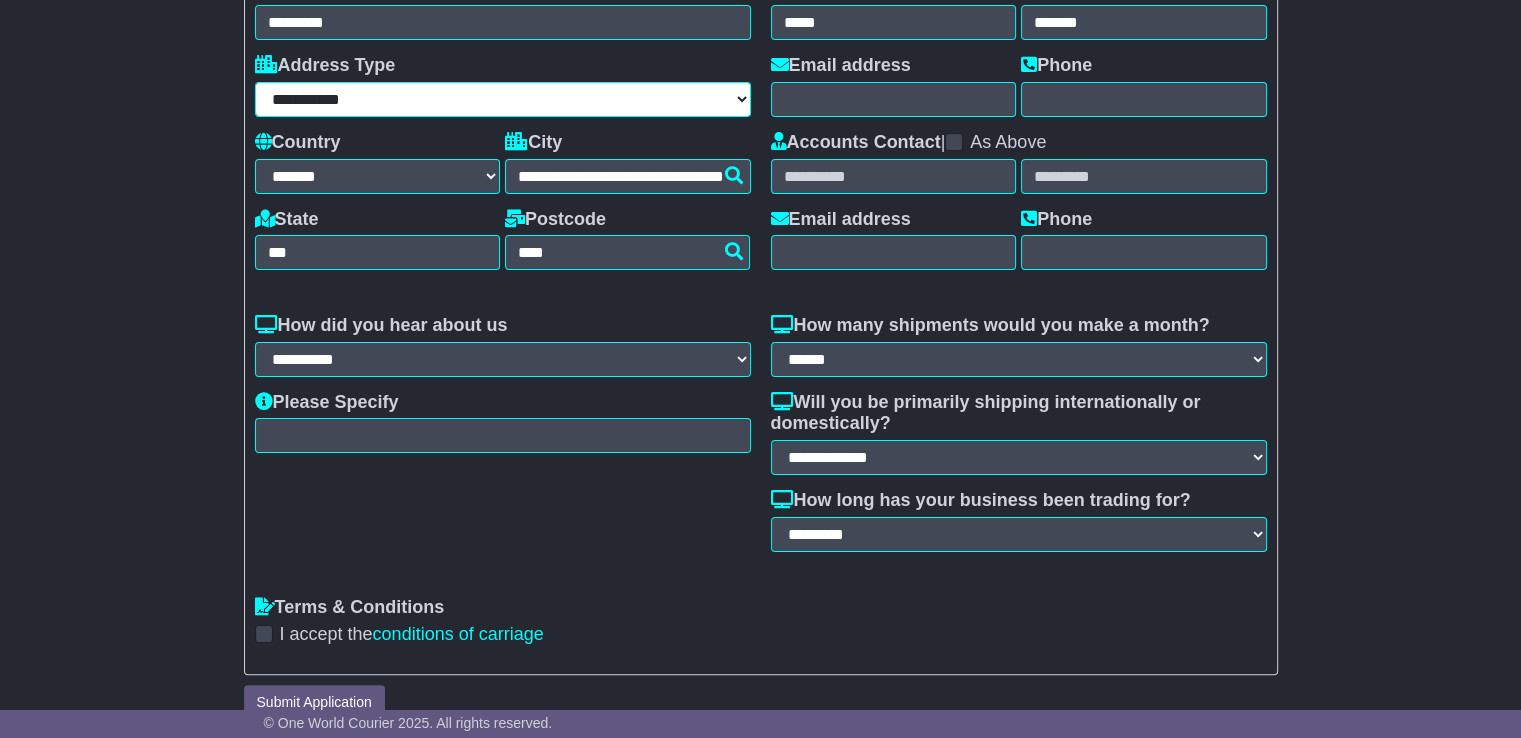 scroll, scrollTop: 318, scrollLeft: 0, axis: vertical 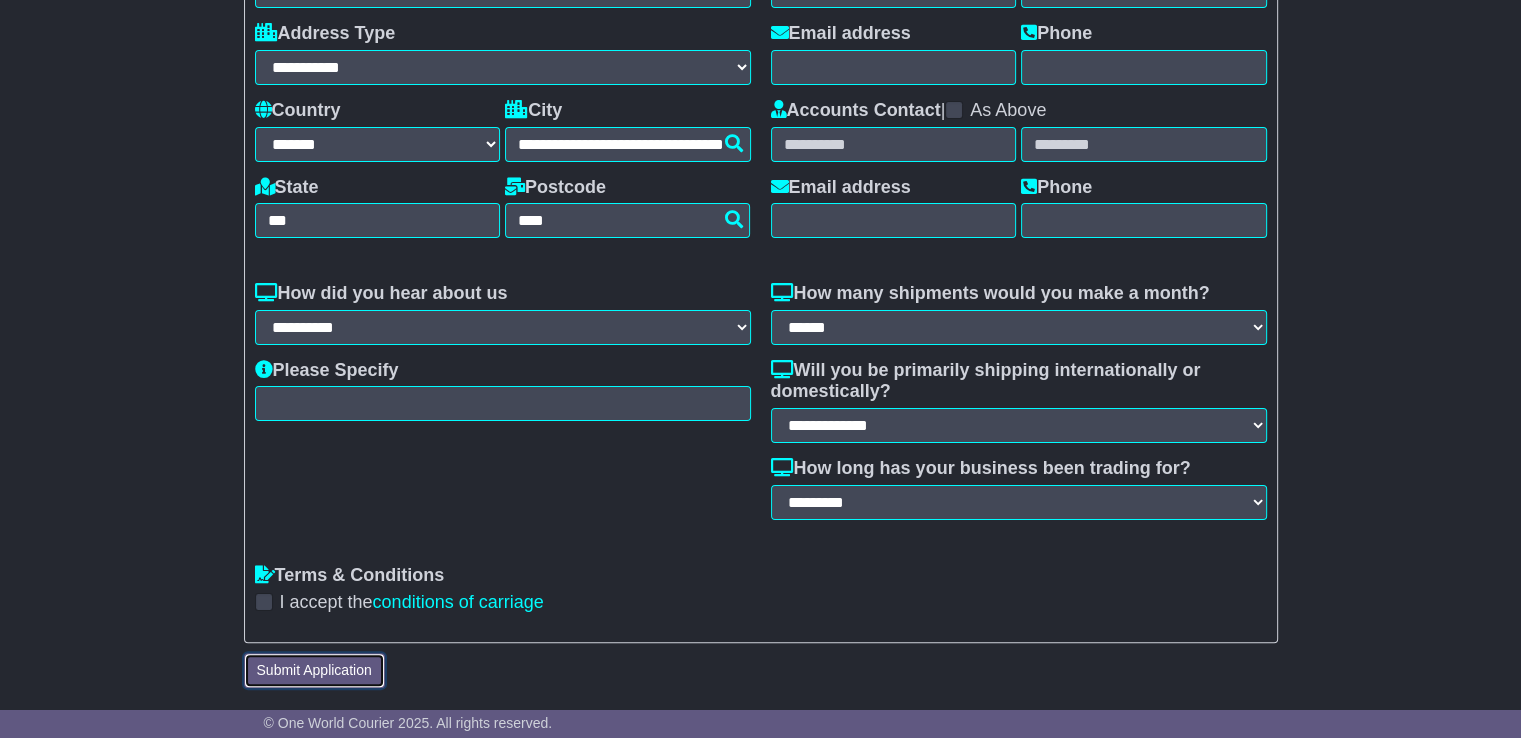 click on "Submit Application" at bounding box center (314, 670) 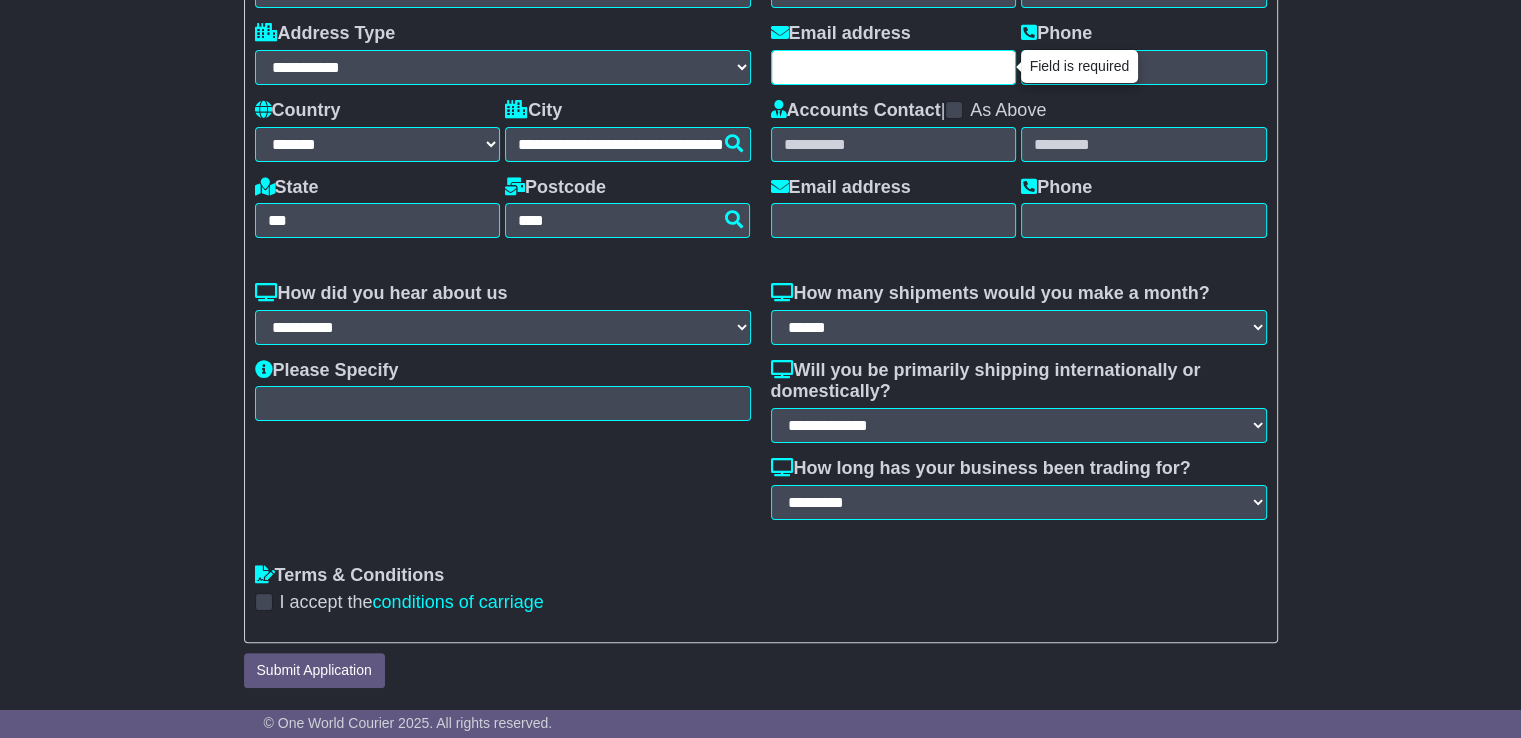 click at bounding box center [894, 67] 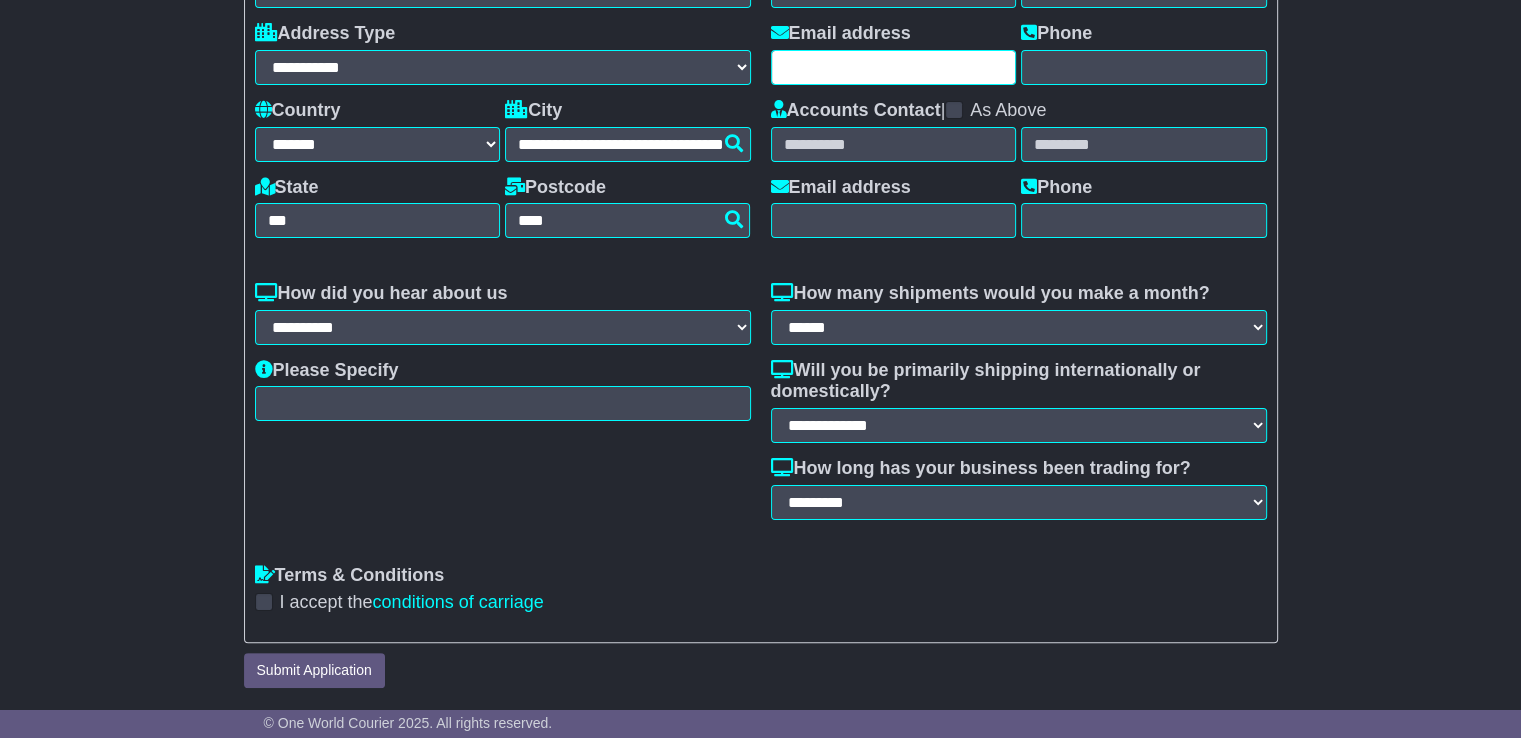 type on "**********" 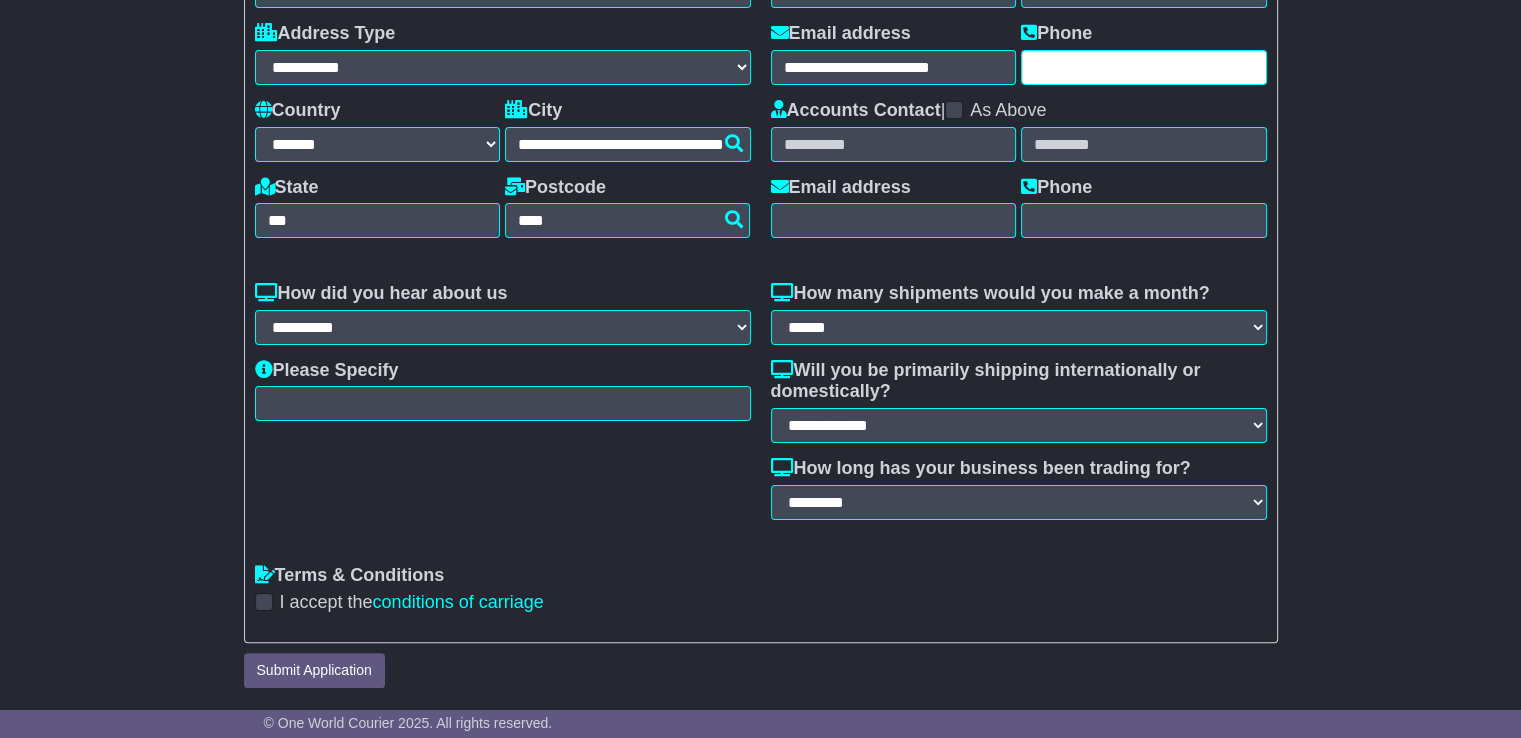 type on "**********" 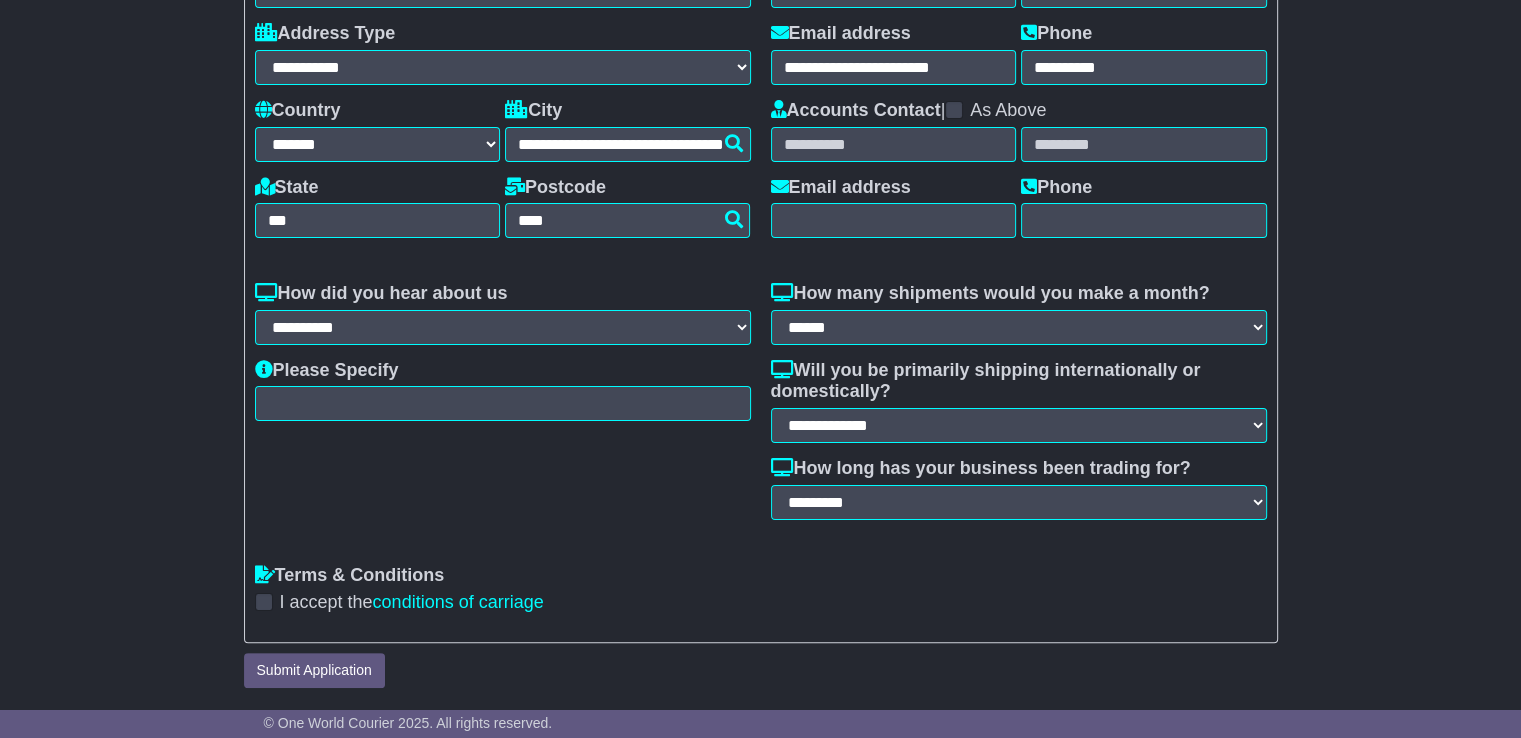 type on "*****" 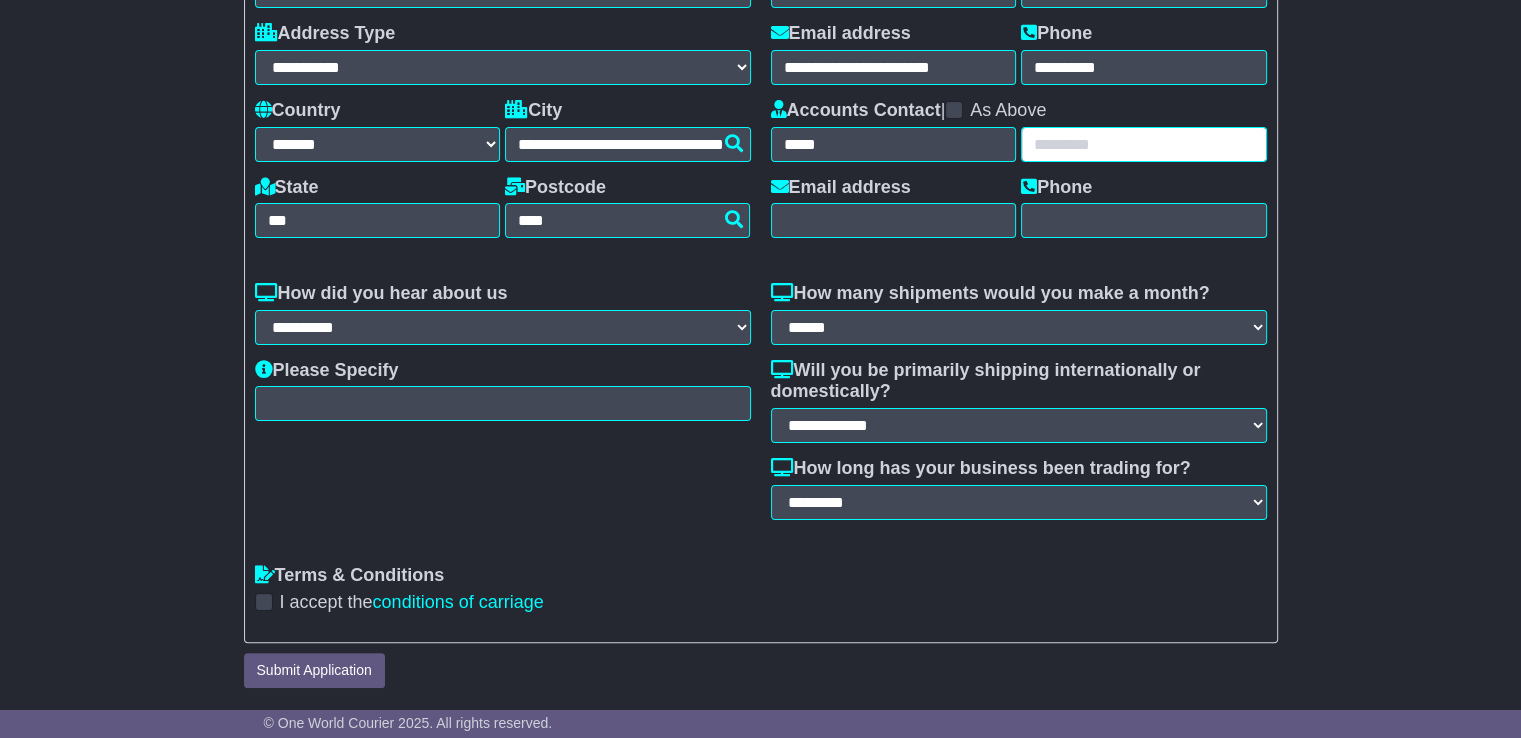 type on "*******" 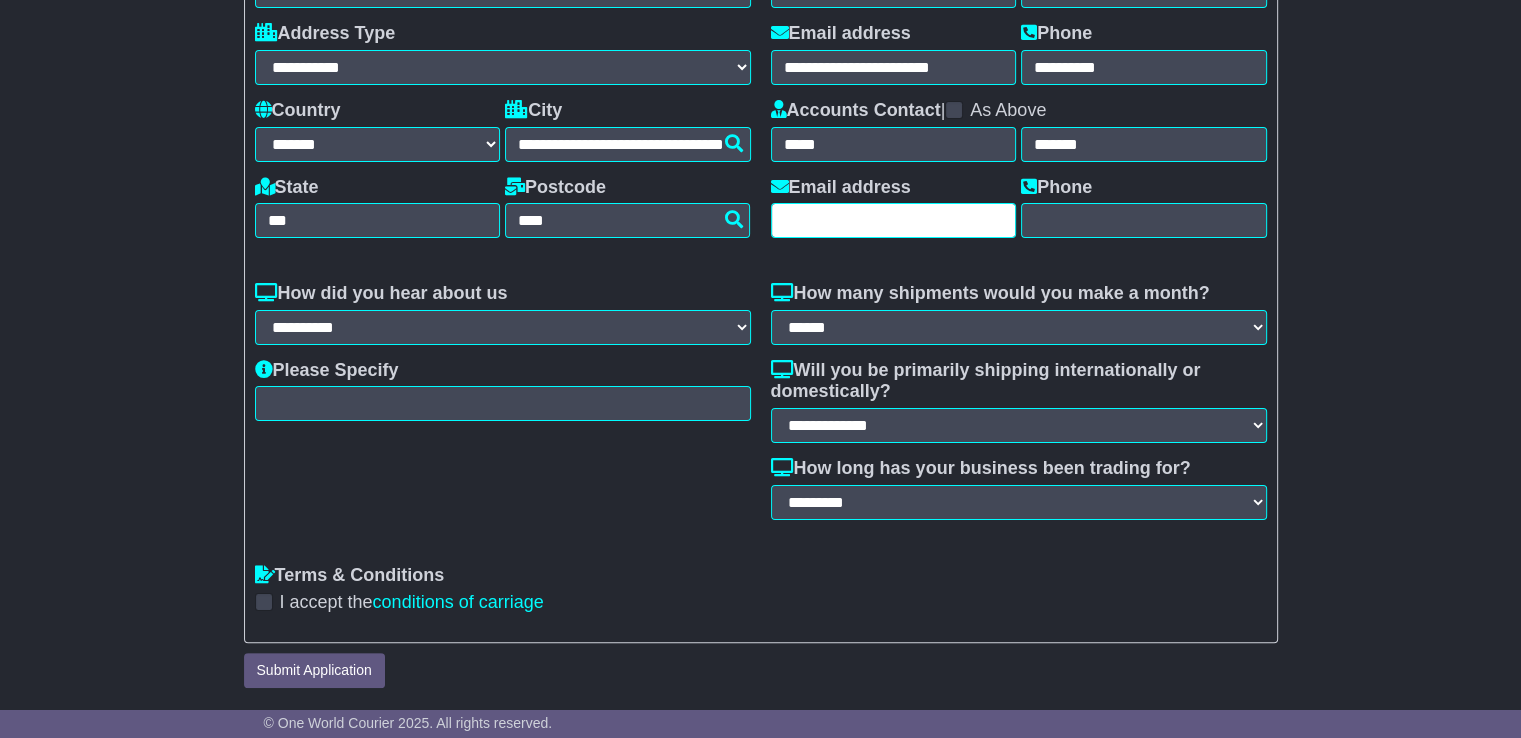 click at bounding box center [894, 220] 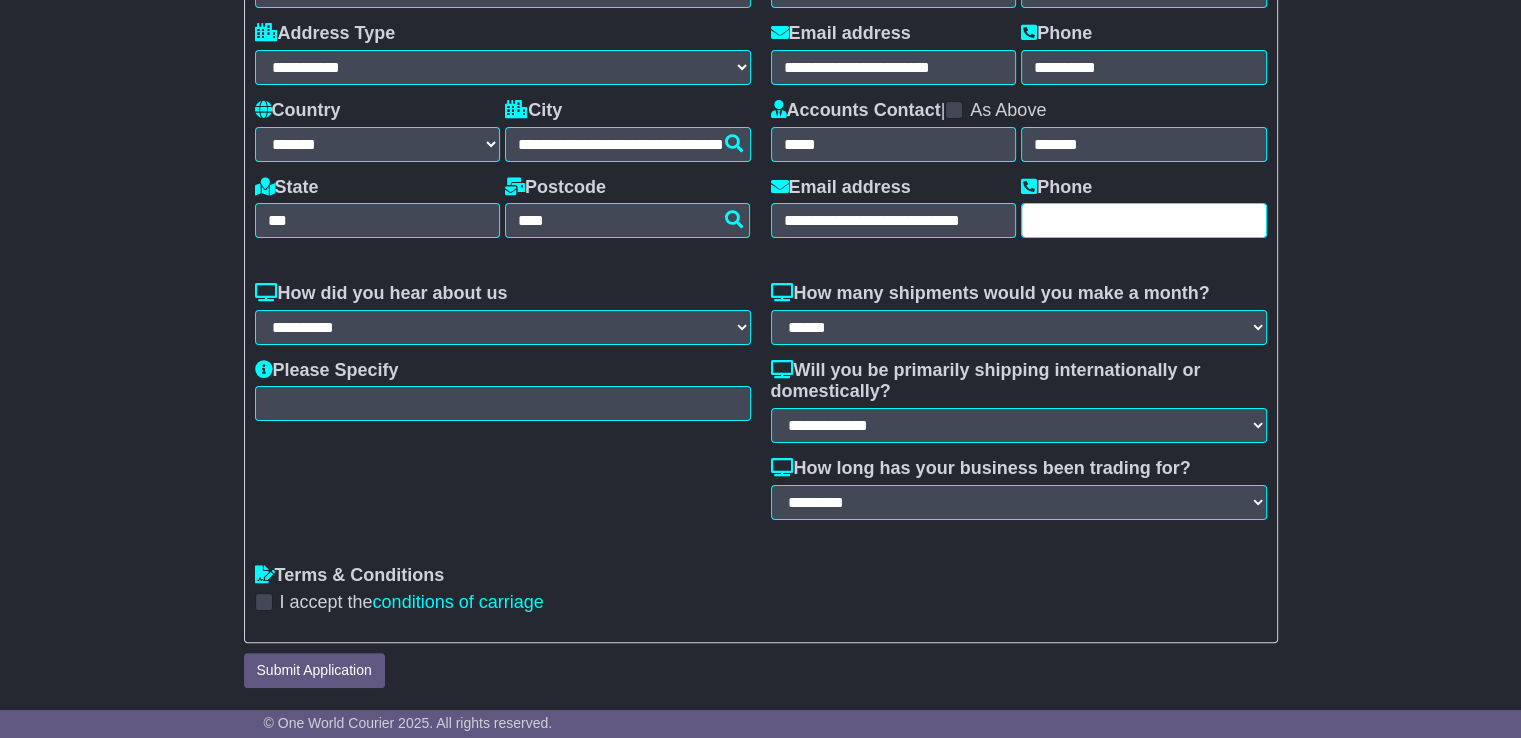 type on "**********" 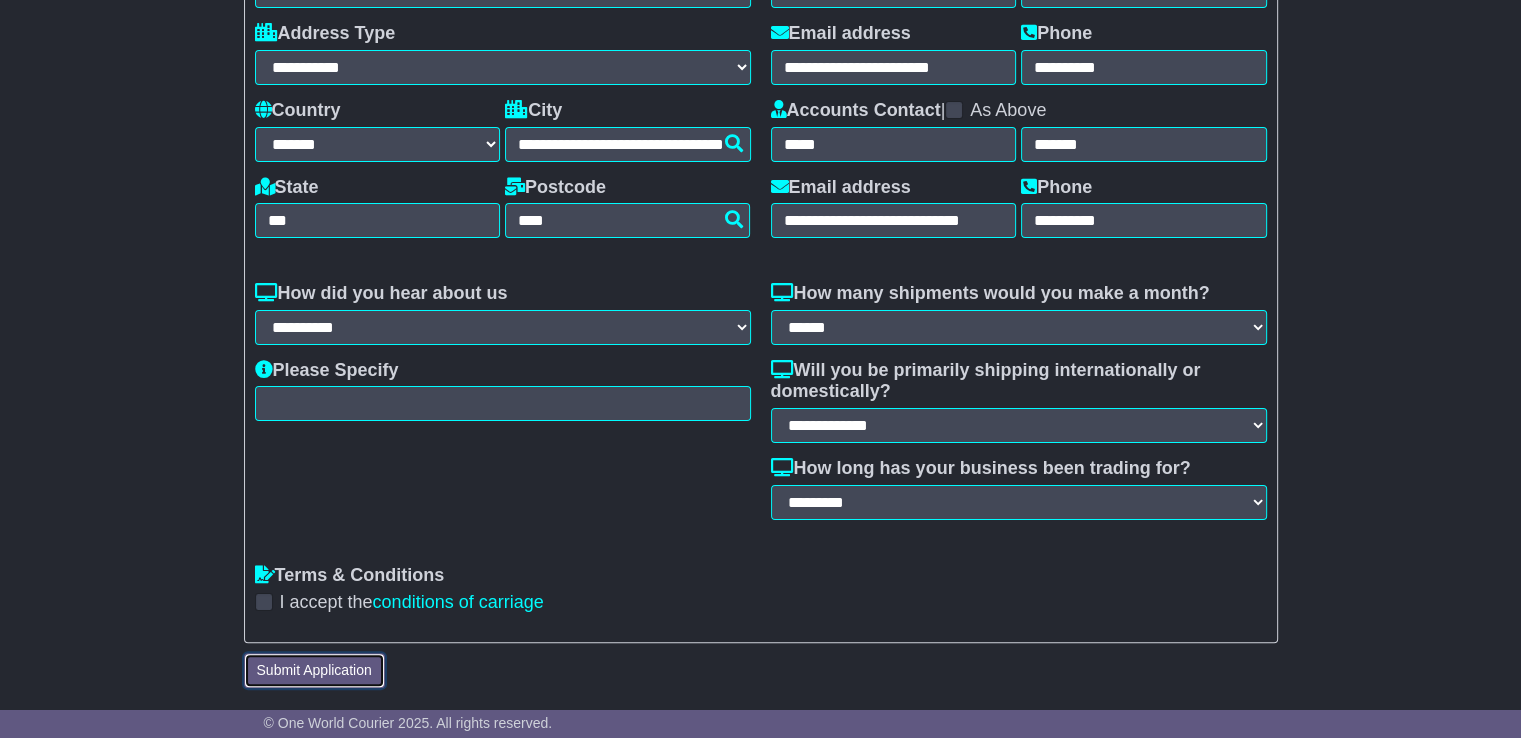 click on "Submit Application" at bounding box center [314, 670] 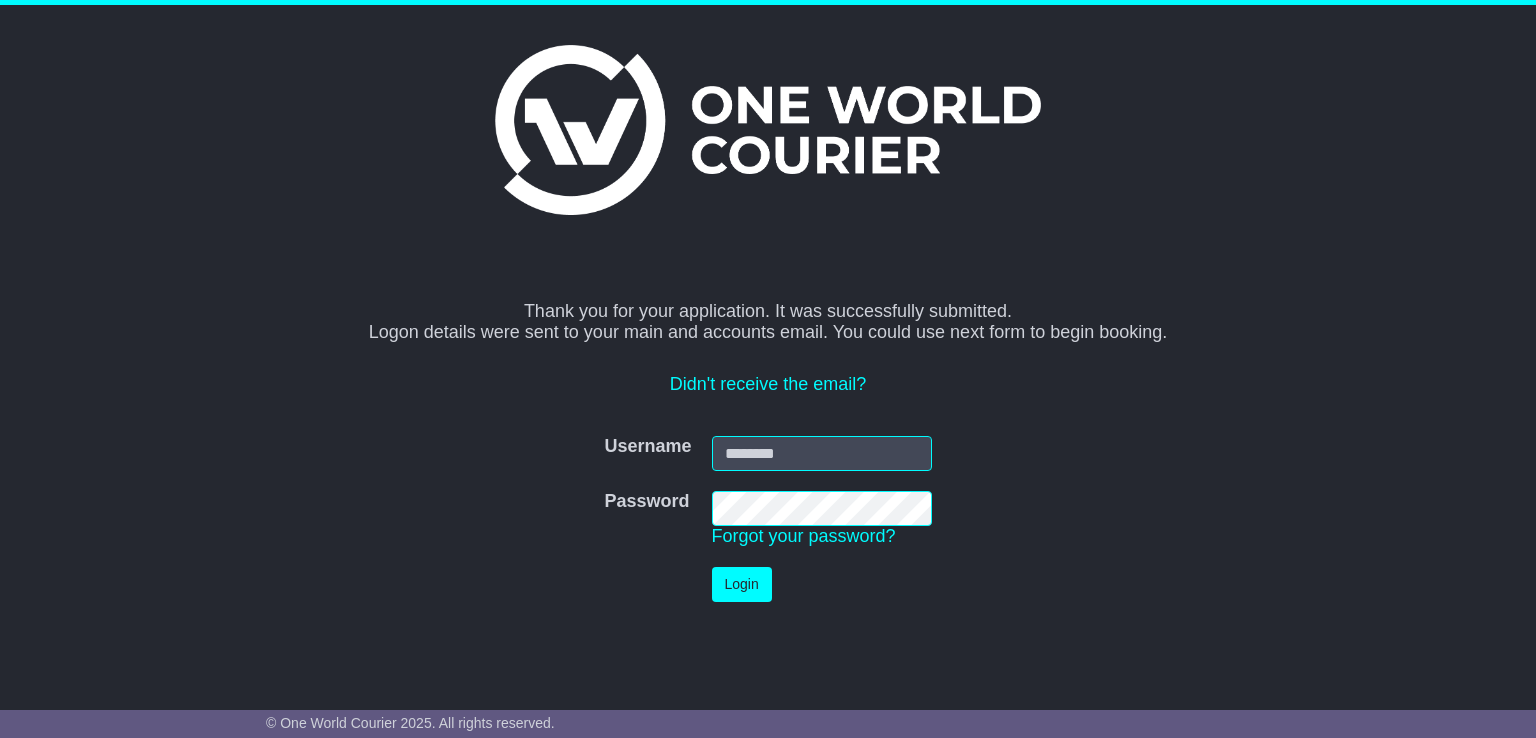 scroll, scrollTop: 0, scrollLeft: 0, axis: both 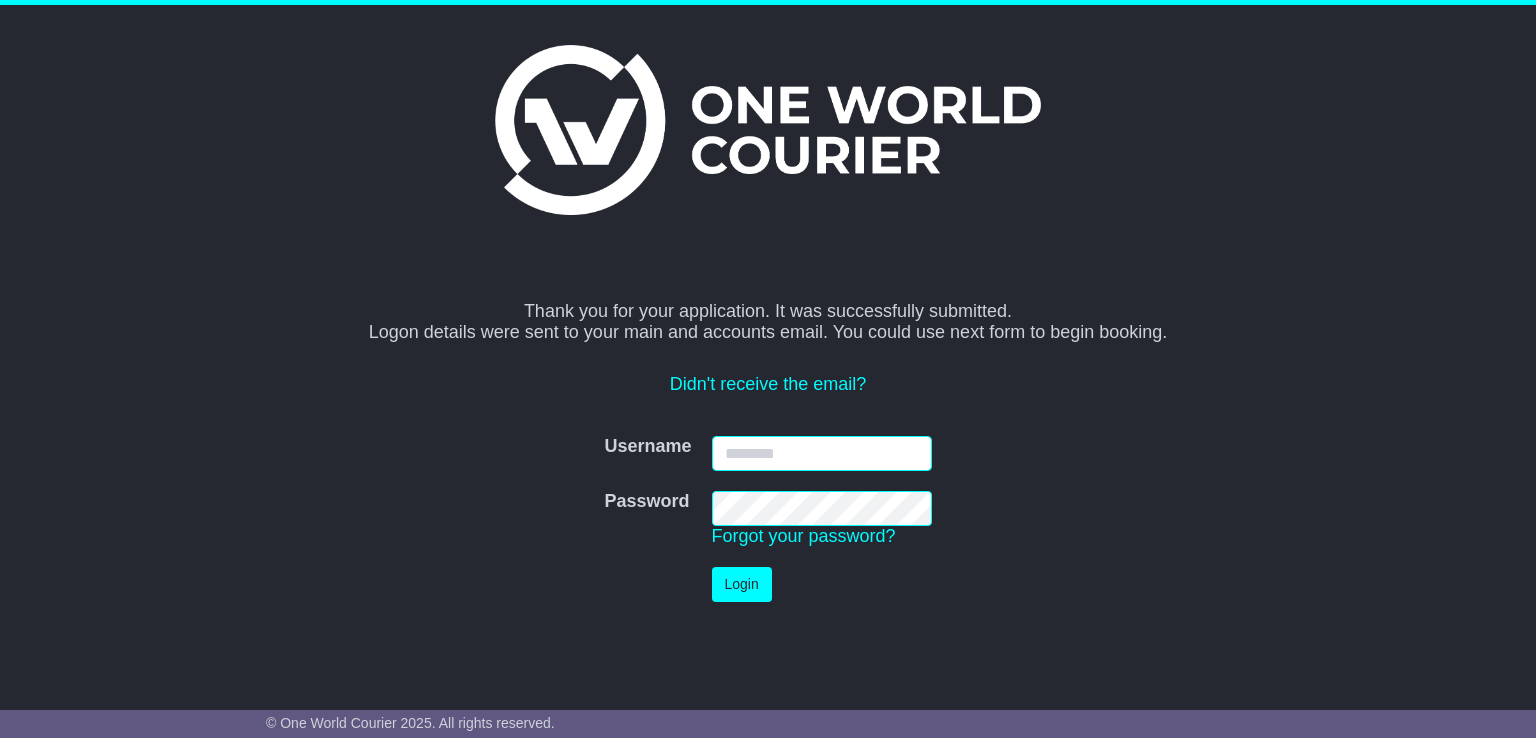 click on "Username" at bounding box center [822, 453] 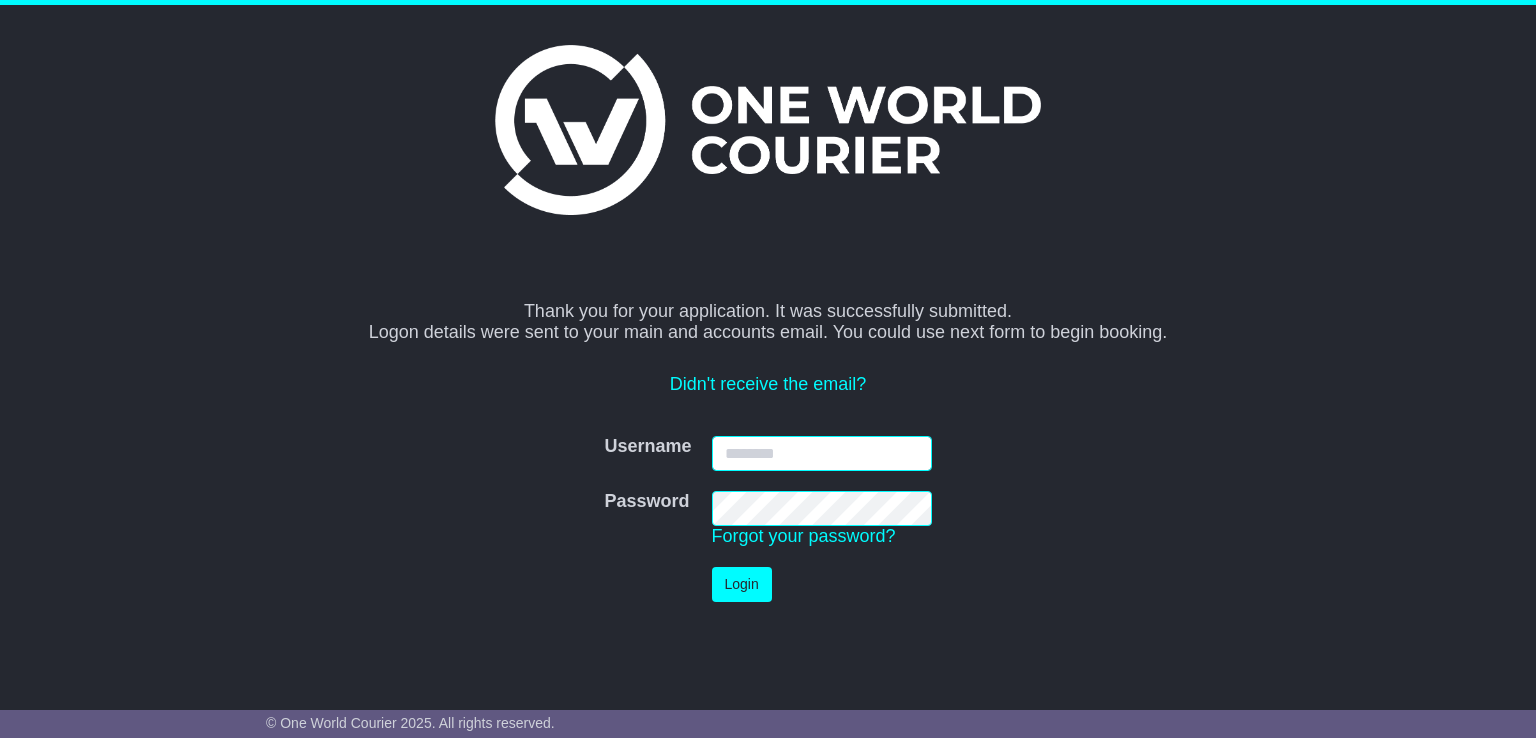 type on "**********" 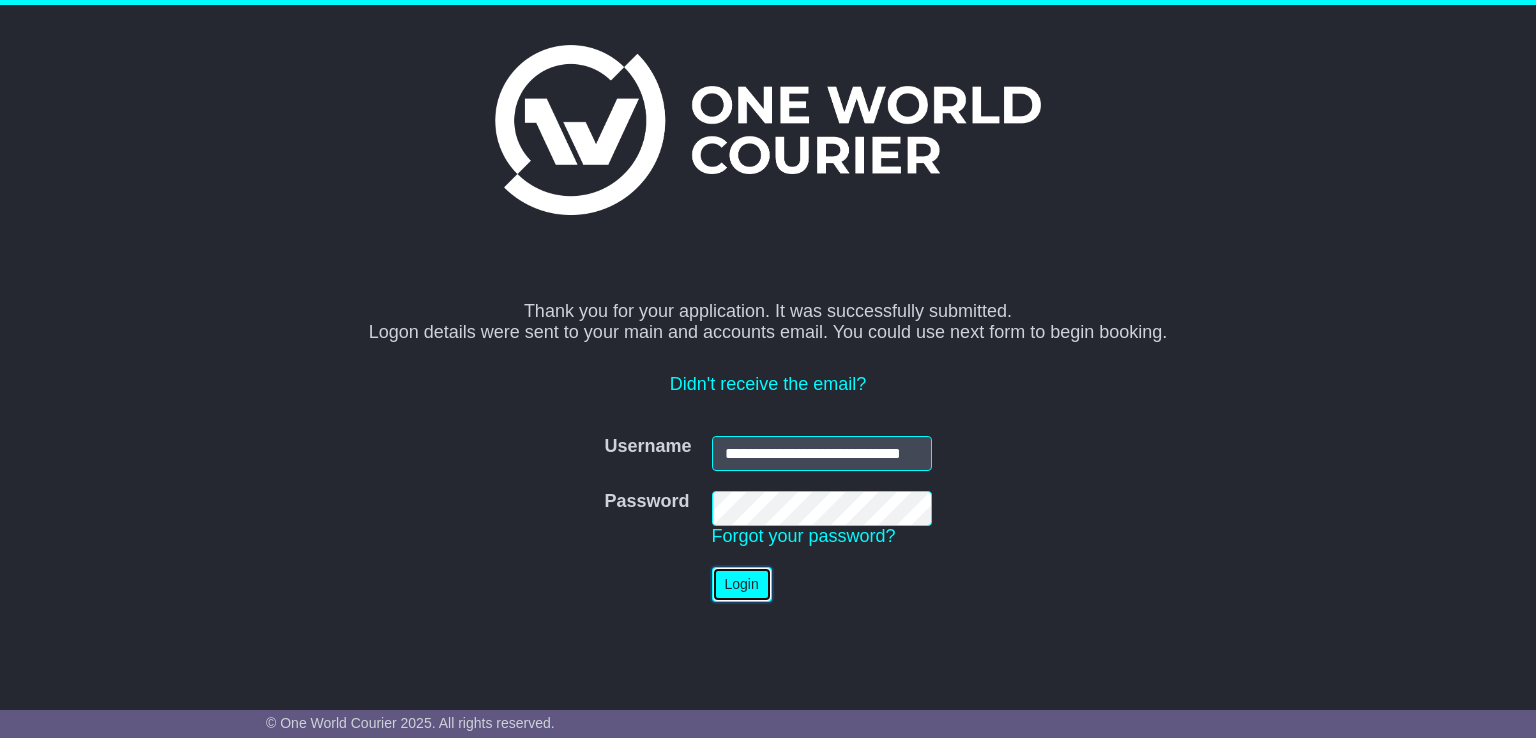 click on "Login" at bounding box center [742, 584] 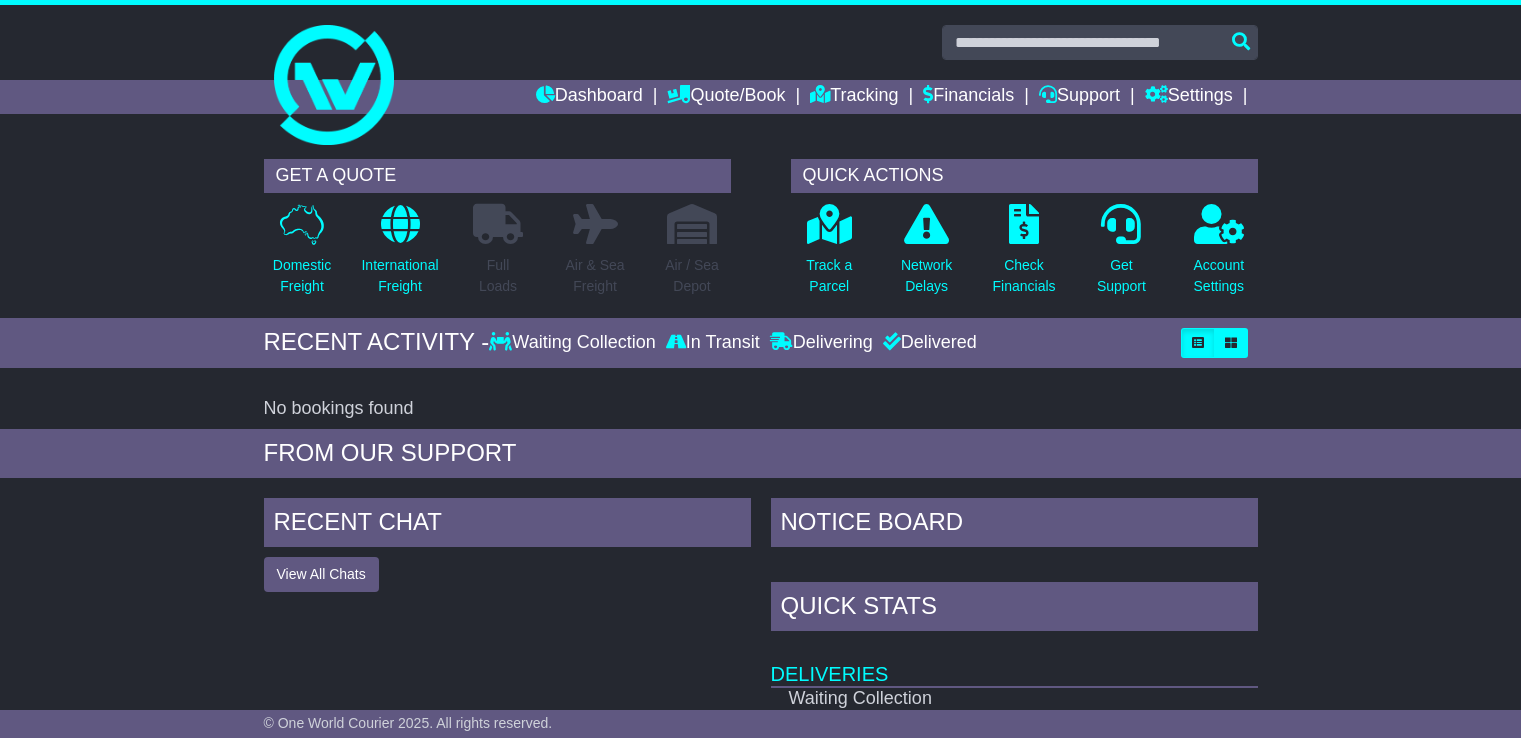 scroll, scrollTop: 0, scrollLeft: 0, axis: both 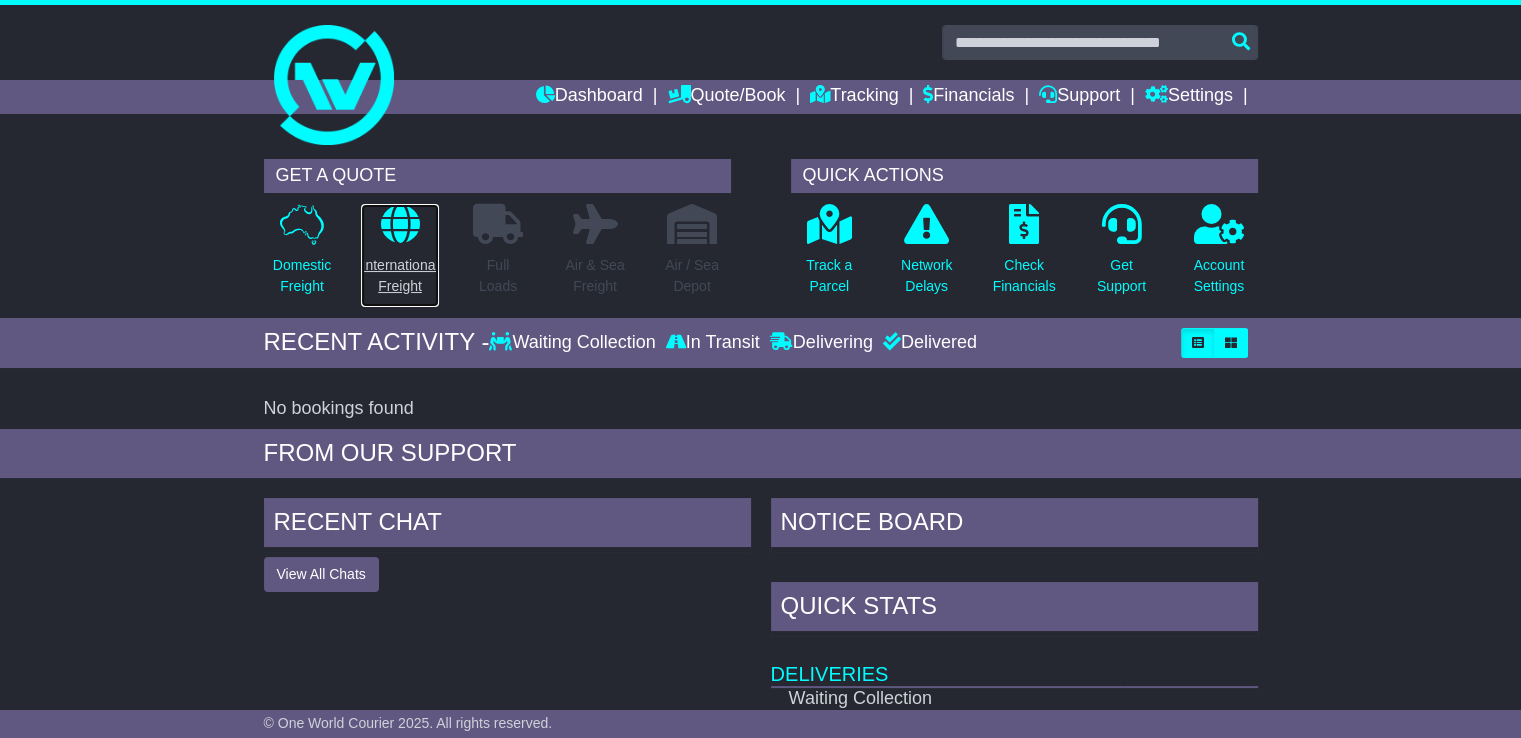 click on "International Freight" at bounding box center (399, 276) 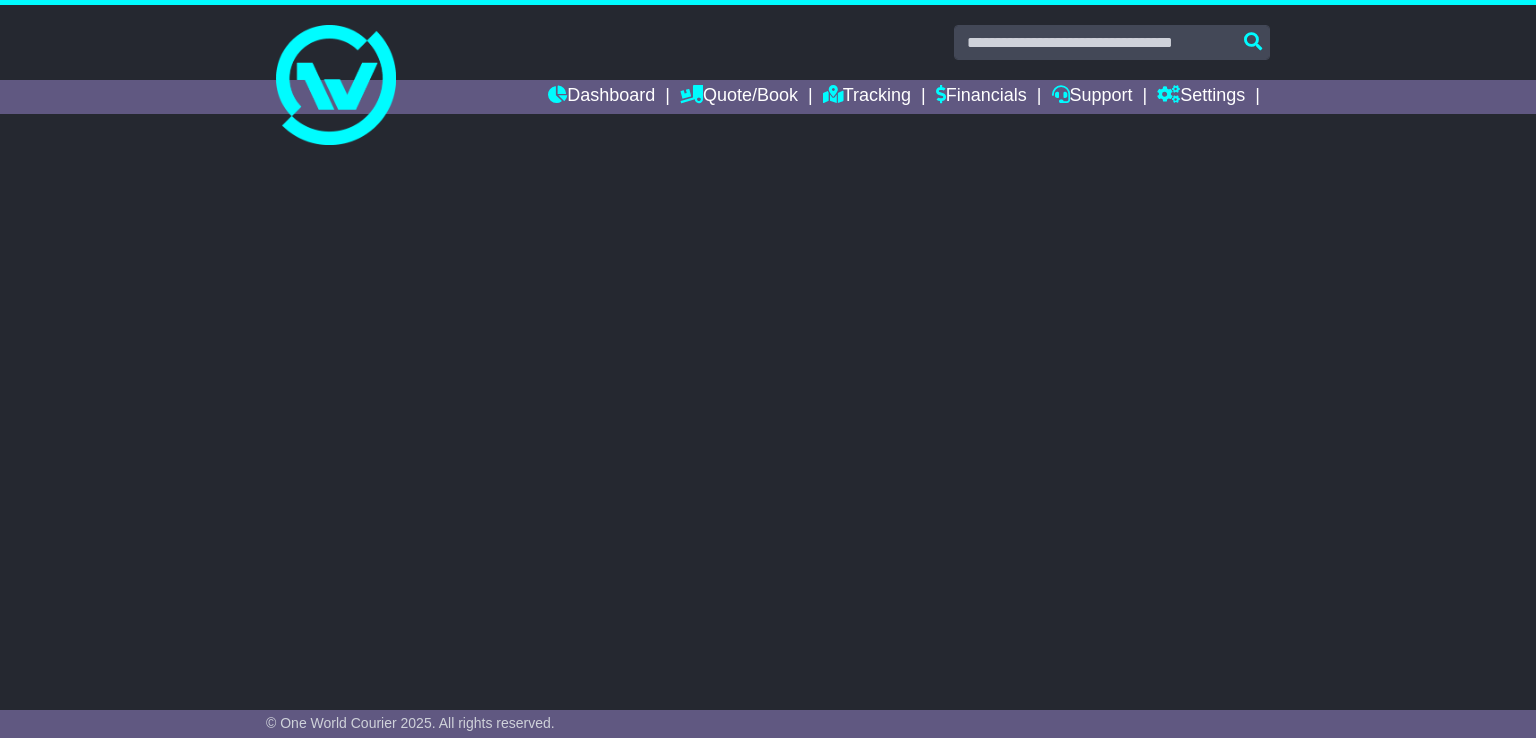 scroll, scrollTop: 0, scrollLeft: 0, axis: both 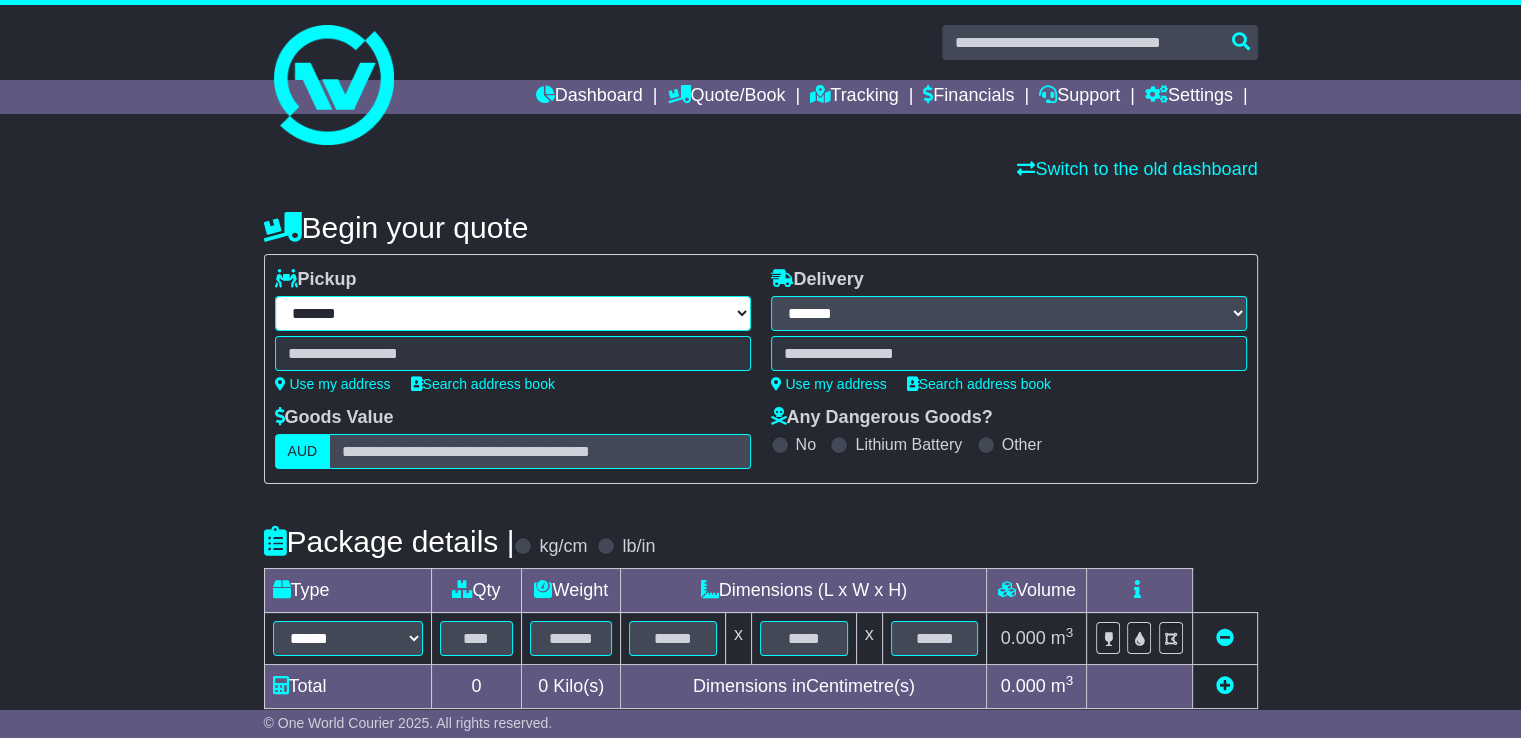 click on "**********" at bounding box center [513, 313] 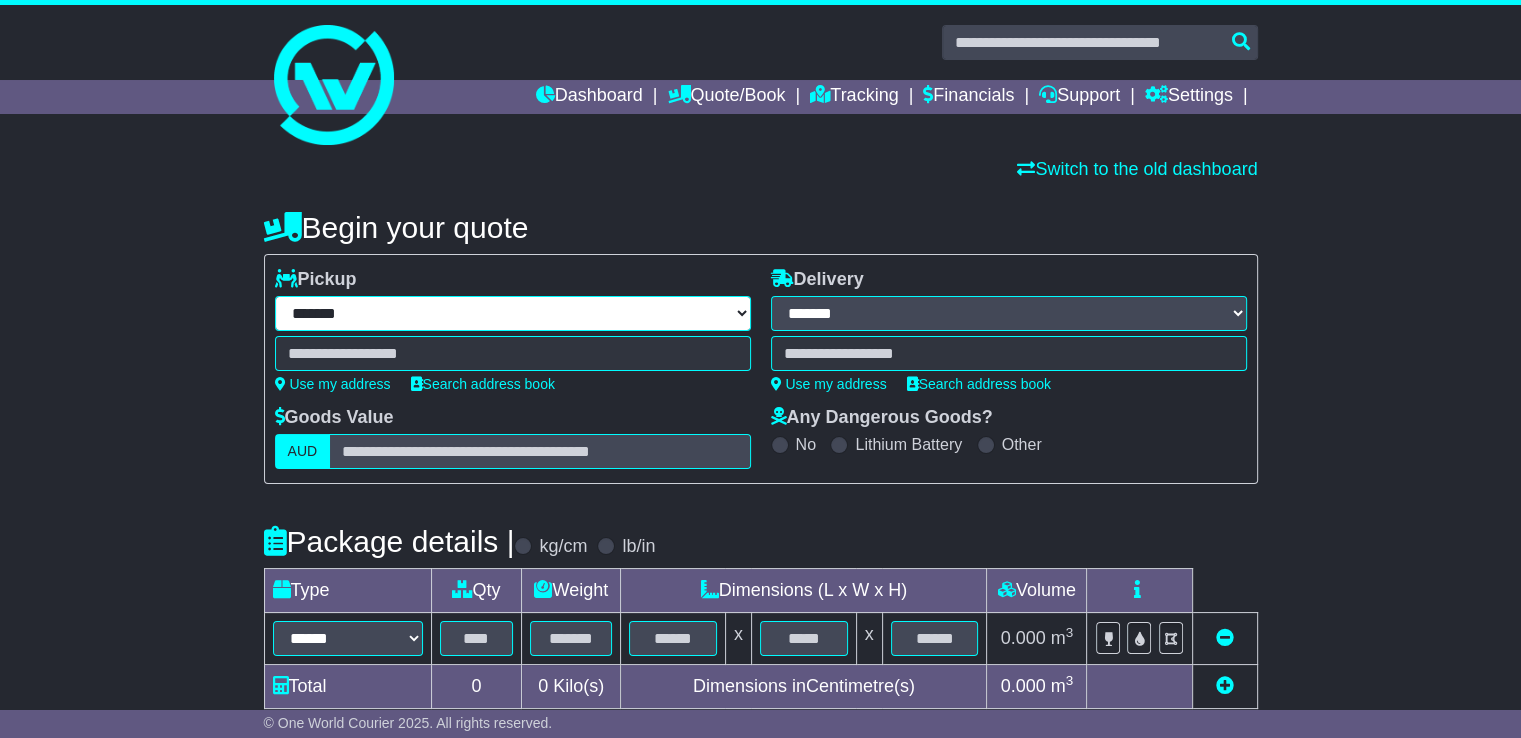 select on "***" 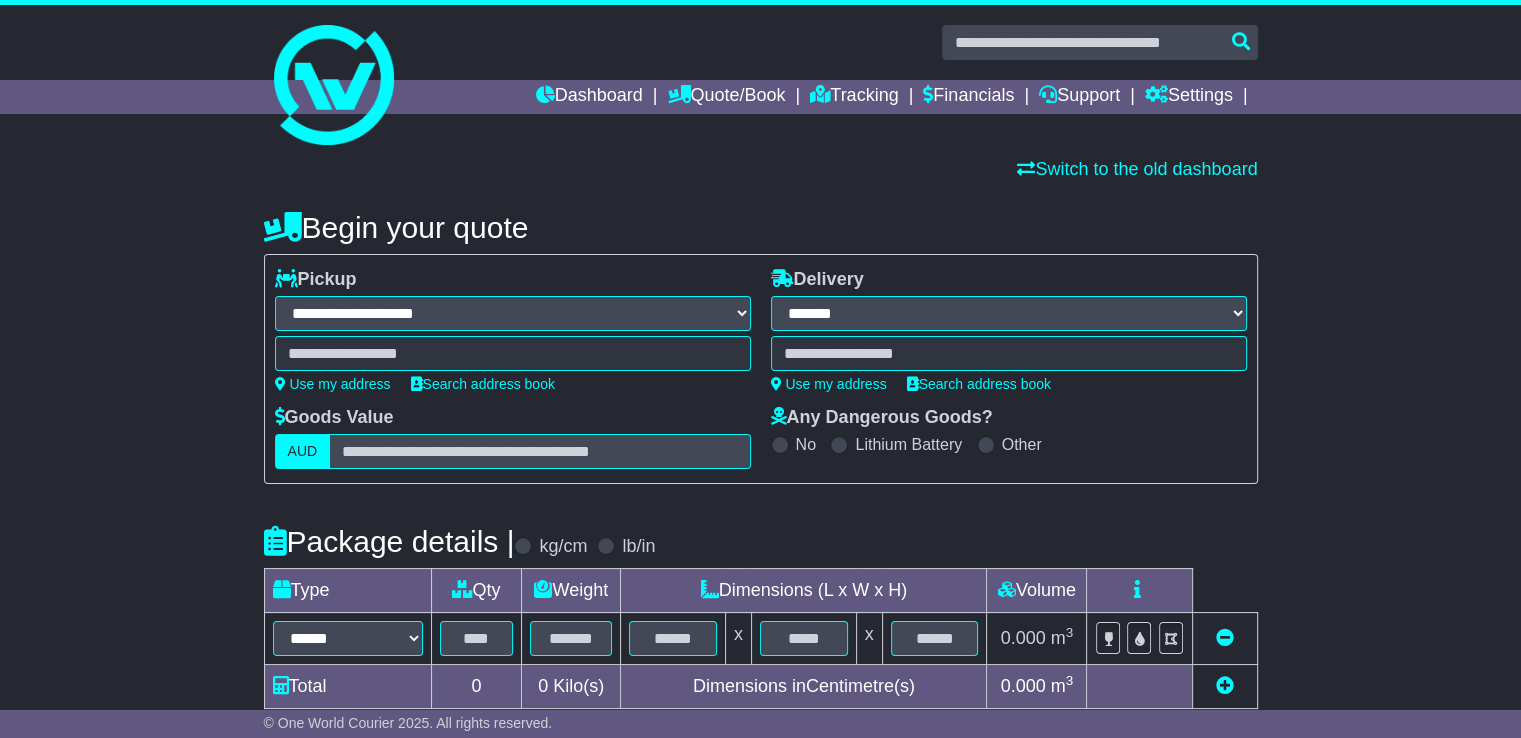 click on "**********" at bounding box center [513, 313] 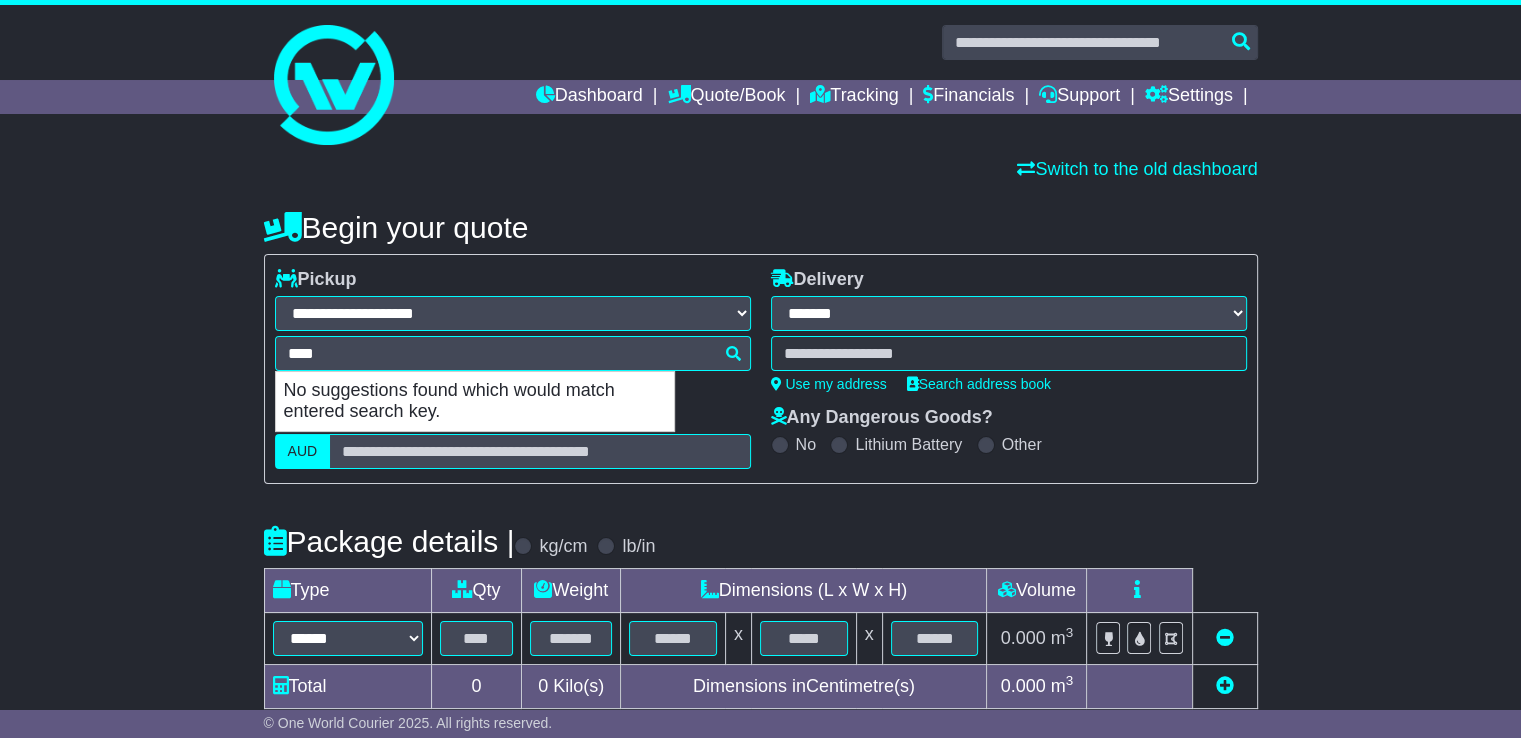 type on "*****" 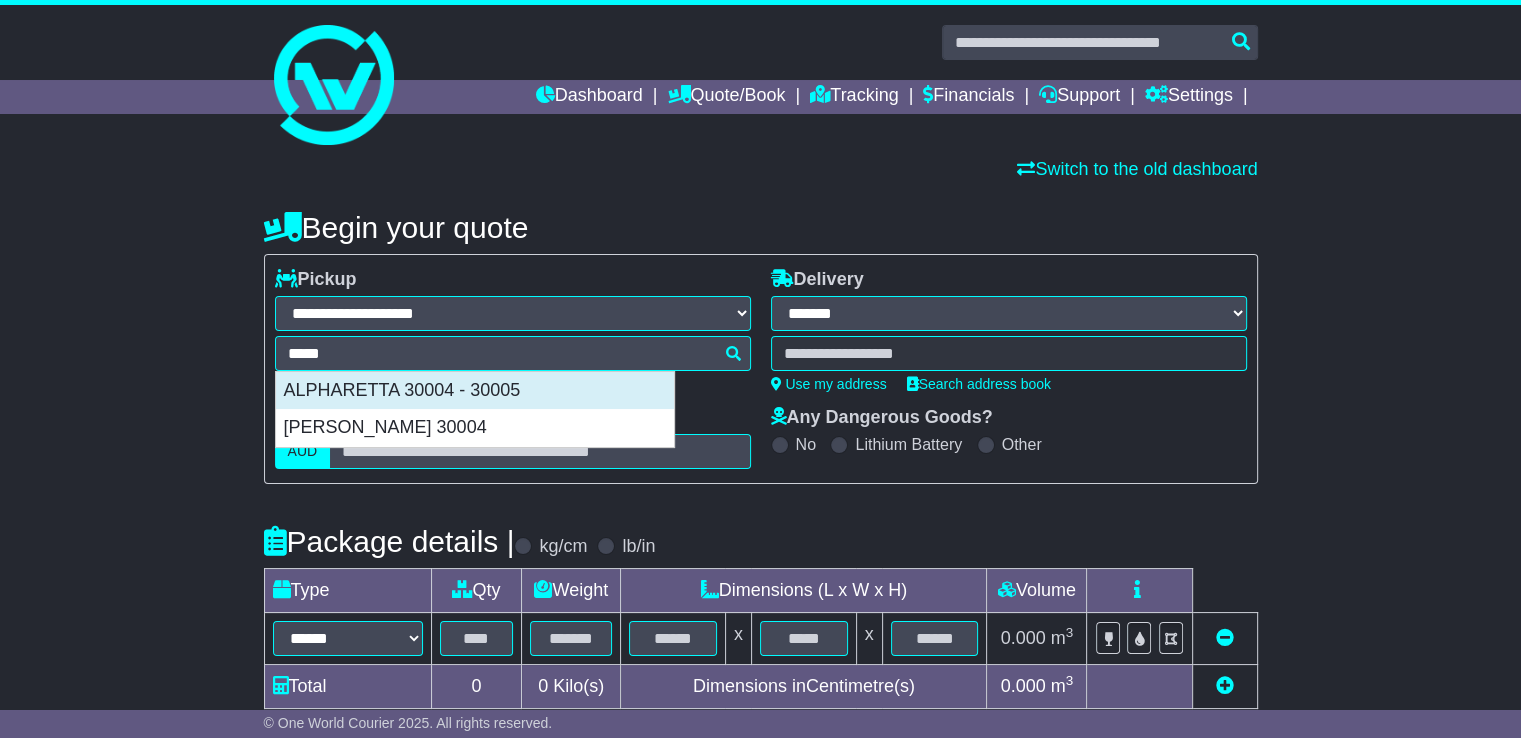 click on "ALPHARETTA 30004 - 30005" at bounding box center (475, 391) 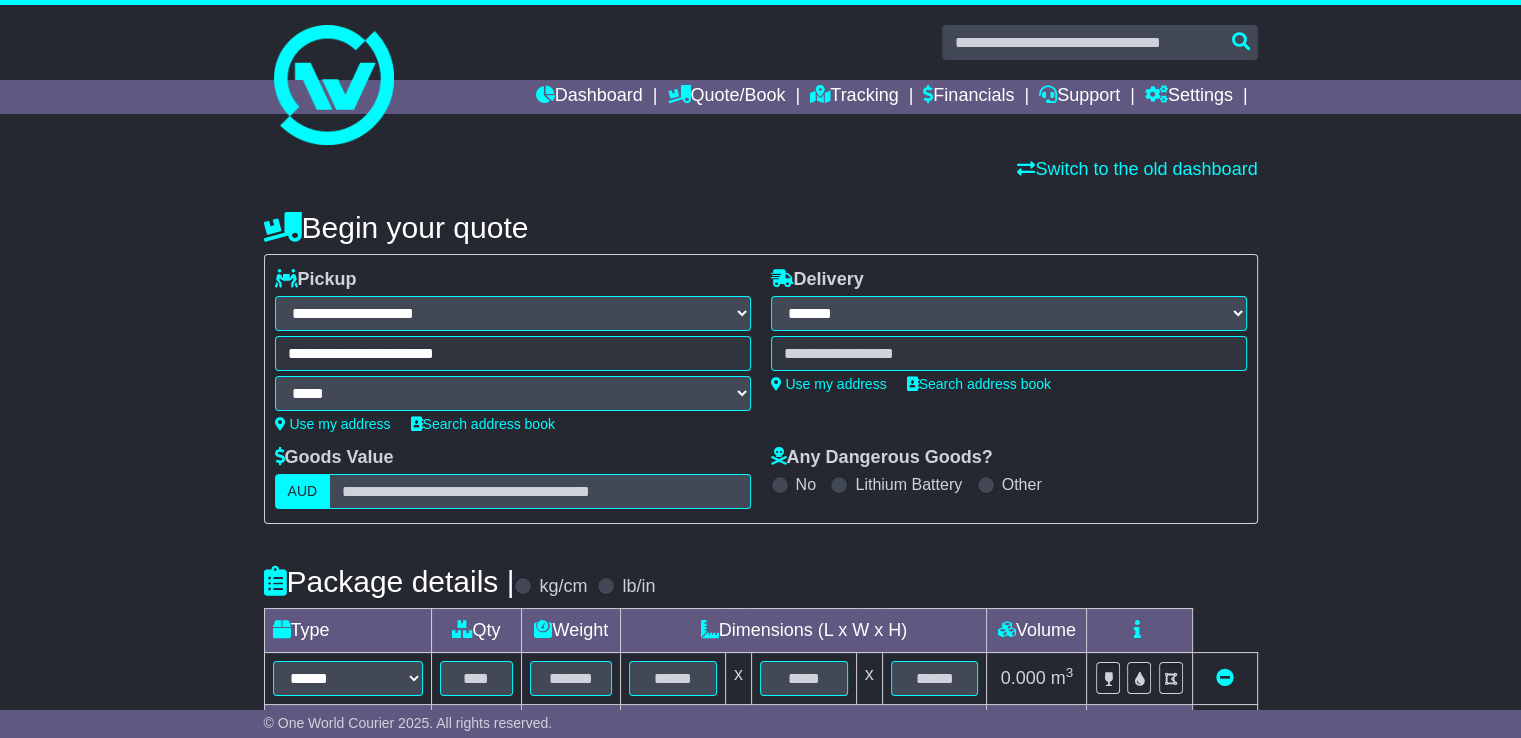 type on "**********" 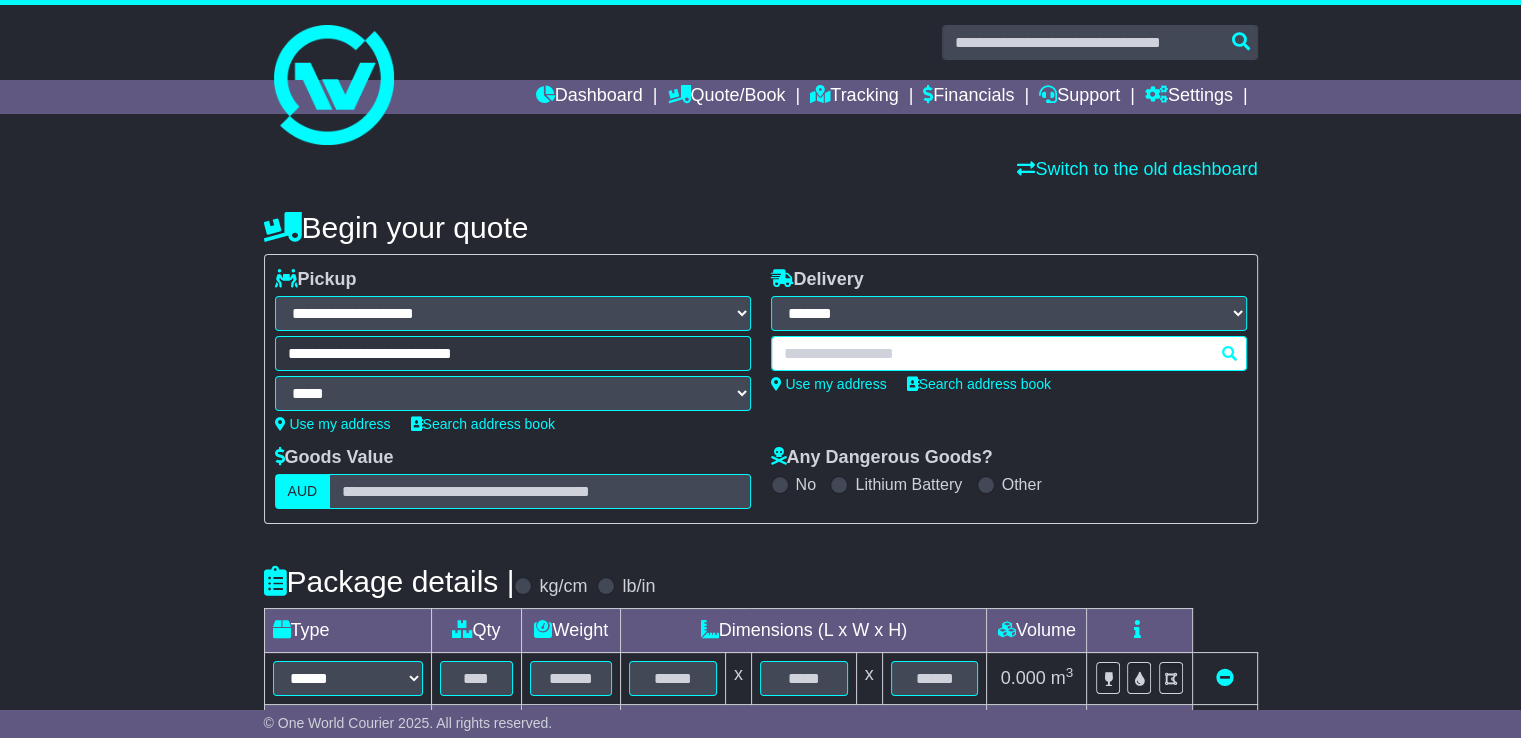 click at bounding box center [1009, 353] 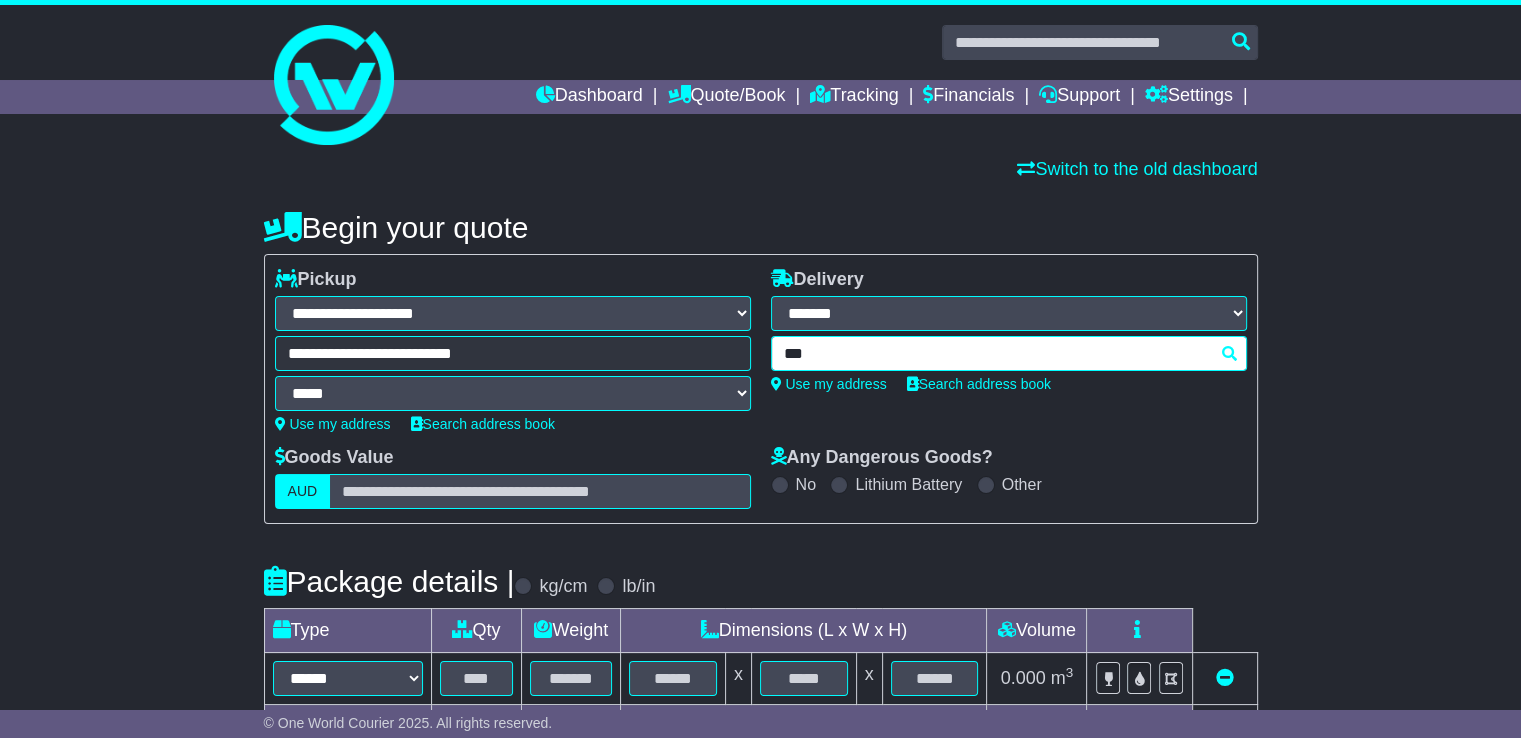 type on "****" 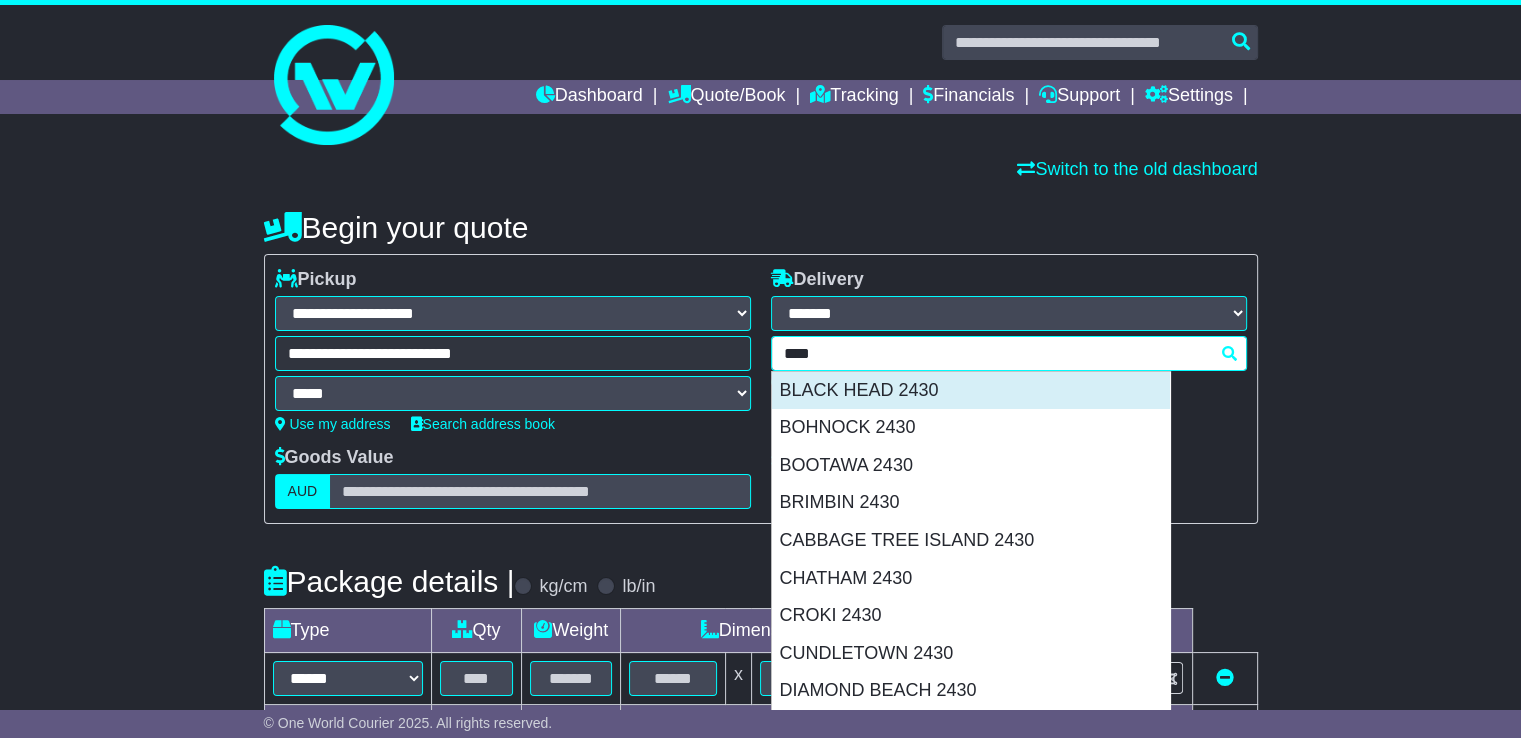 click on "BLACK HEAD 2430" at bounding box center [971, 391] 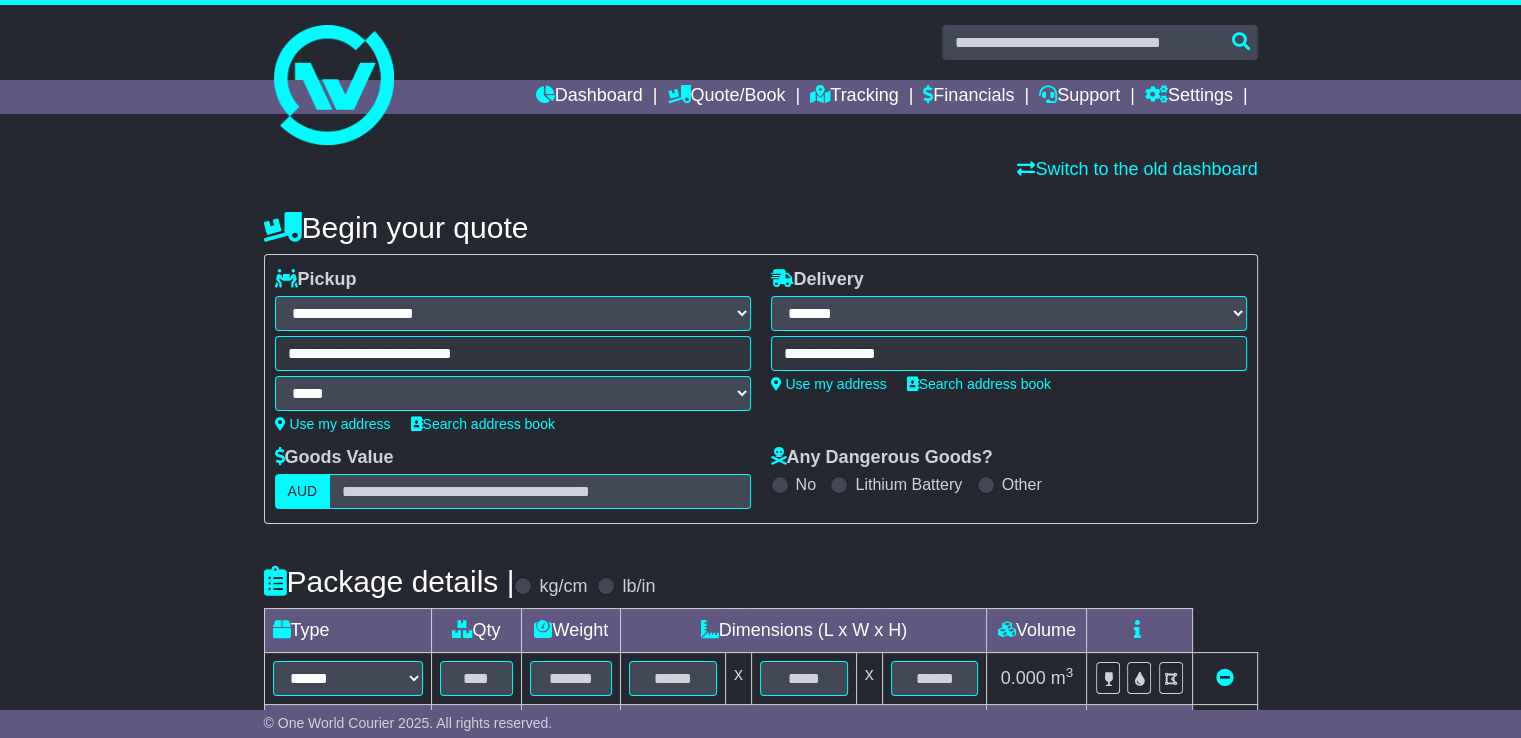 type on "**********" 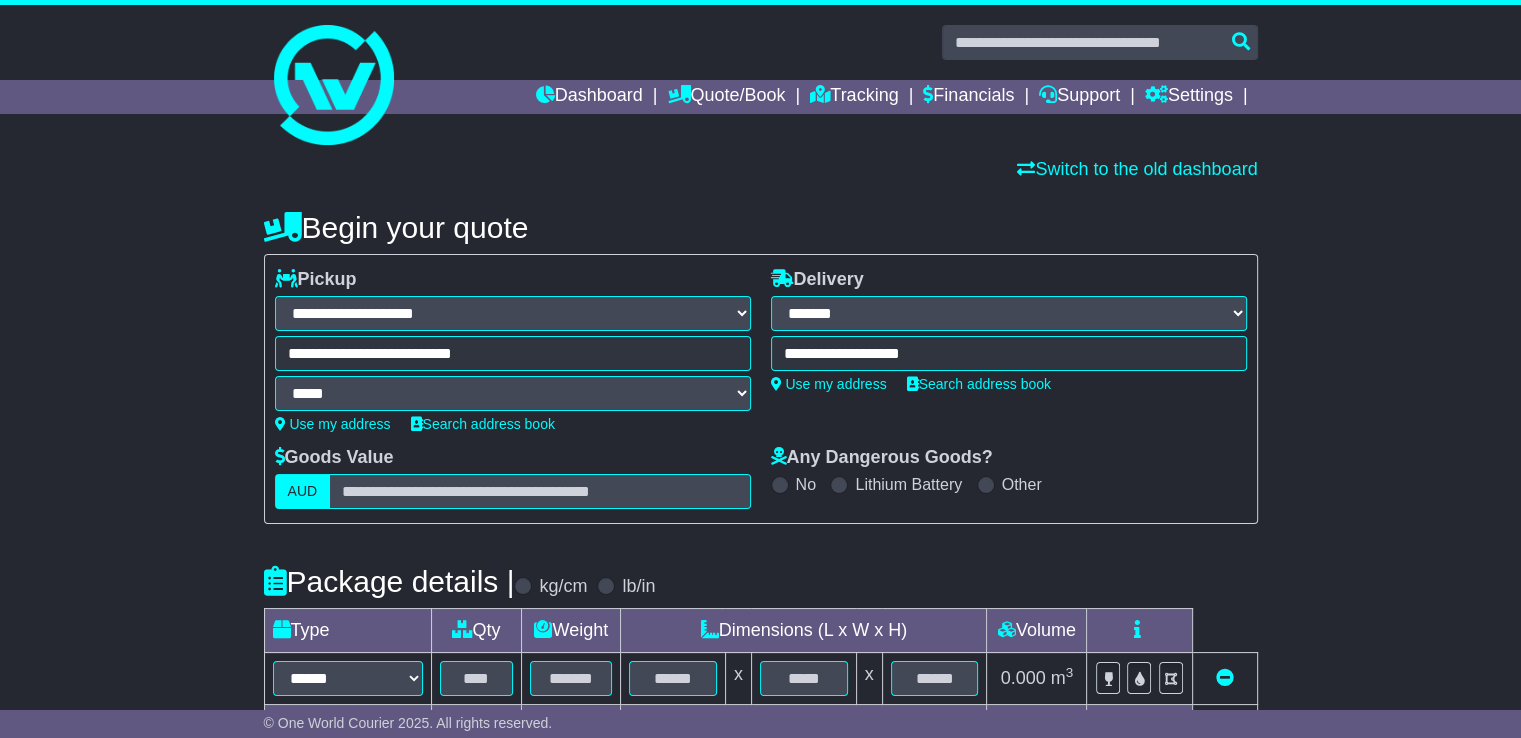 click on "**********" at bounding box center (1009, 353) 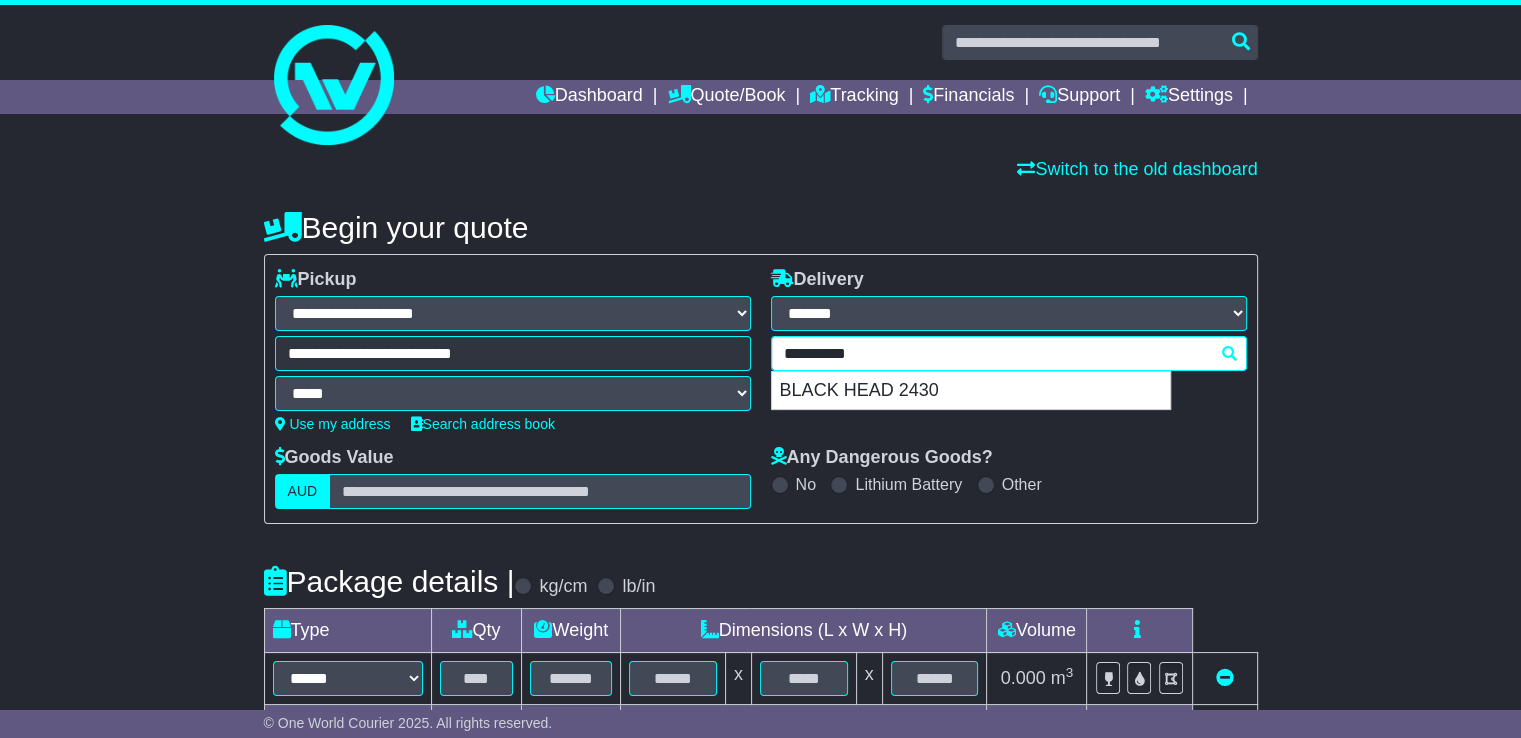 drag, startPoint x: 980, startPoint y: 353, endPoint x: 786, endPoint y: 349, distance: 194.04123 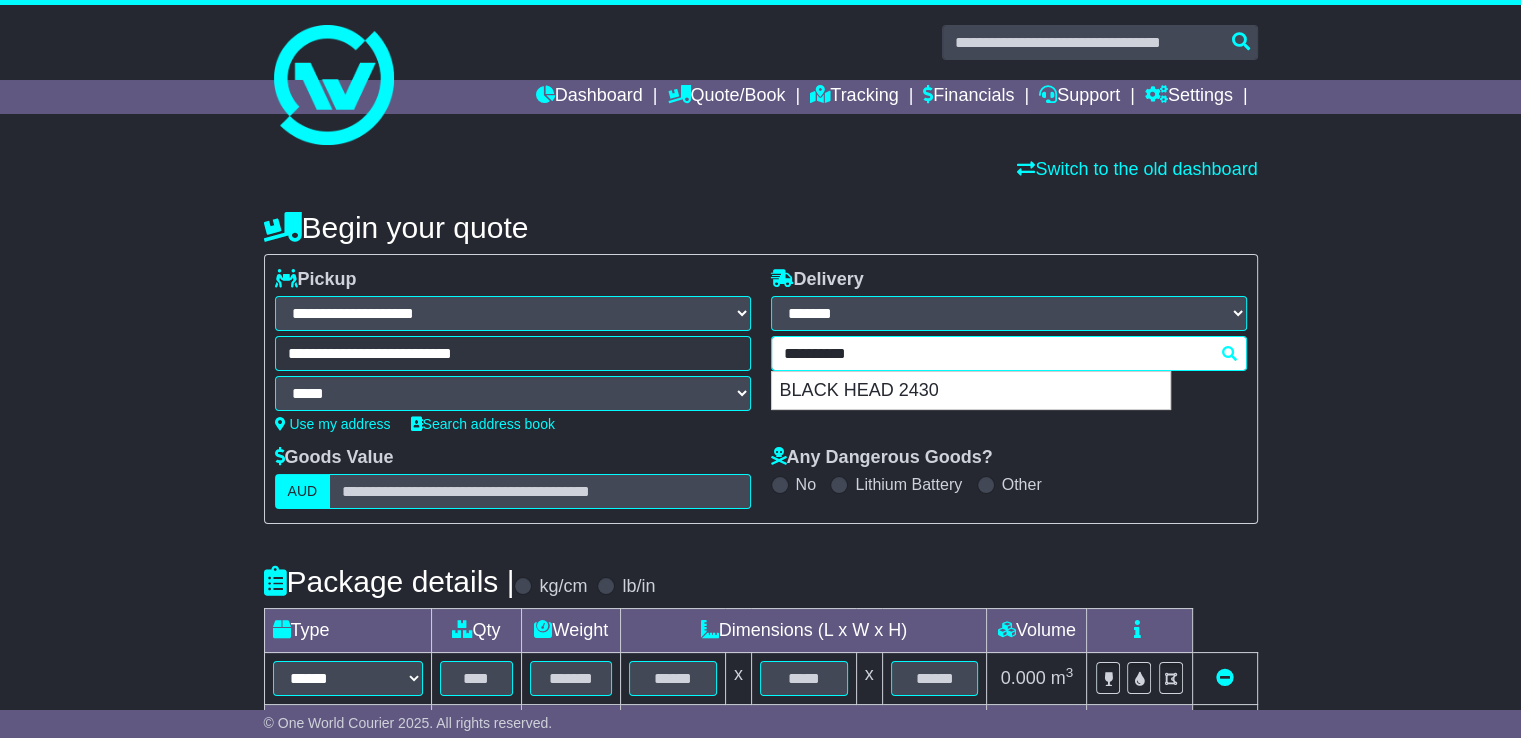 click on "**********" at bounding box center [1009, 353] 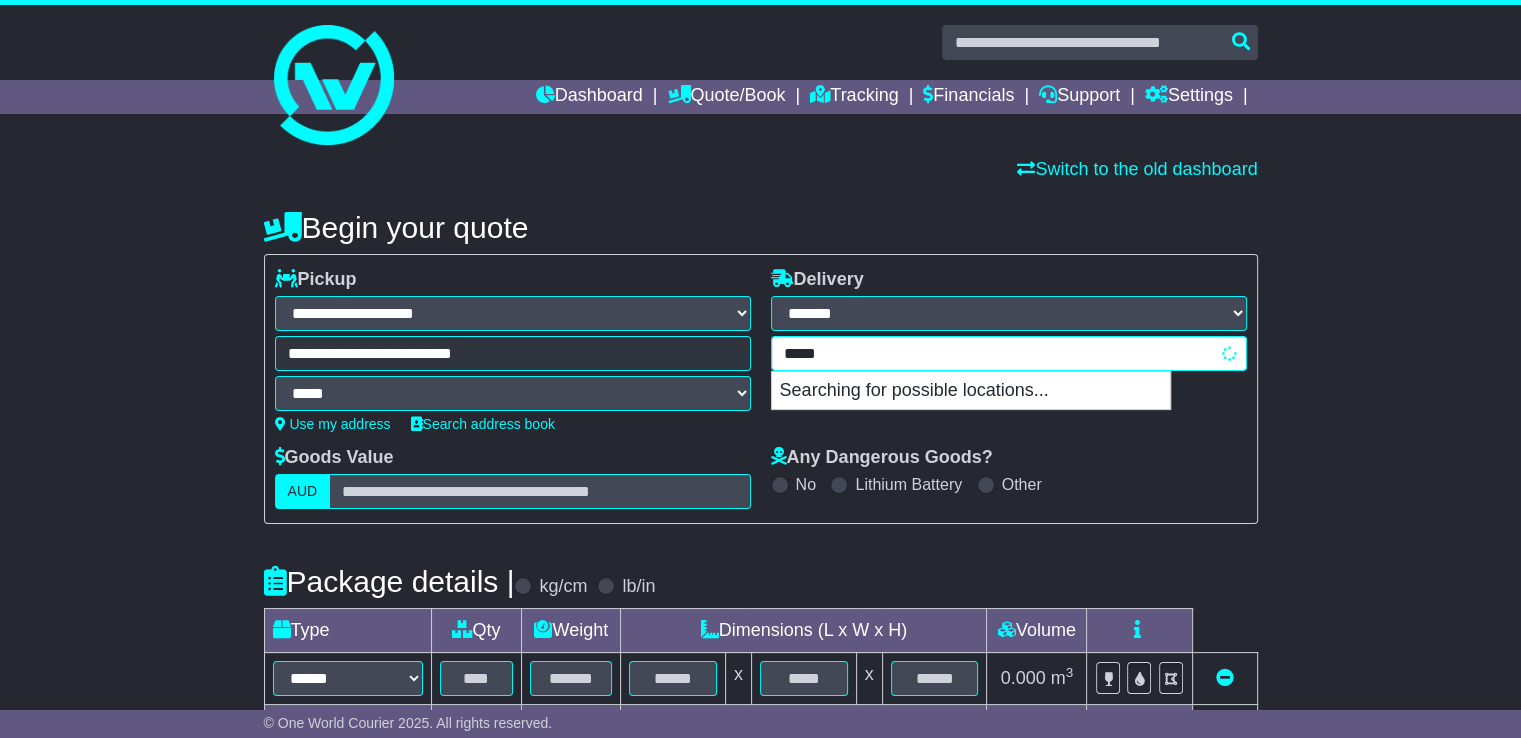 type on "******" 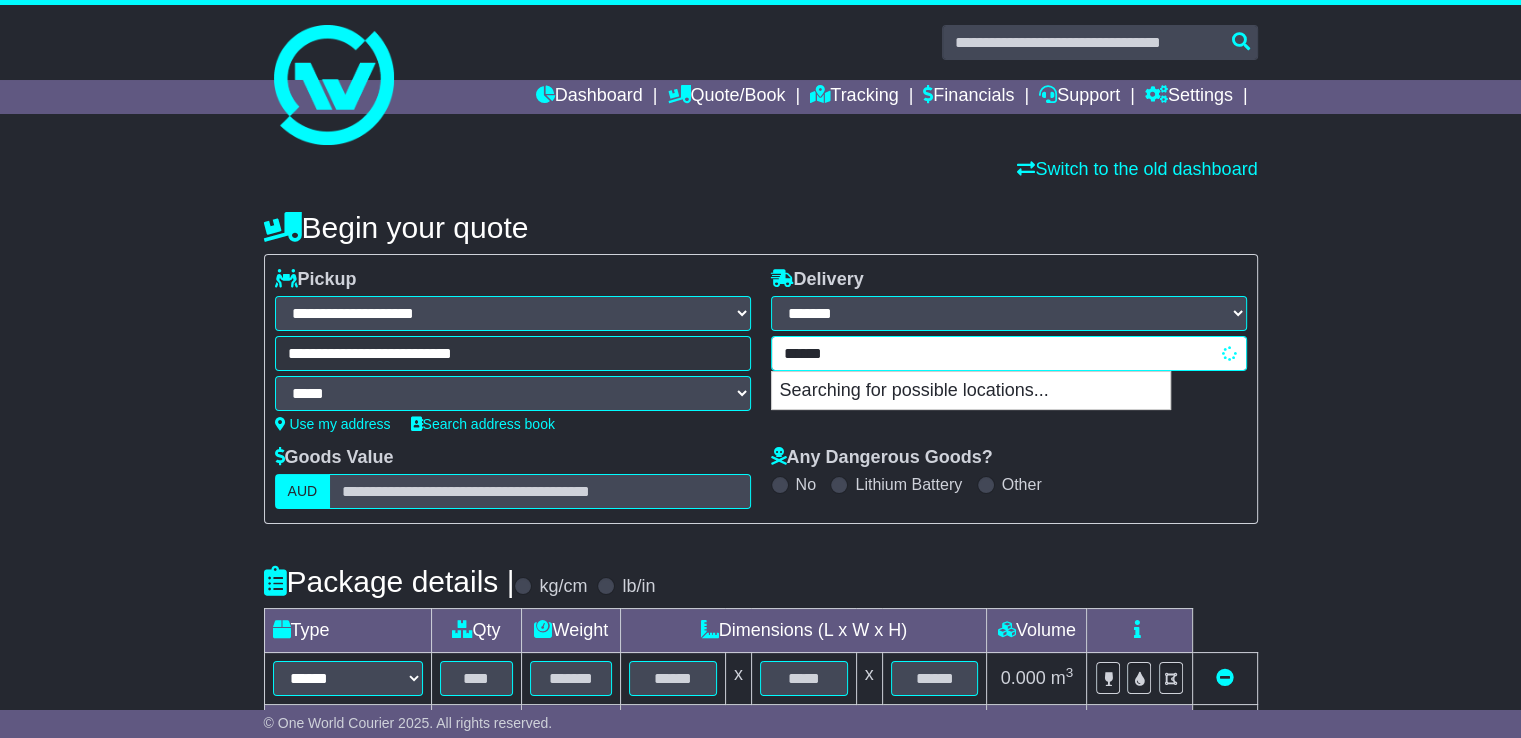 type on "**********" 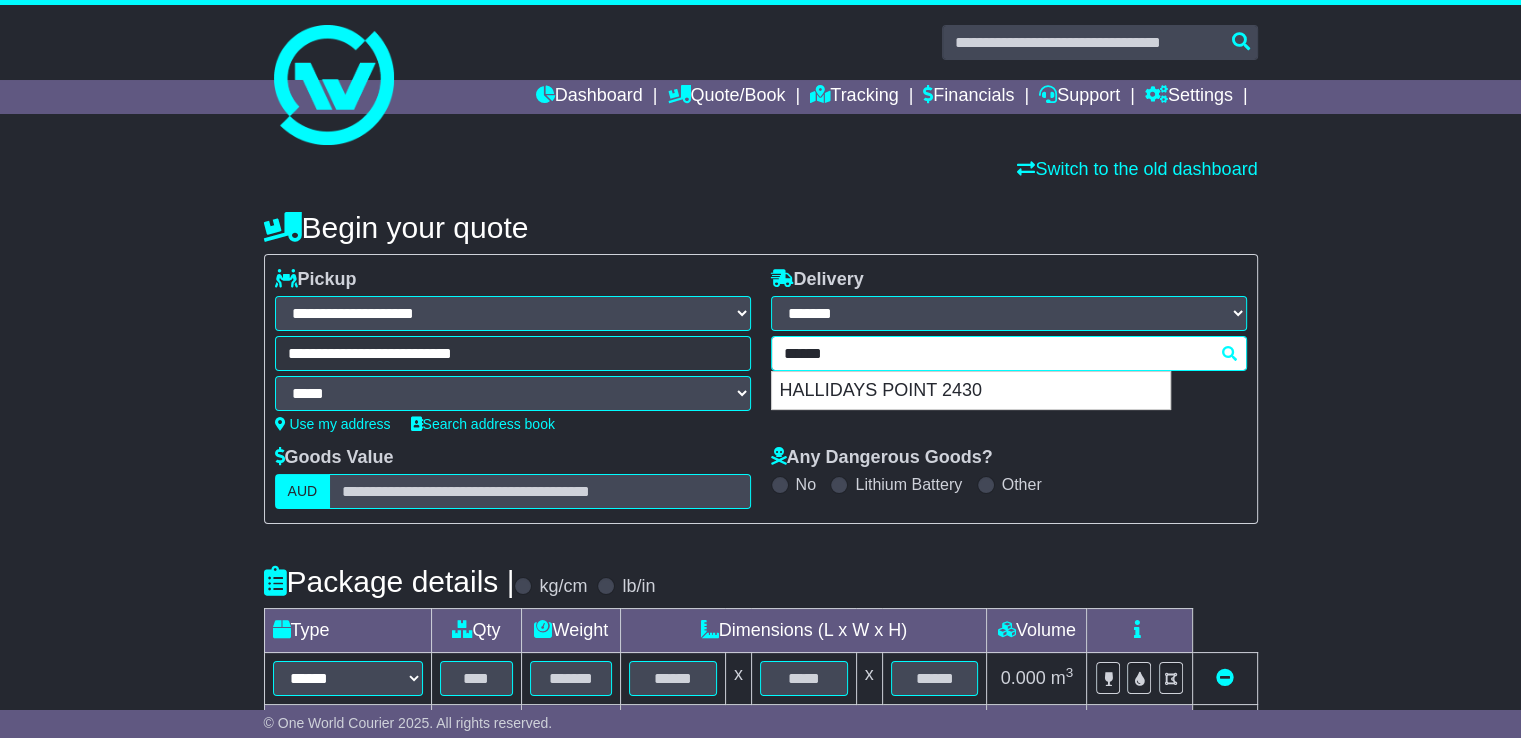type on "**********" 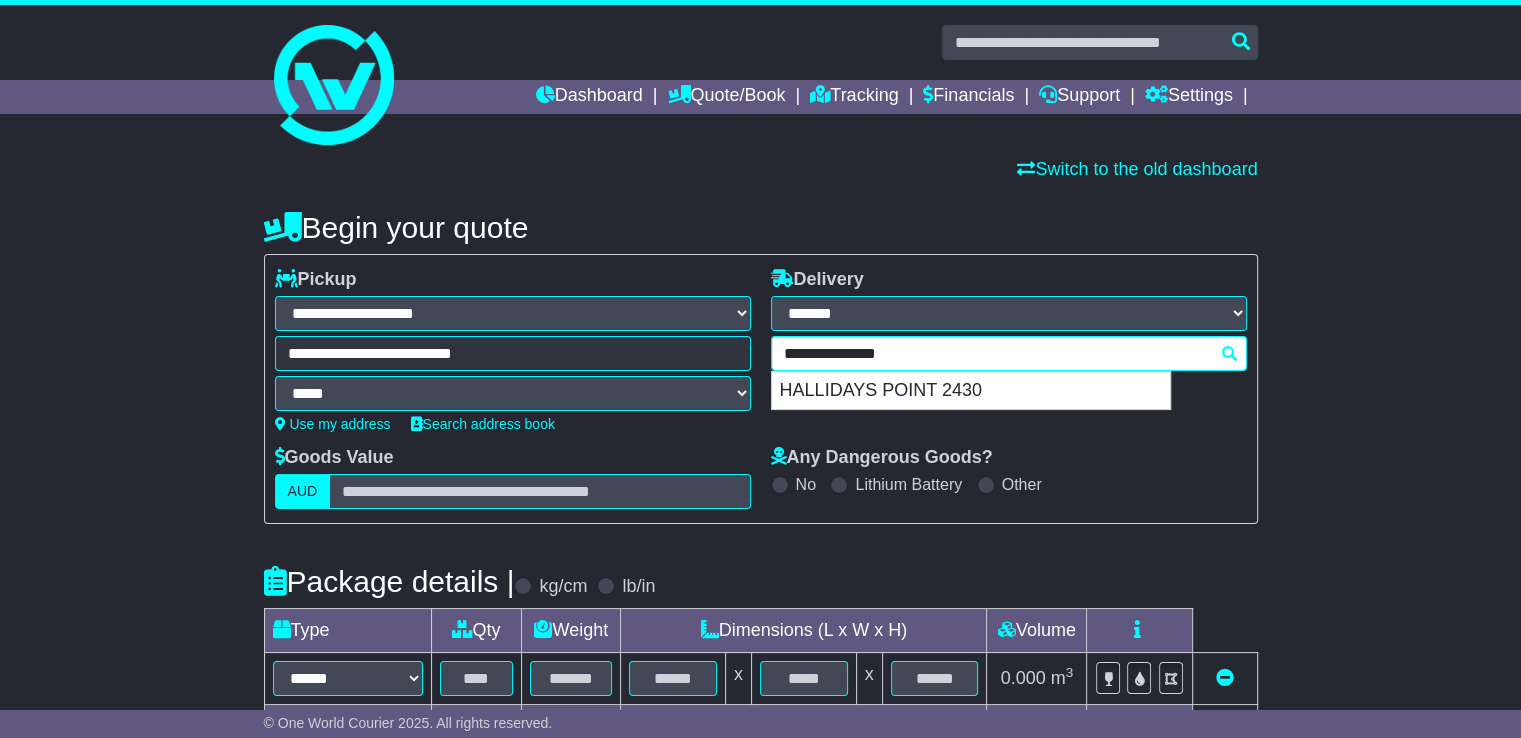 type 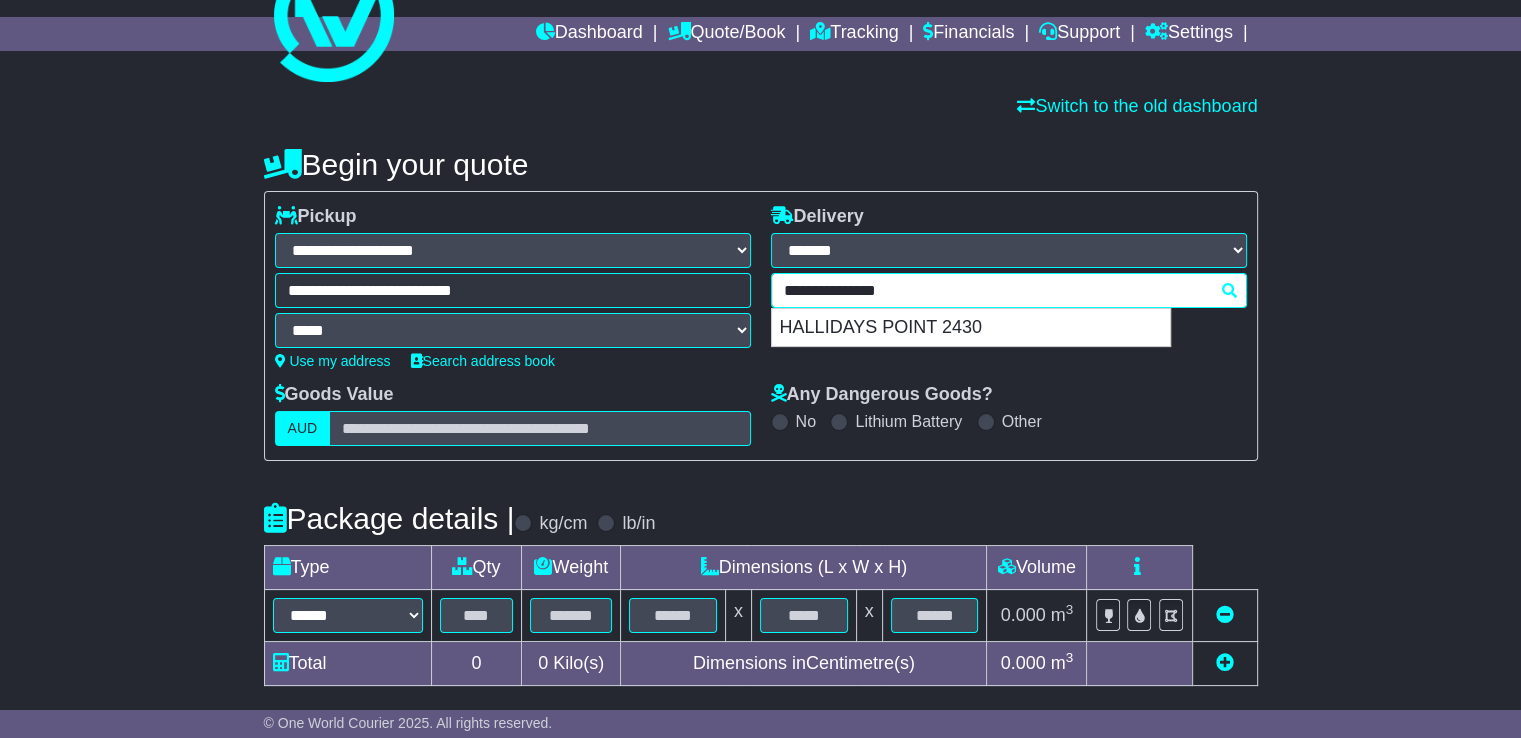 scroll, scrollTop: 100, scrollLeft: 0, axis: vertical 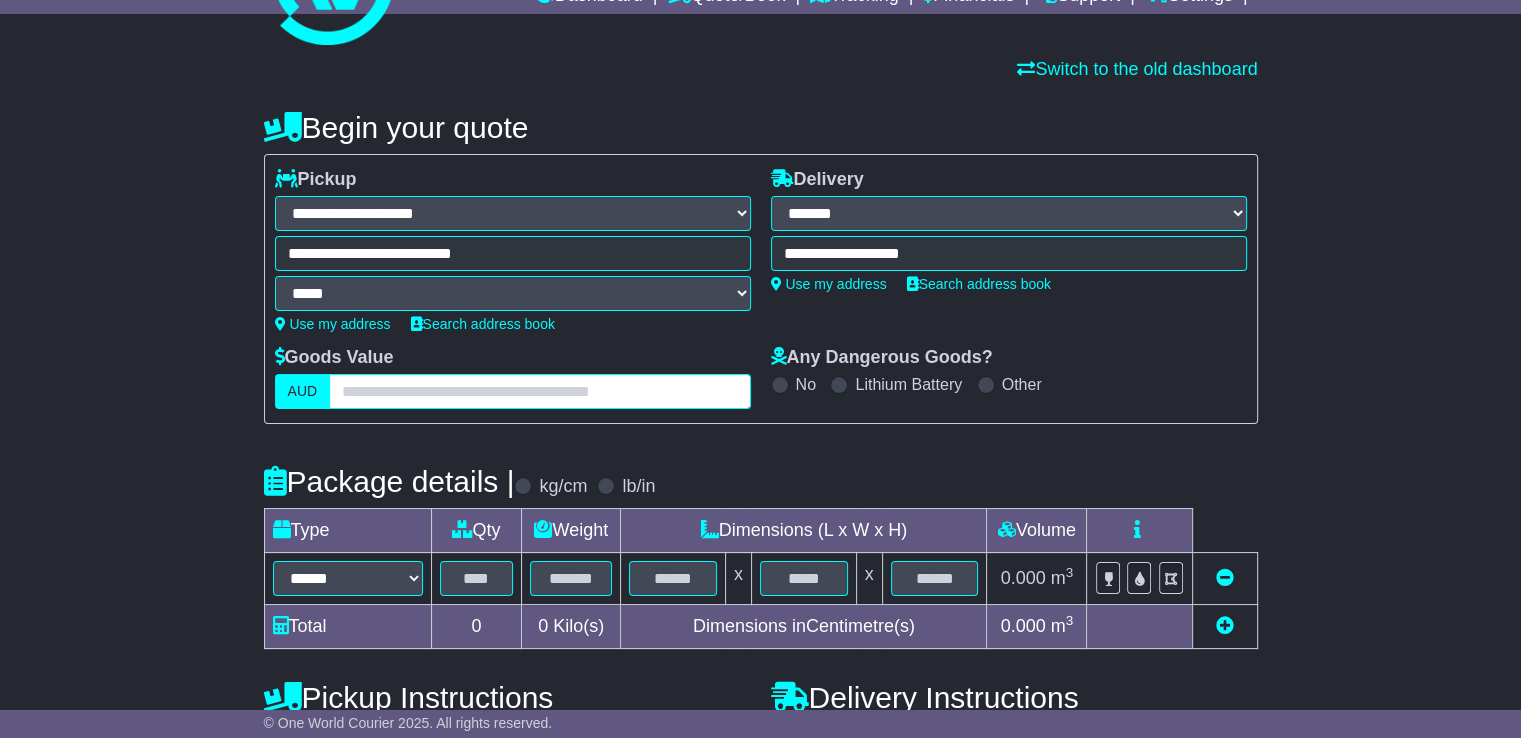 click at bounding box center [539, 391] 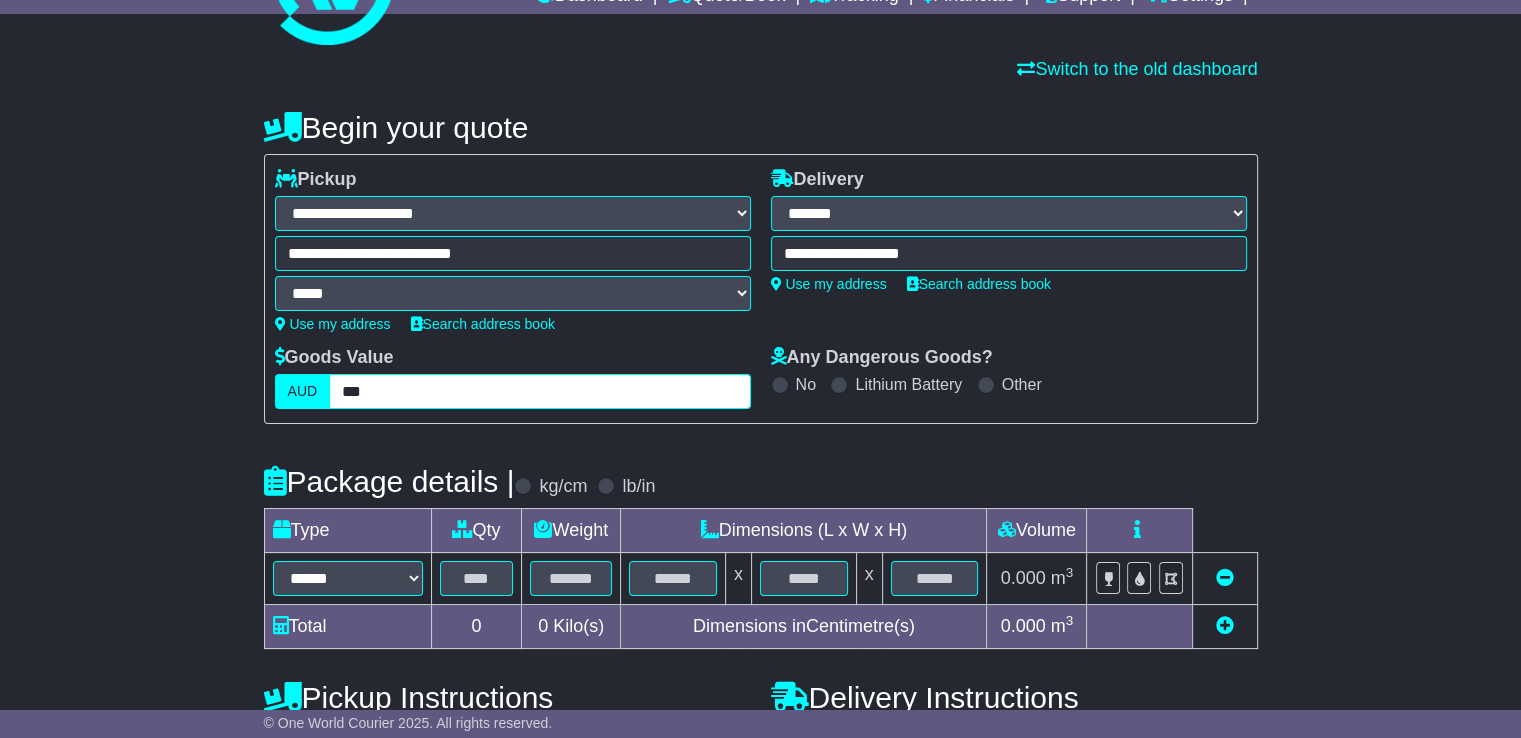 type on "***" 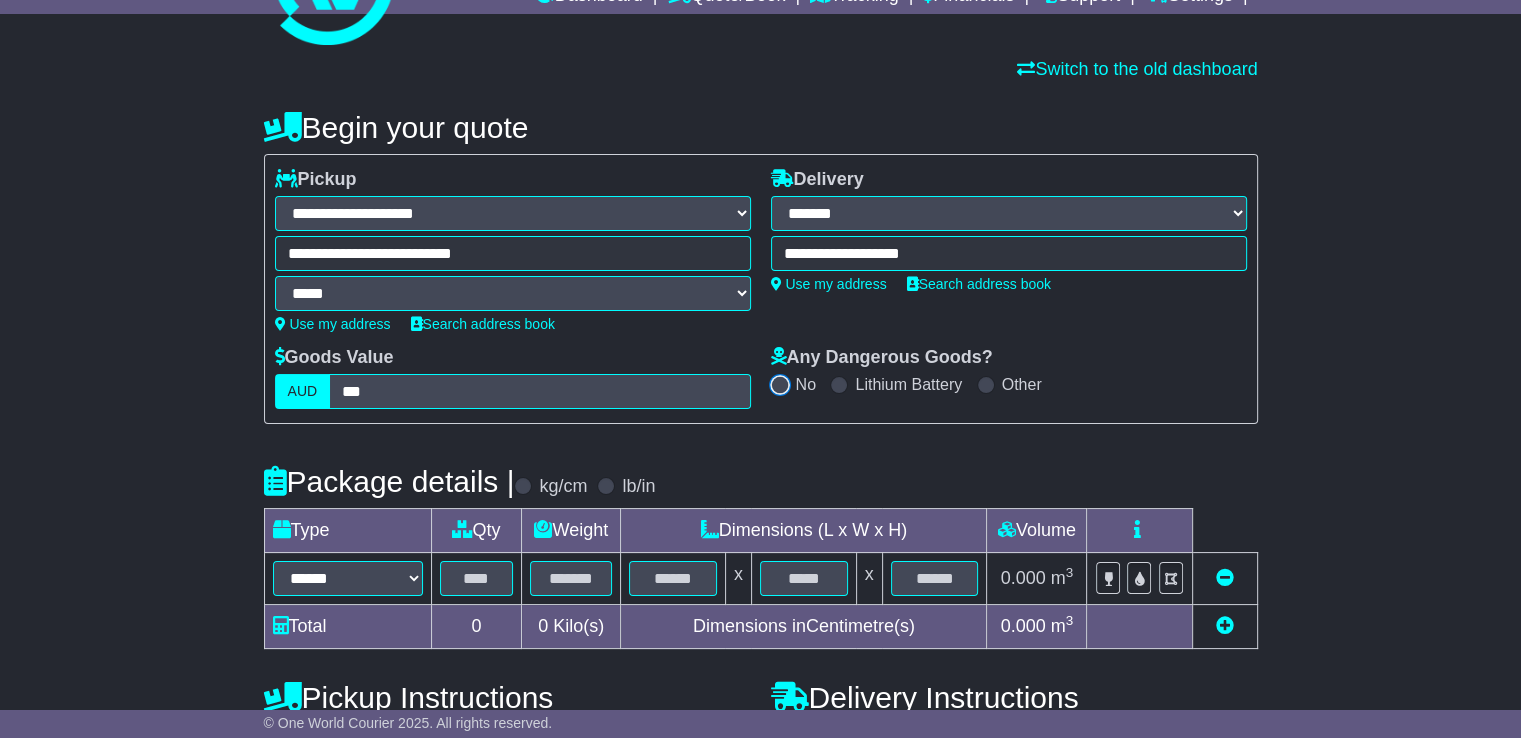 scroll, scrollTop: 300, scrollLeft: 0, axis: vertical 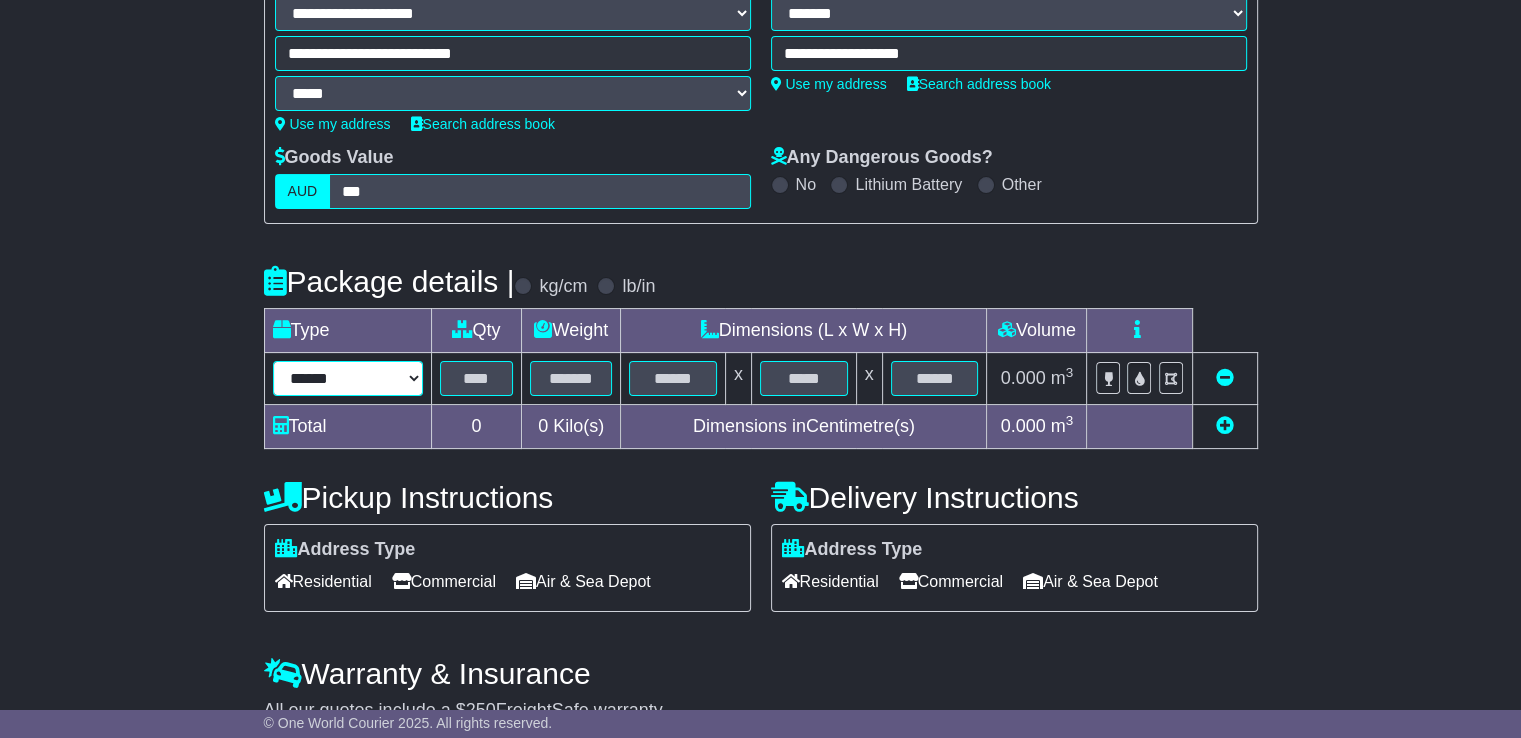 click on "****** ****** *** ******** ***** **** **** ****** *** *******" at bounding box center [348, 378] 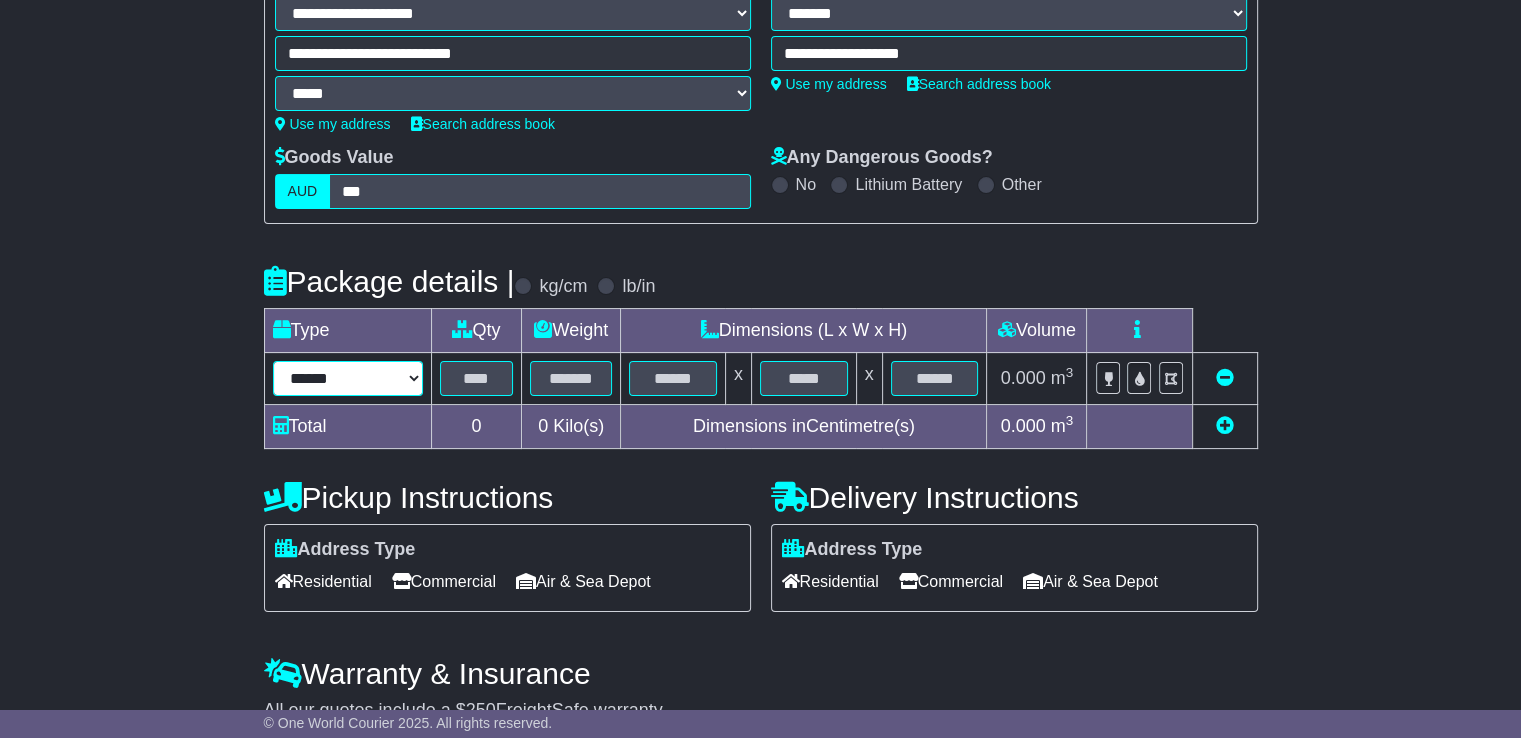 select on "*****" 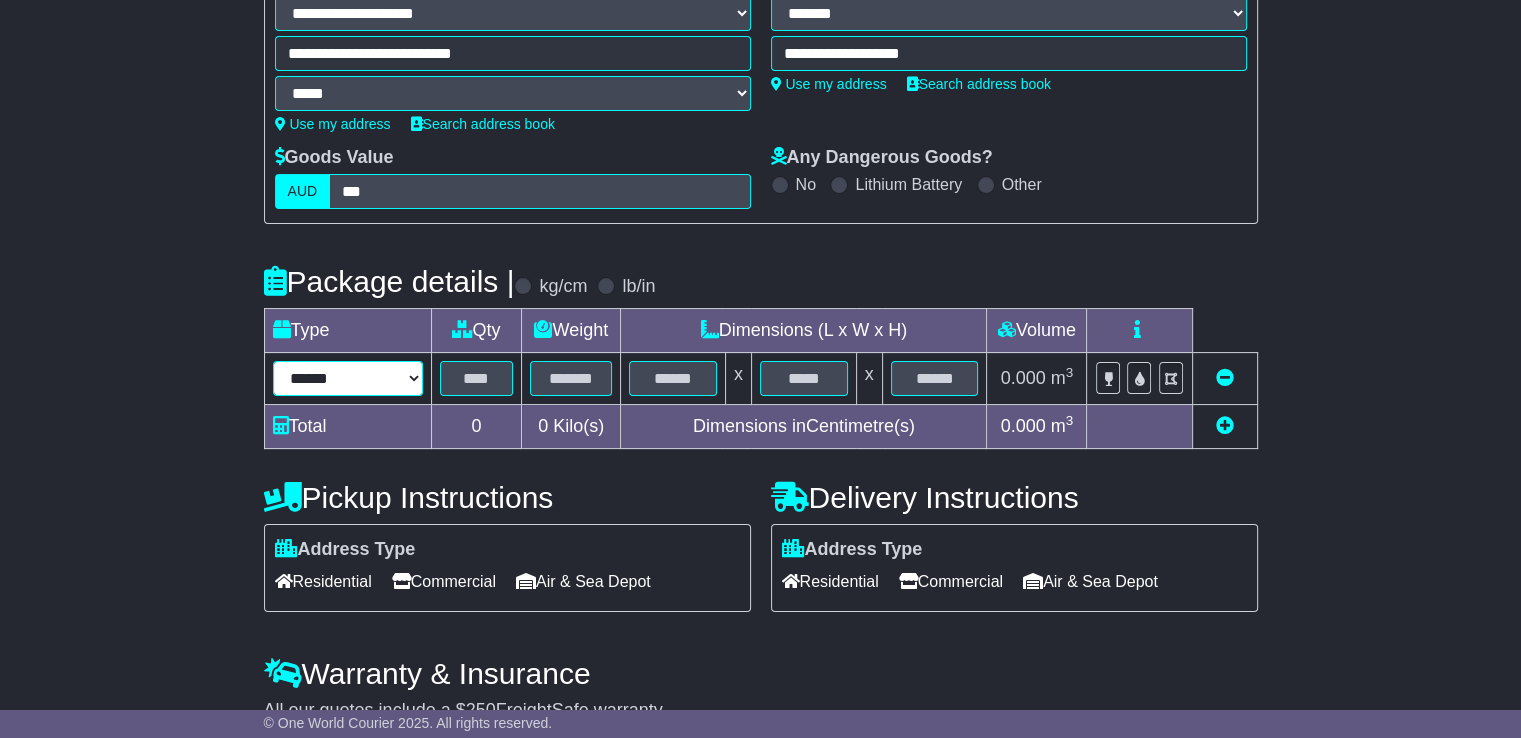 click on "****** ****** *** ******** ***** **** **** ****** *** *******" at bounding box center (348, 378) 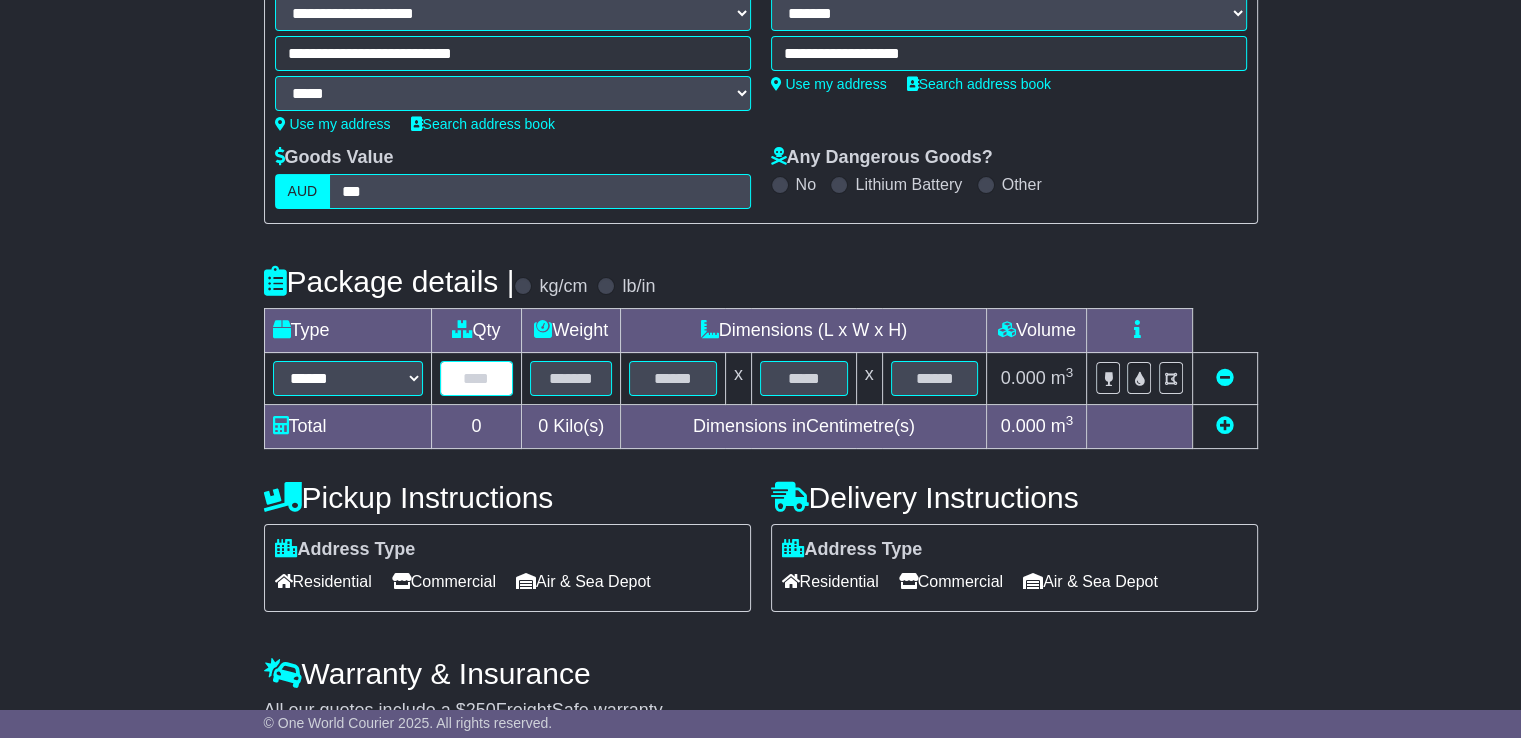 click at bounding box center [477, 378] 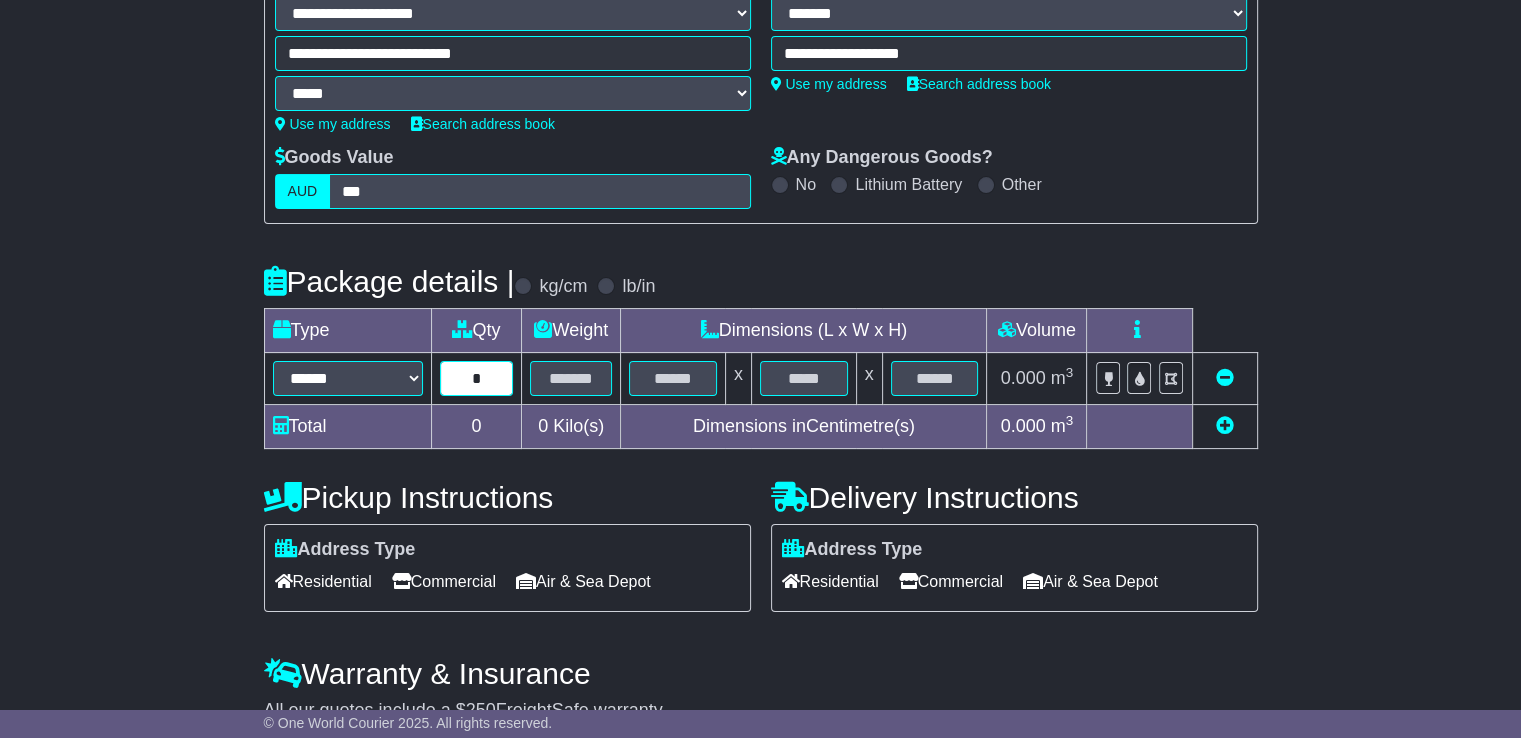 type on "*" 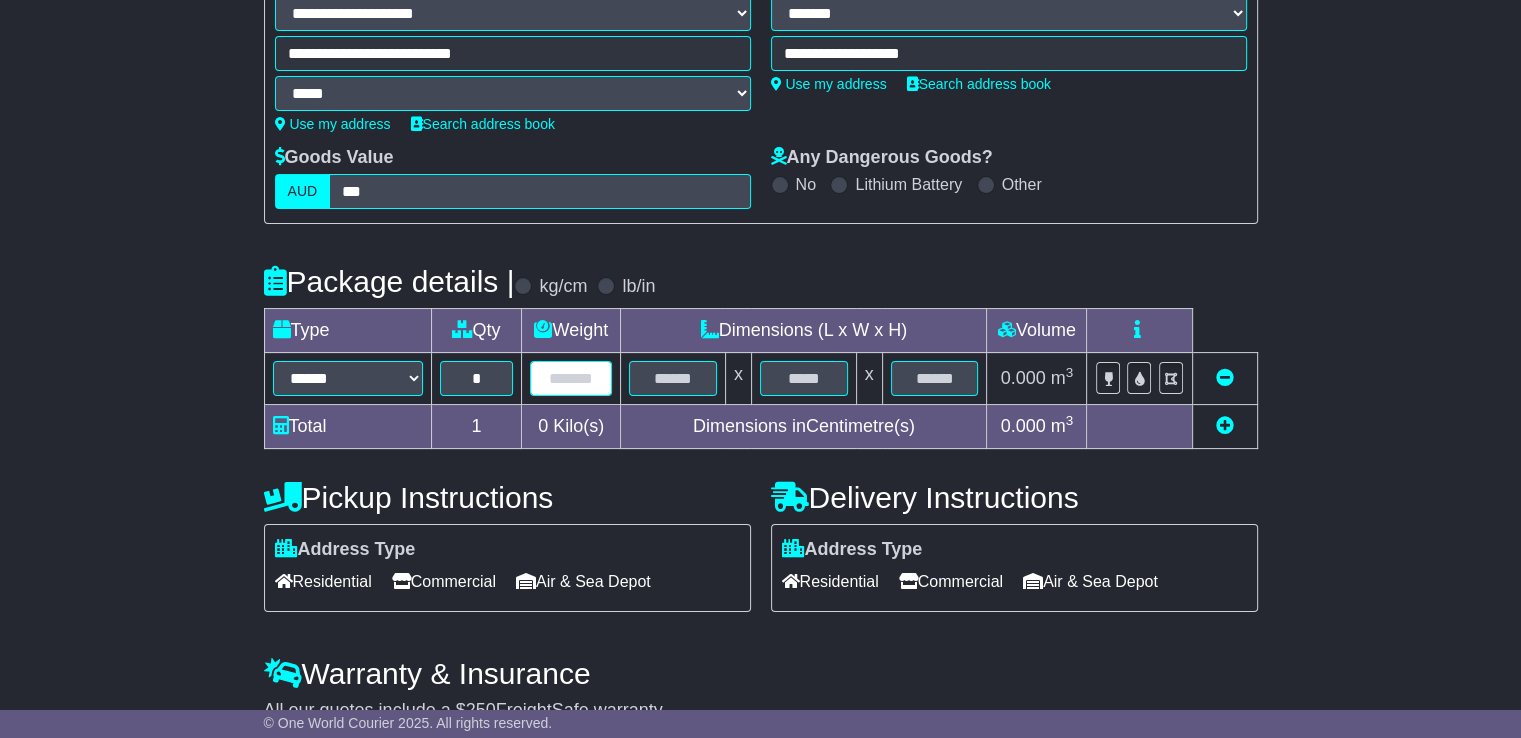 click at bounding box center [571, 378] 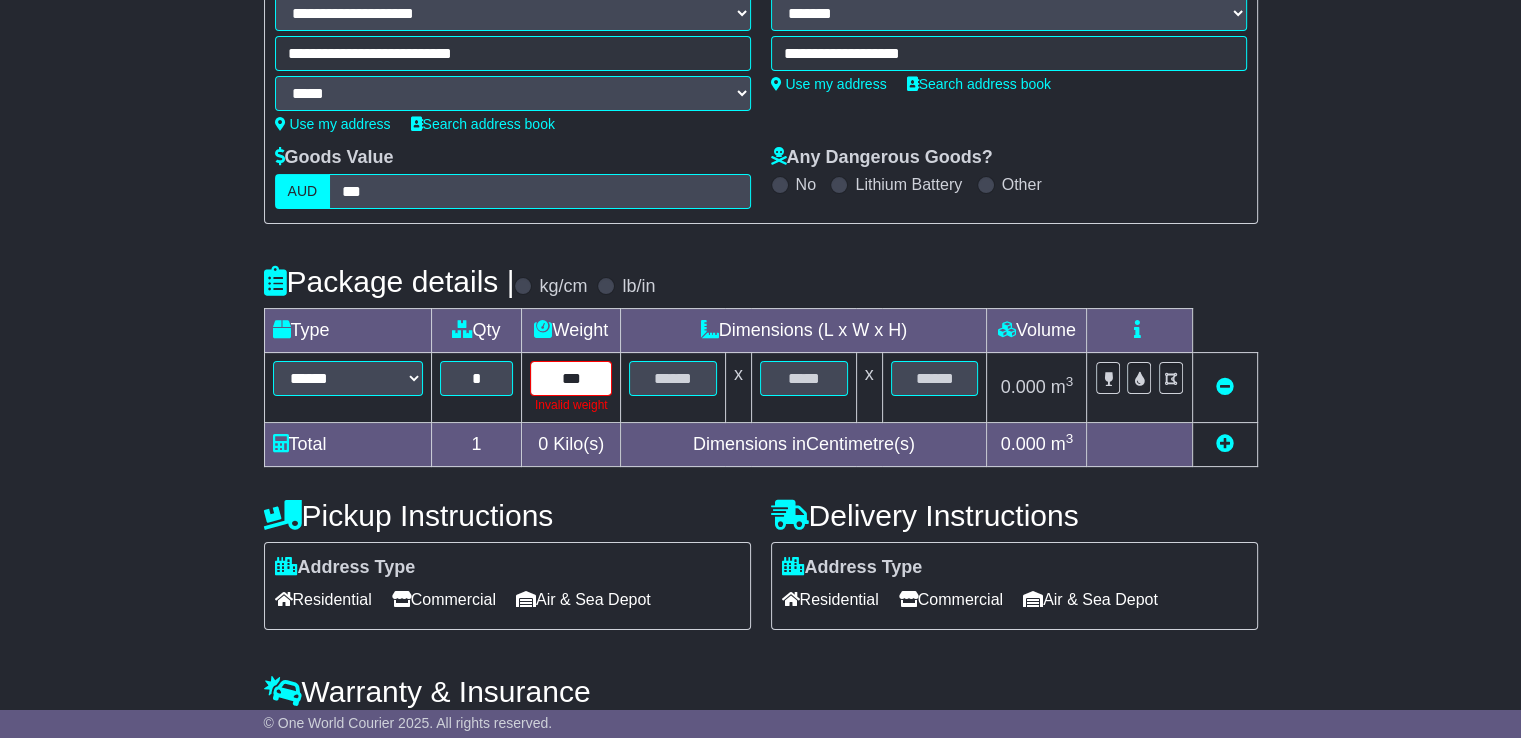 drag, startPoint x: 593, startPoint y: 368, endPoint x: 558, endPoint y: 373, distance: 35.35534 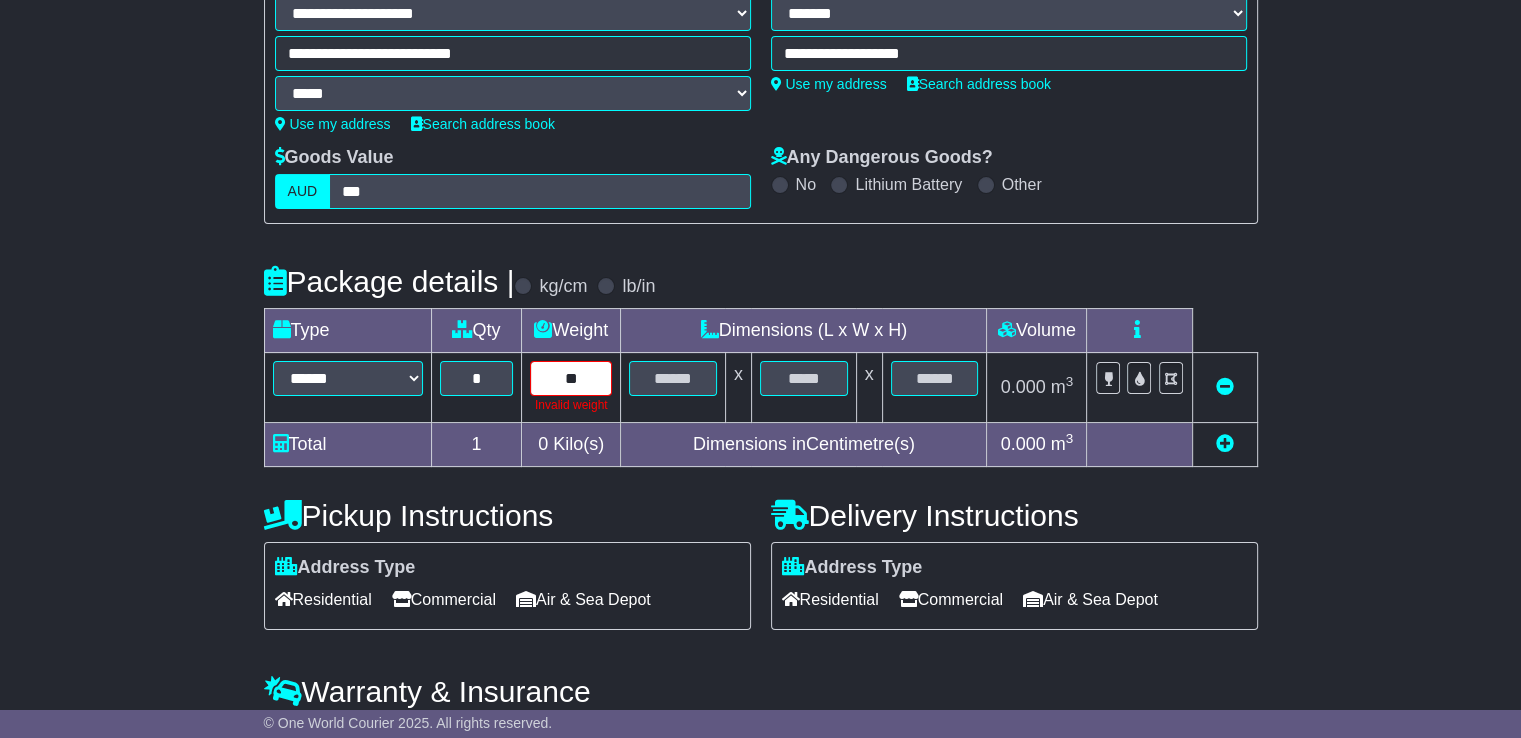 type on "**" 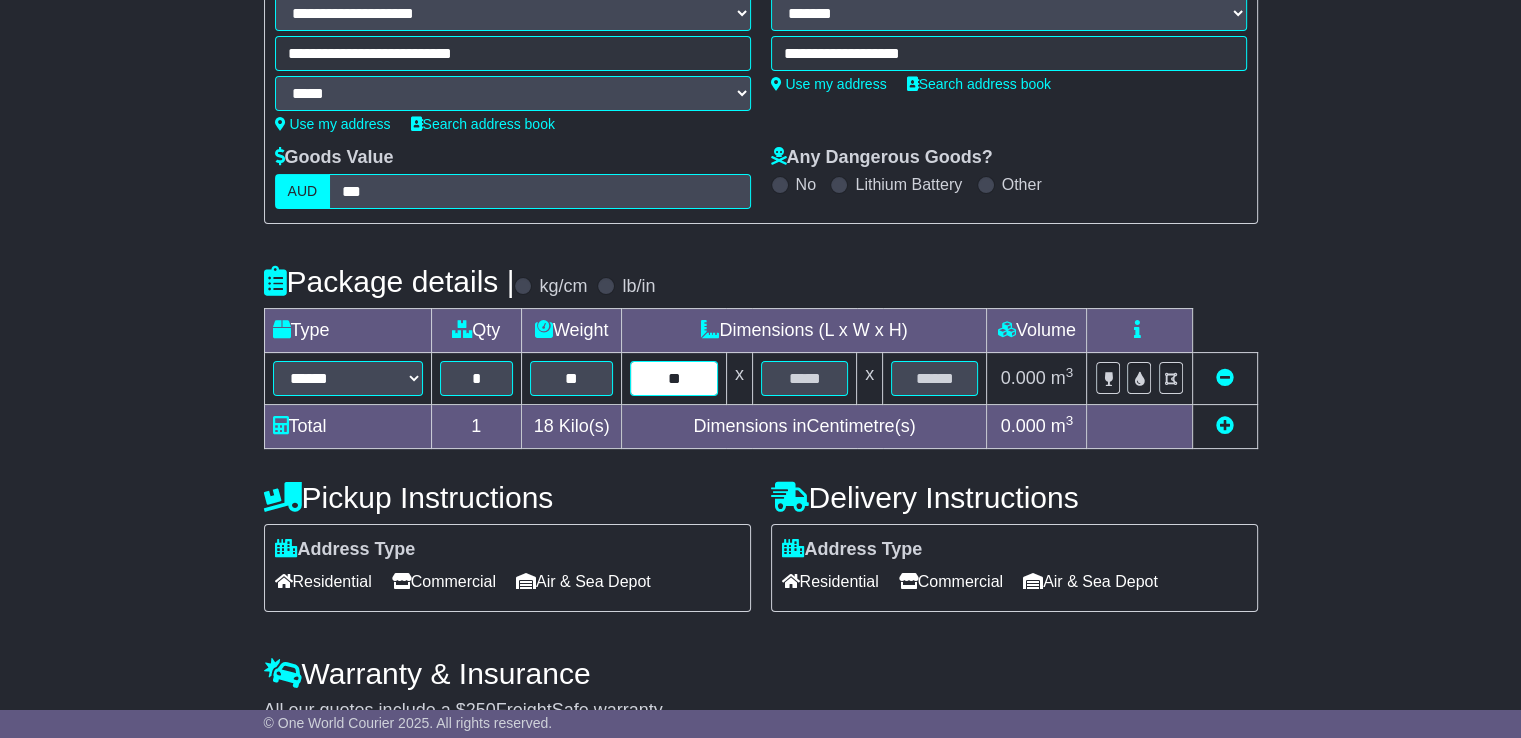 type on "**" 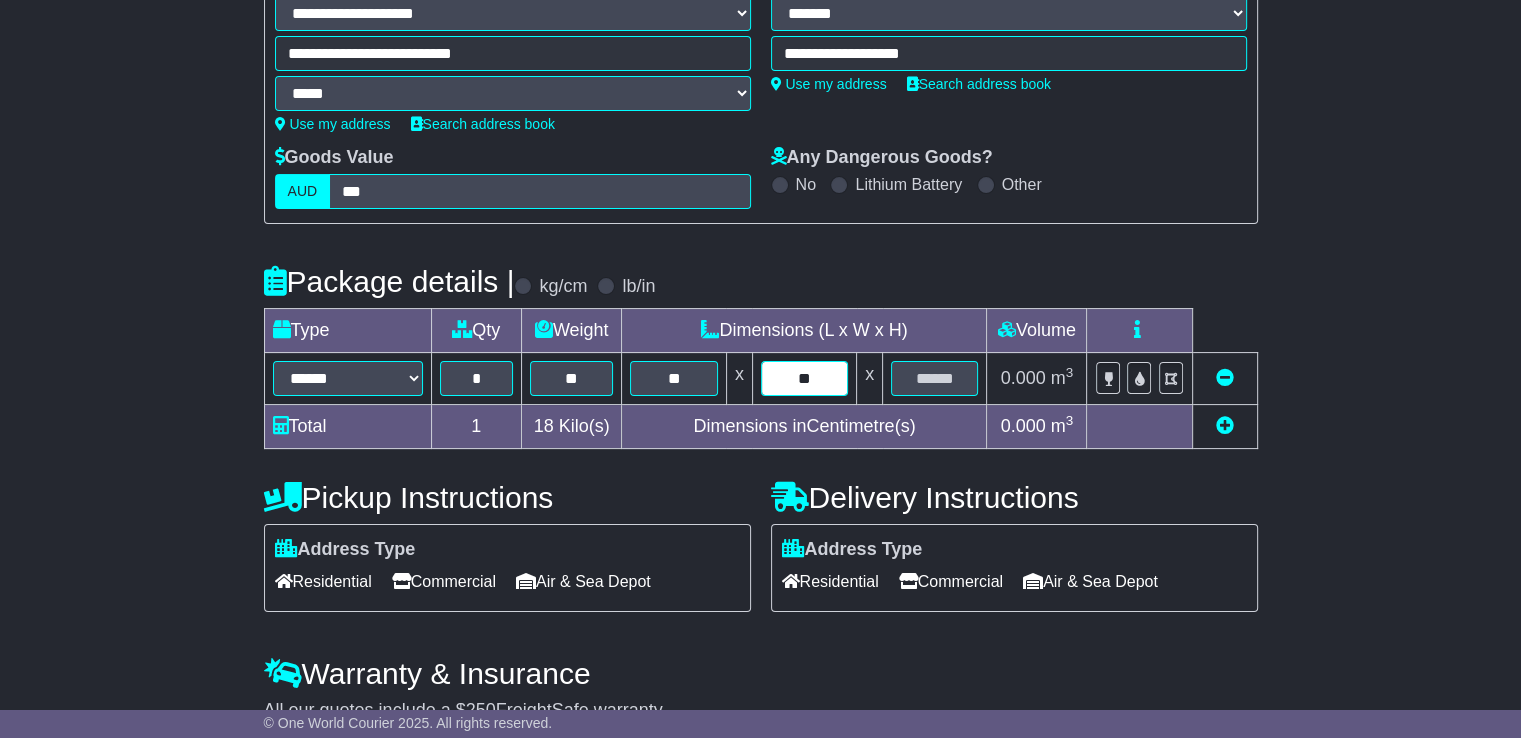 type on "**" 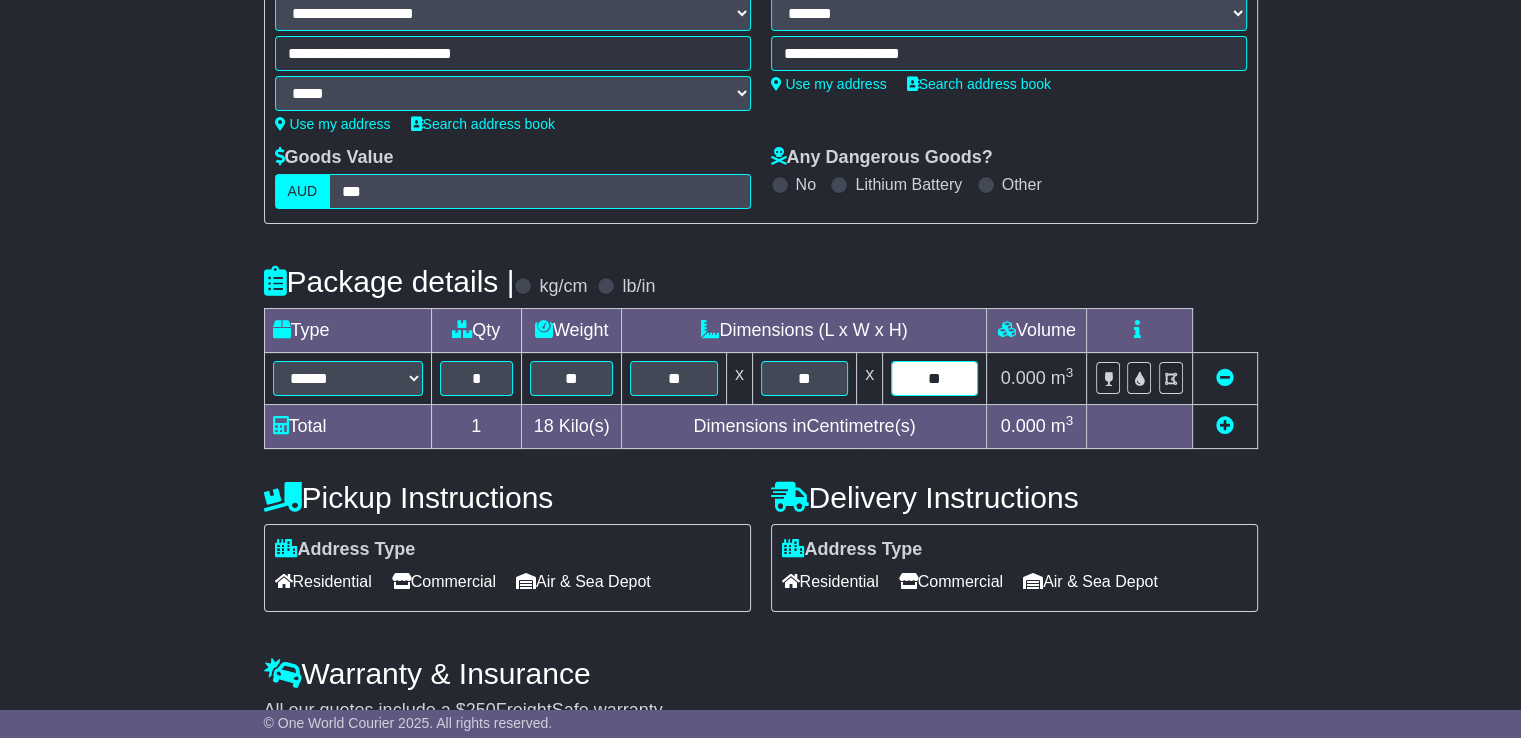 type on "**" 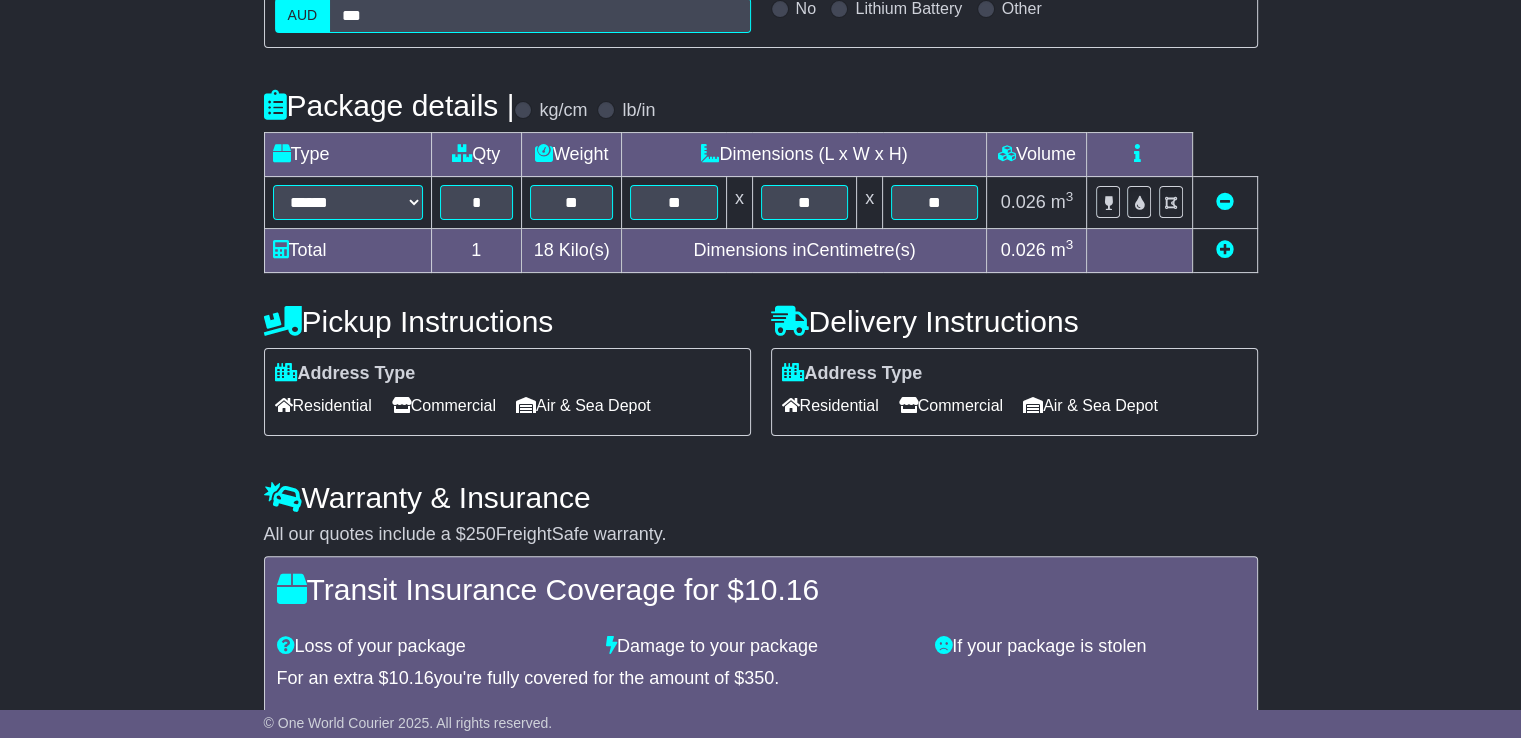 scroll, scrollTop: 515, scrollLeft: 0, axis: vertical 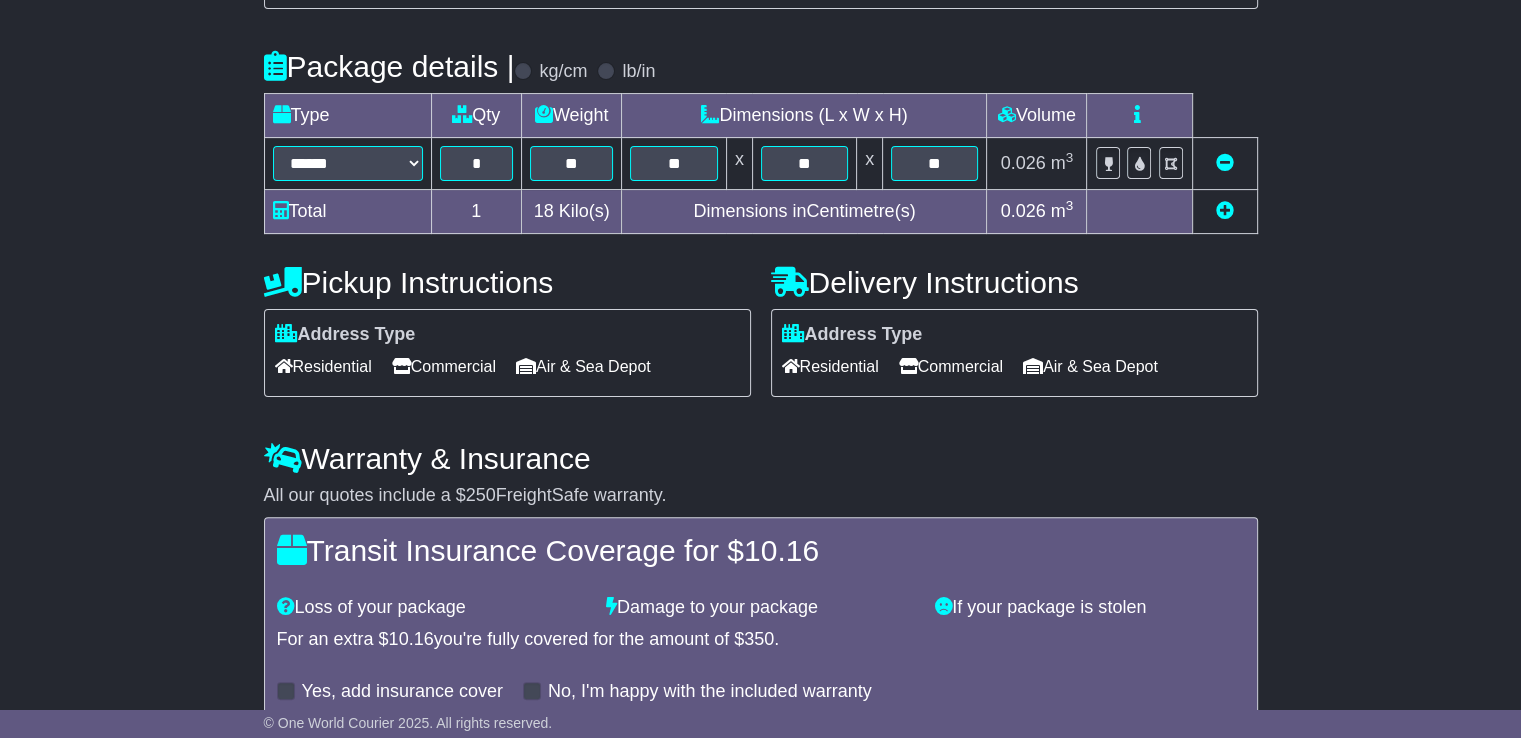 click on "Commercial" at bounding box center [444, 366] 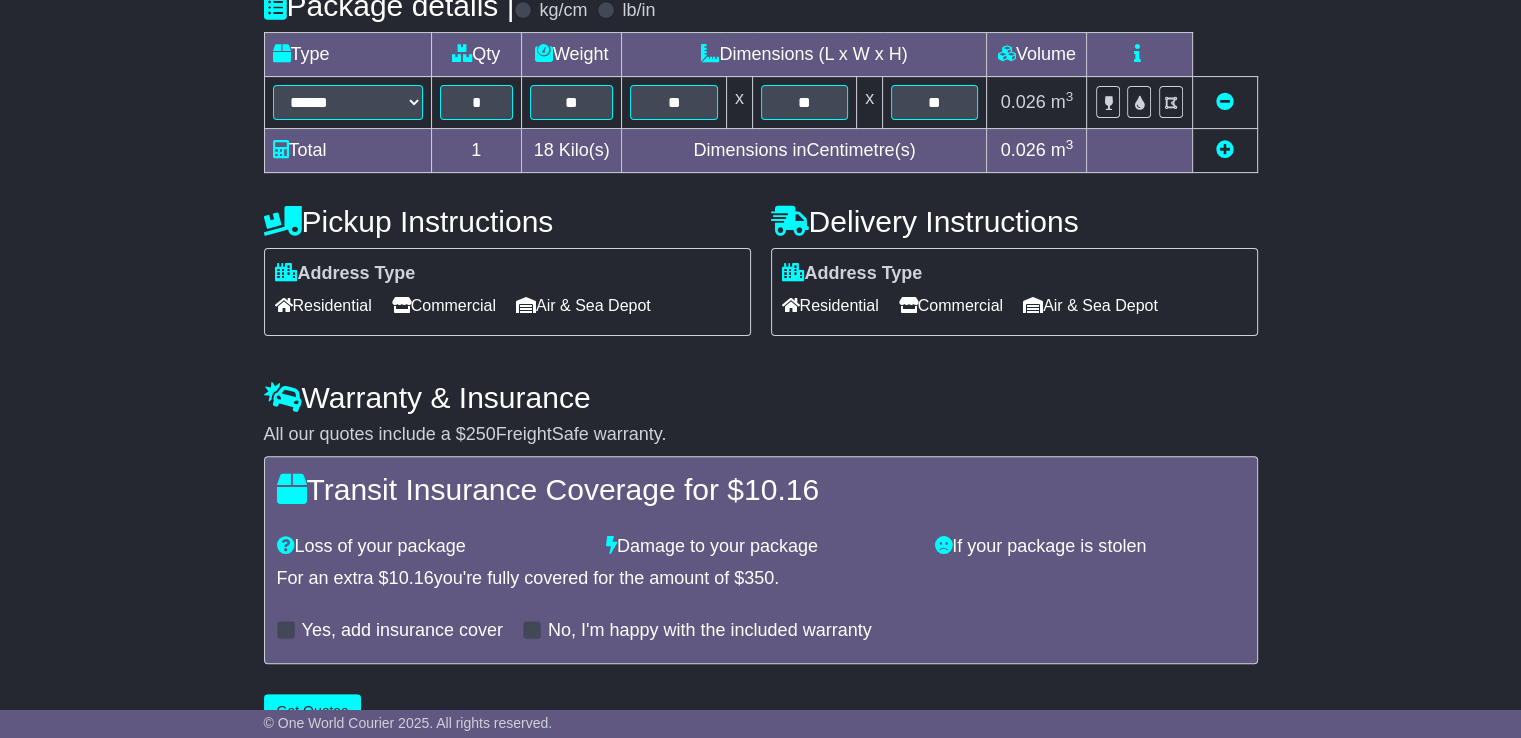 scroll, scrollTop: 616, scrollLeft: 0, axis: vertical 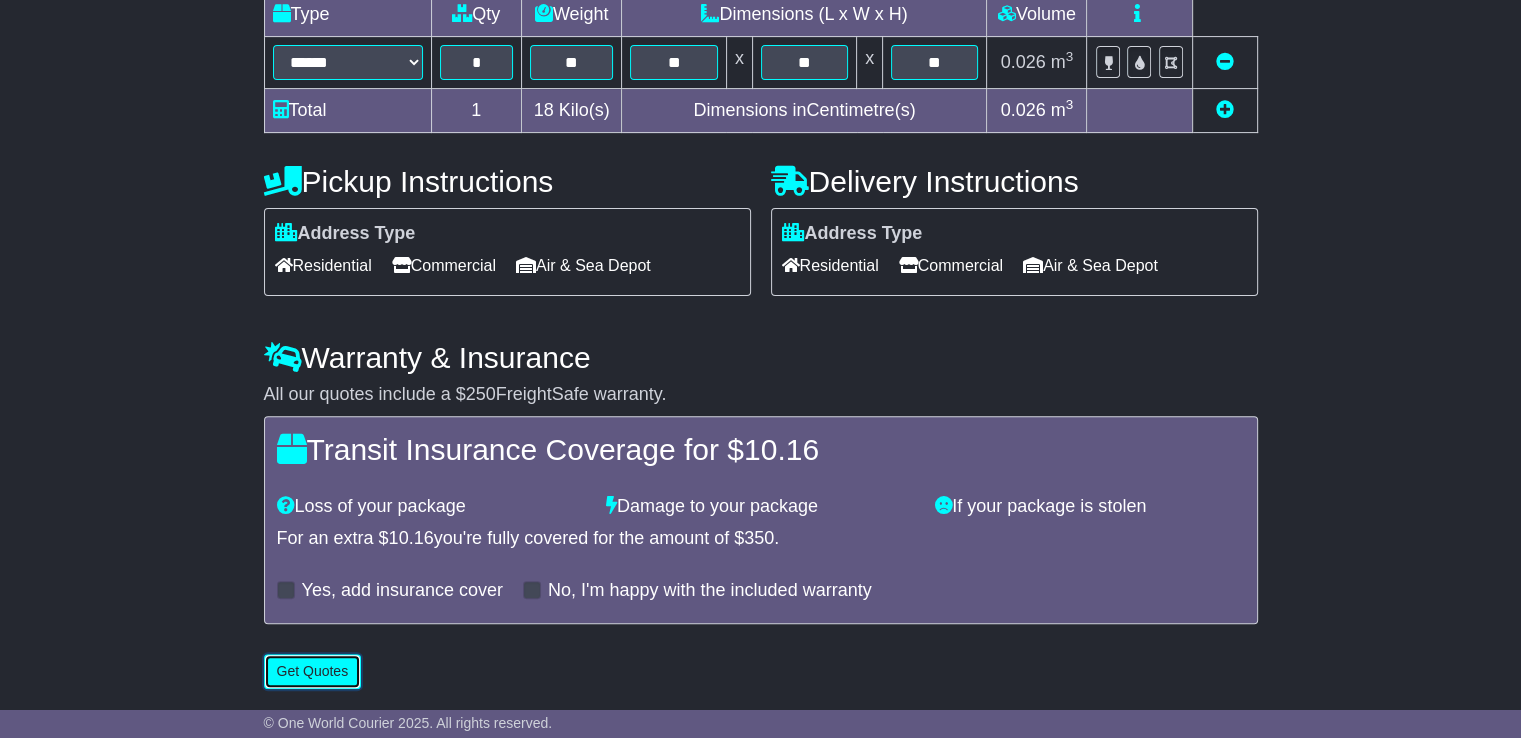 click on "Get Quotes" at bounding box center (313, 671) 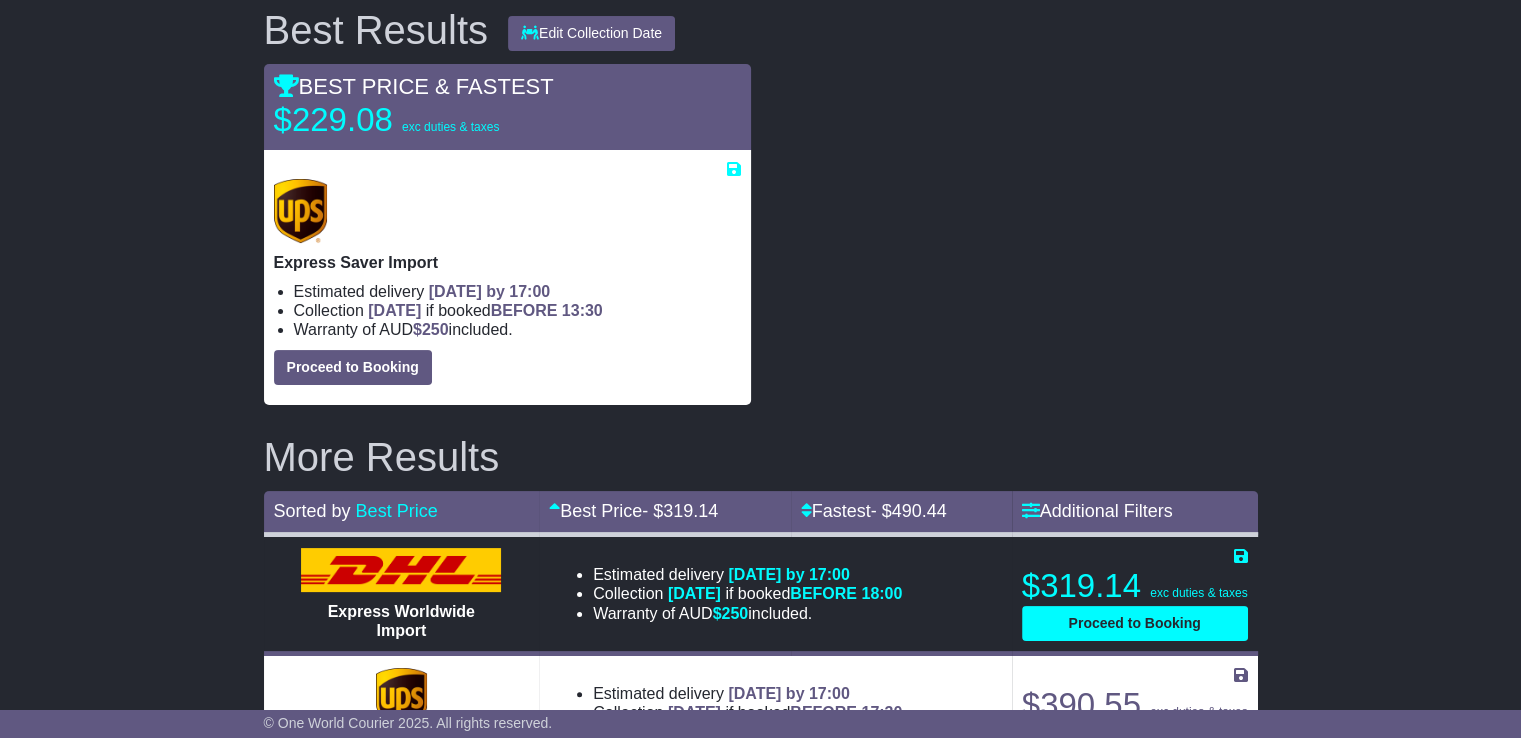 scroll, scrollTop: 11, scrollLeft: 0, axis: vertical 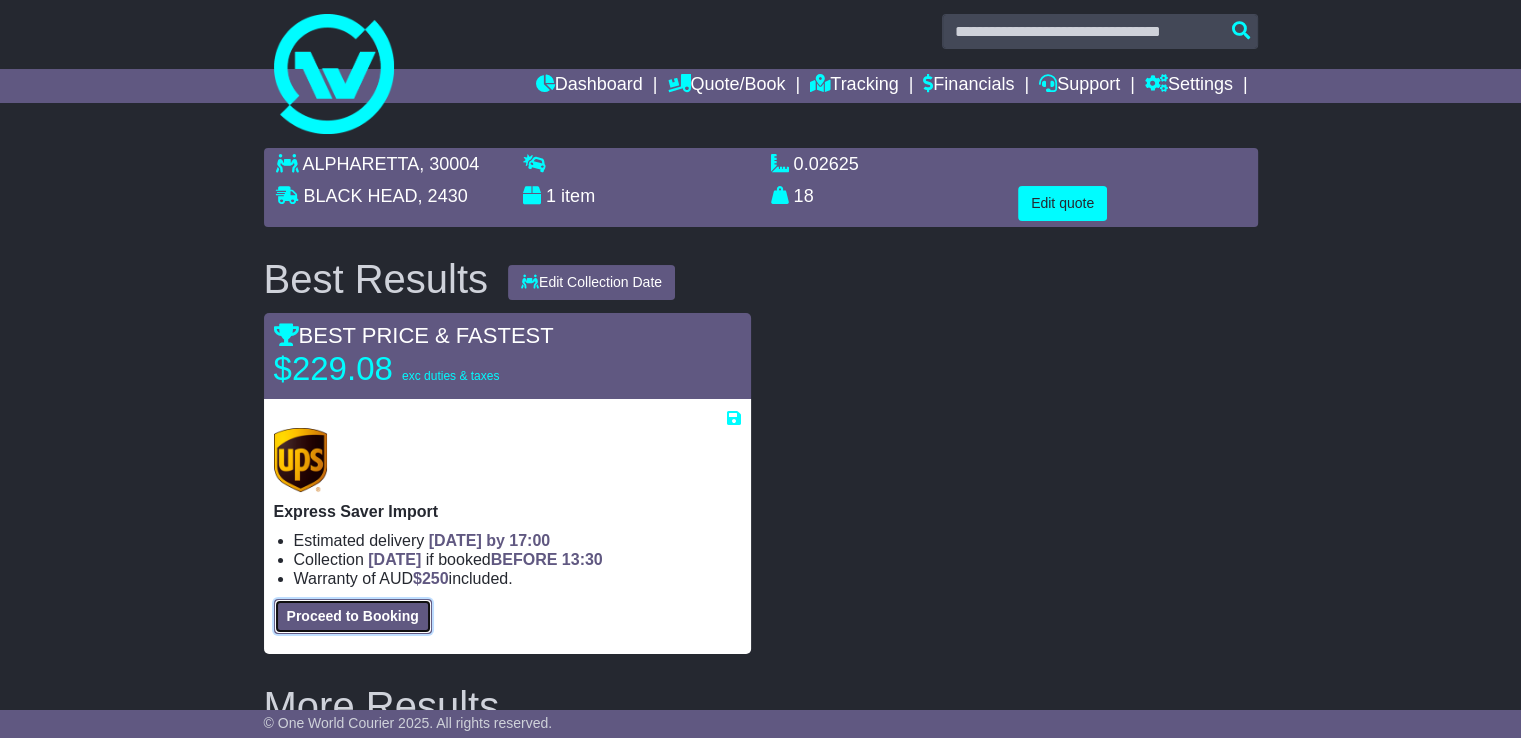 click on "Proceed to Booking" at bounding box center [353, 616] 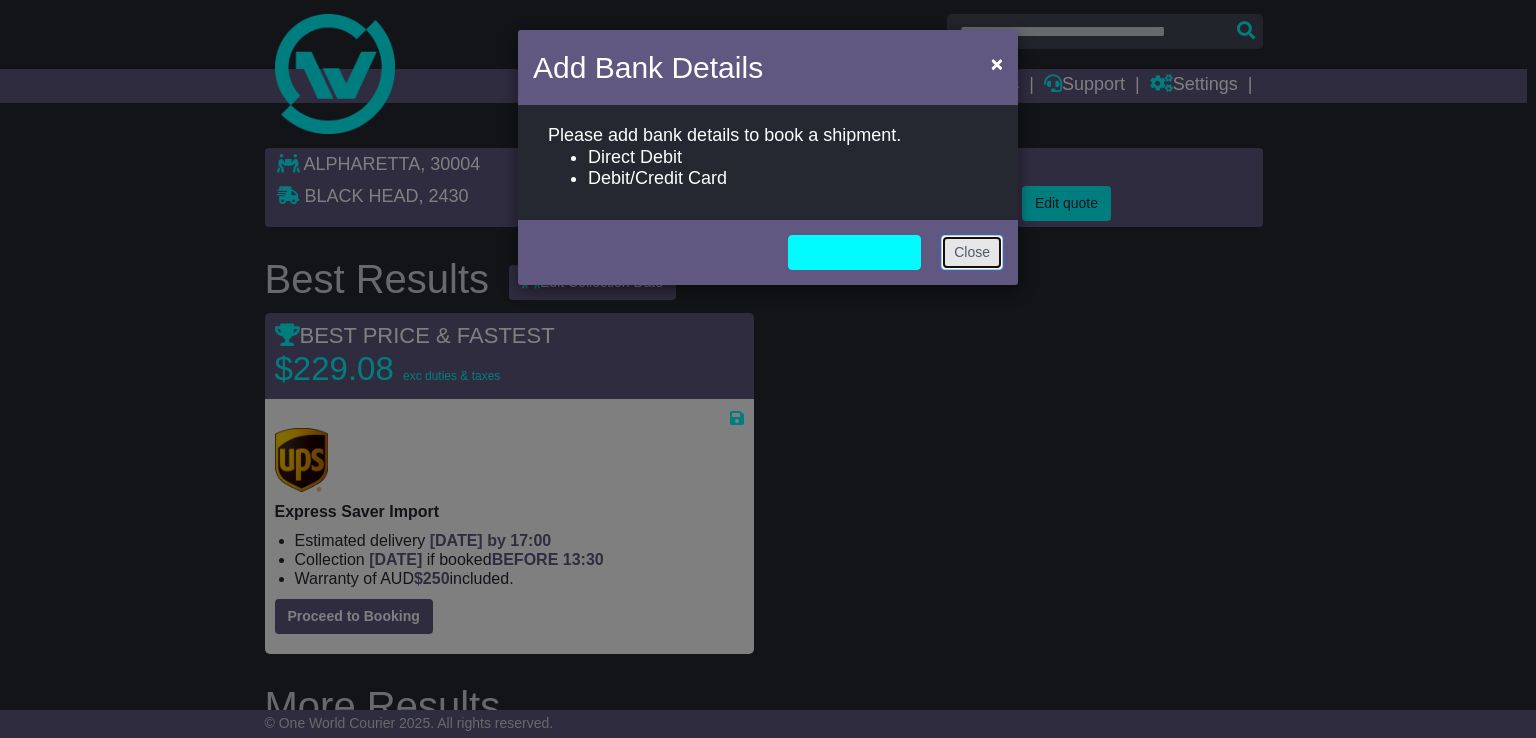 click on "Close" at bounding box center [972, 252] 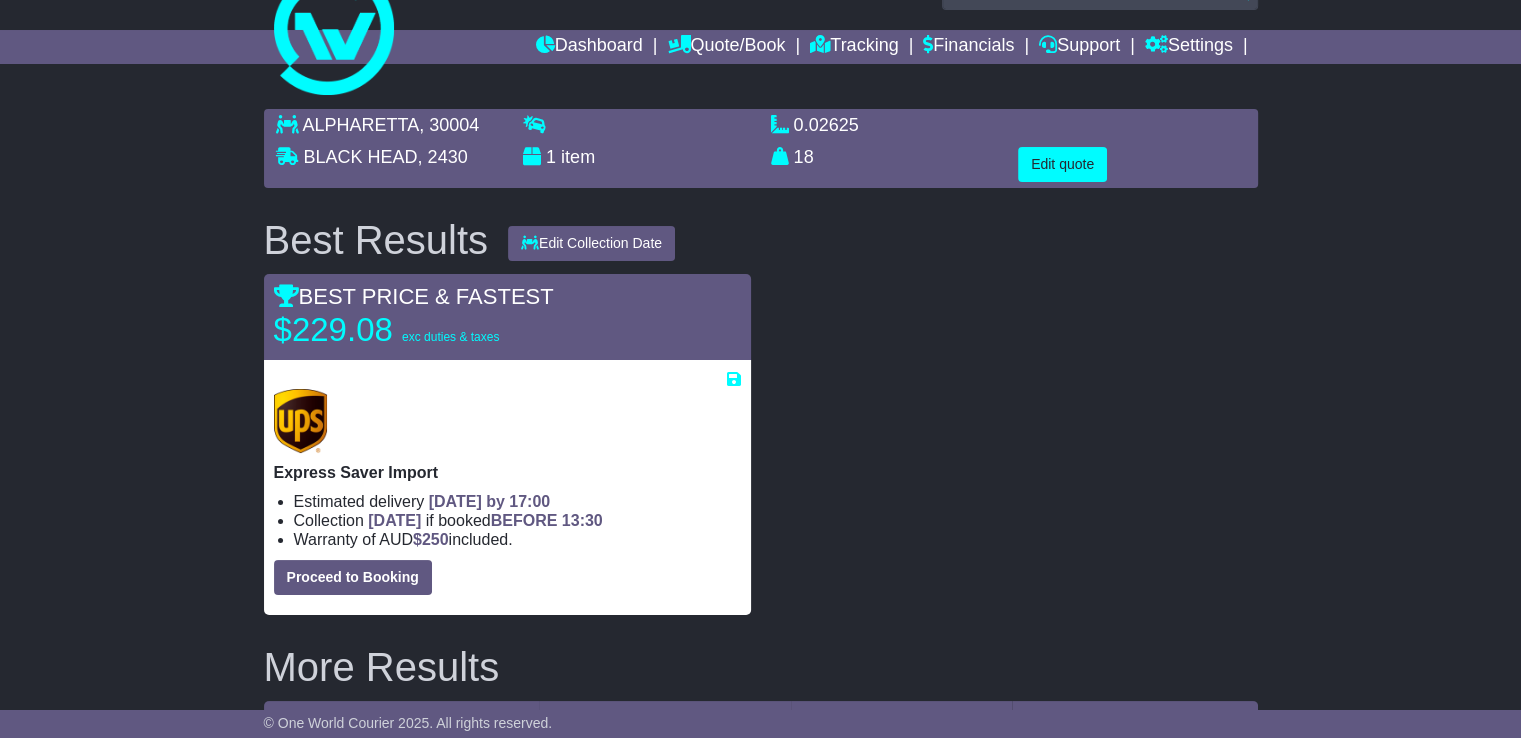 scroll, scrollTop: 0, scrollLeft: 0, axis: both 